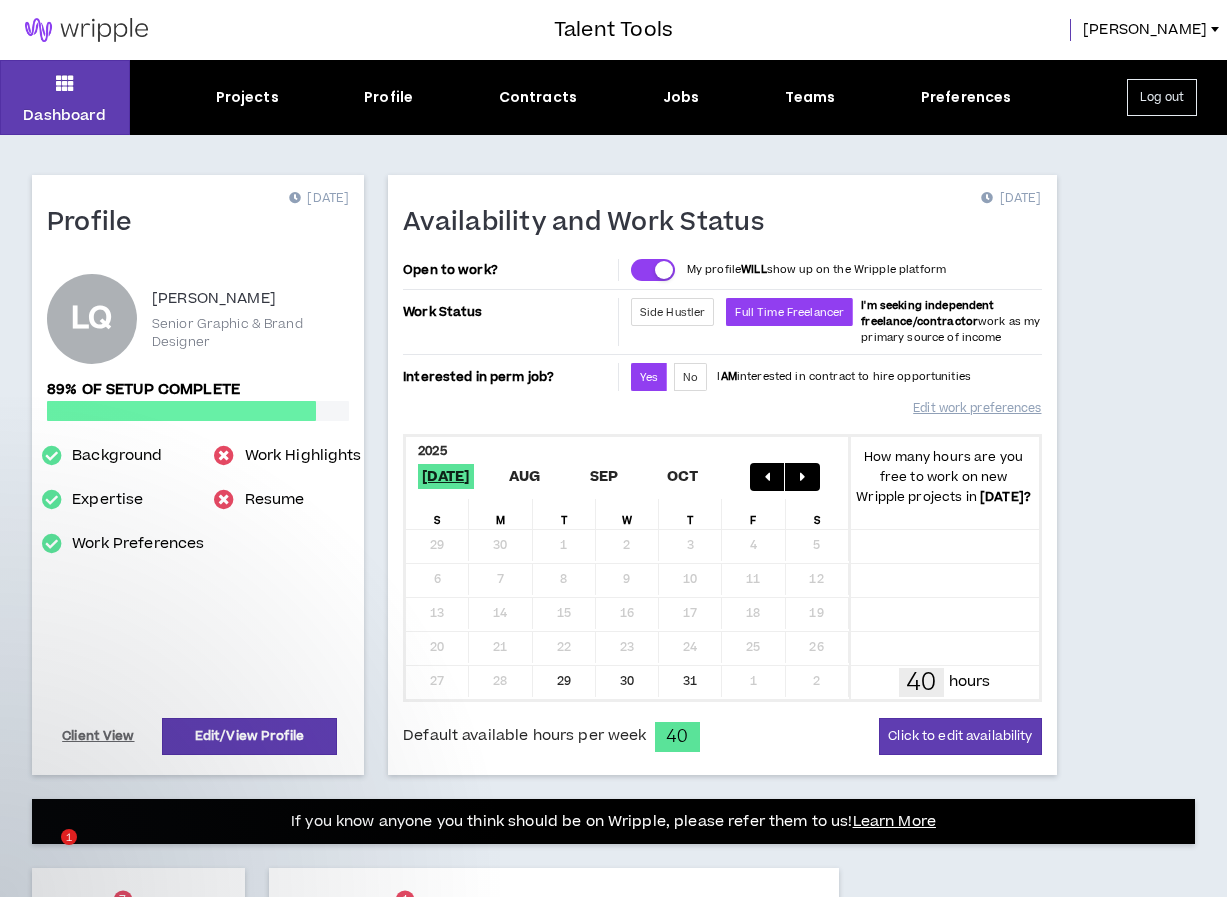 scroll, scrollTop: 0, scrollLeft: 0, axis: both 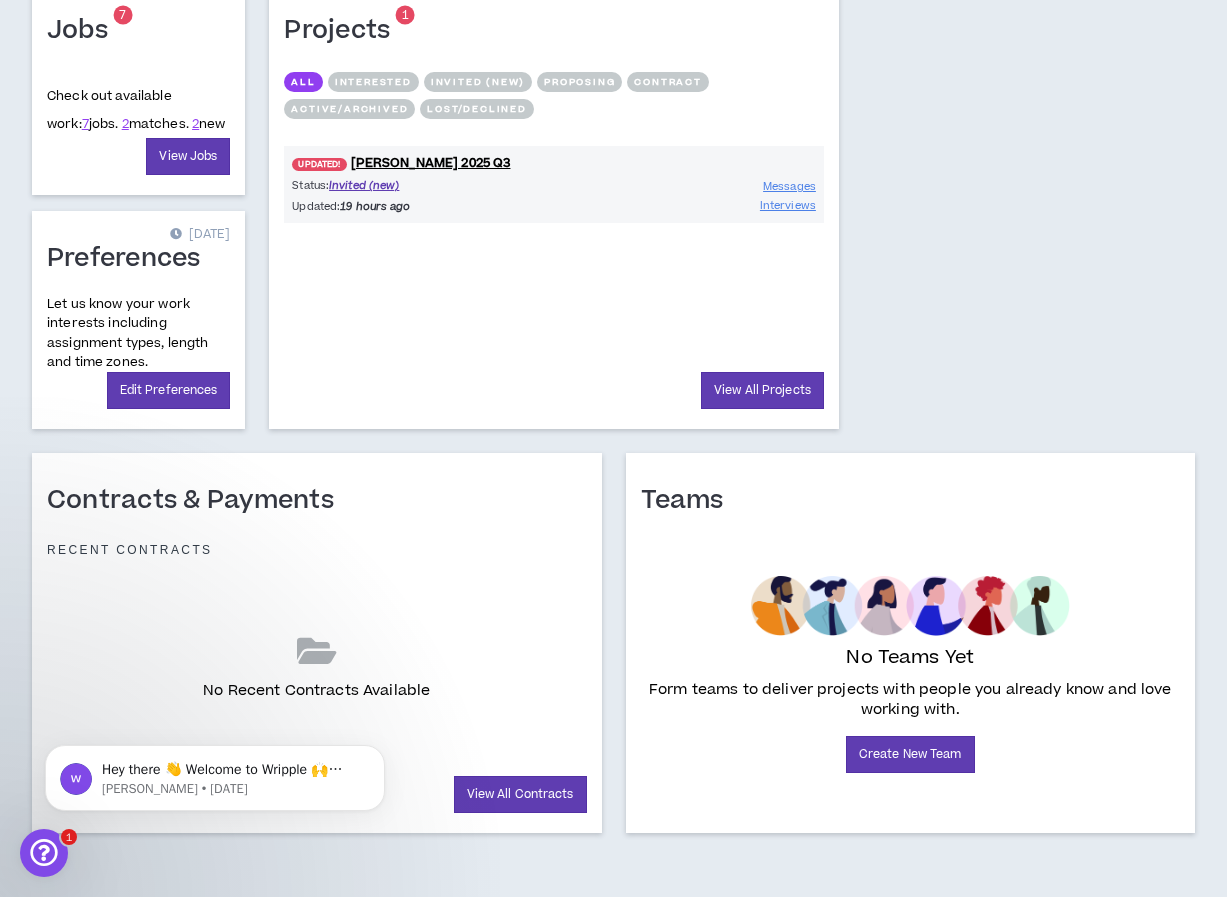 click on "Profile    [DATE] LQ [PERSON_NAME] Senior Graphic & Brand Designer   89% of setup complete Background Expertise Work Preferences Work Highlights Resume Client View Edit/View Profile Availability and Work Status    [DATE] Open to work? My profile  WILL  show up on the Wripple platform Work Status Side Hustler Full Time Freelancer I'm seeking independent freelance/[DEMOGRAPHIC_DATA]  work as my primary source of income Interested in perm job? Yes No I  AM  interested in contract to hire opportunities Edit work preferences [DATE] Aug Sep Oct How many hours are you free to work on new Wripple projects in   [DATE] ? S M T W T F S 29 30 1 2 3 4 5 6 7 8 9 10 11 12 13 14 15 16 17 18 19 20 21 22 23 24 25 26 27 28 29 30 31 1 2 40 hours Default available hours per week 40 Click to edit availability Jobs 7 Check out available work:
7  jobs.   2  matches.   2  new View Jobs Preferences    [DATE] Let us know your work interests including assignment types, length and time zones. Edit Preferences Projects" at bounding box center [613, 73] 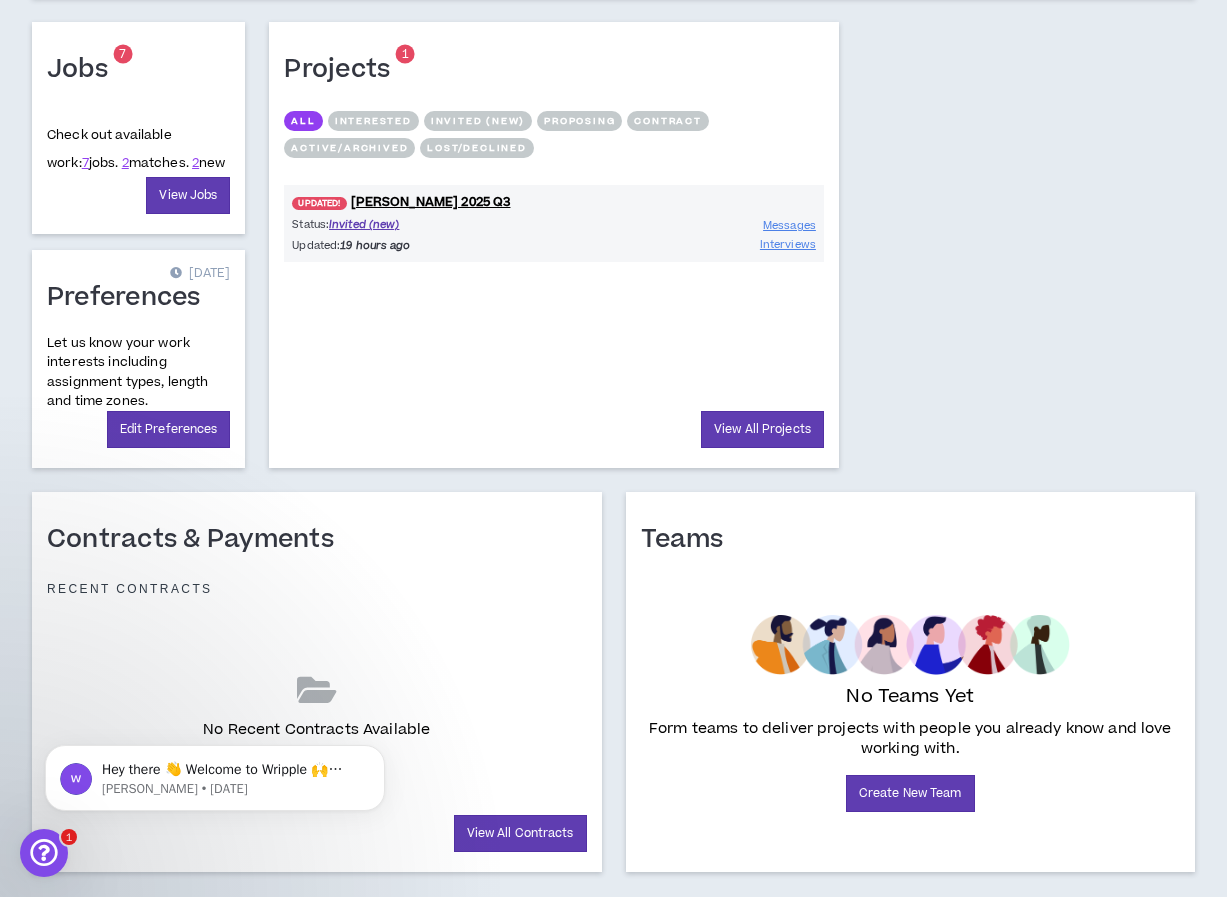 scroll, scrollTop: 0, scrollLeft: 0, axis: both 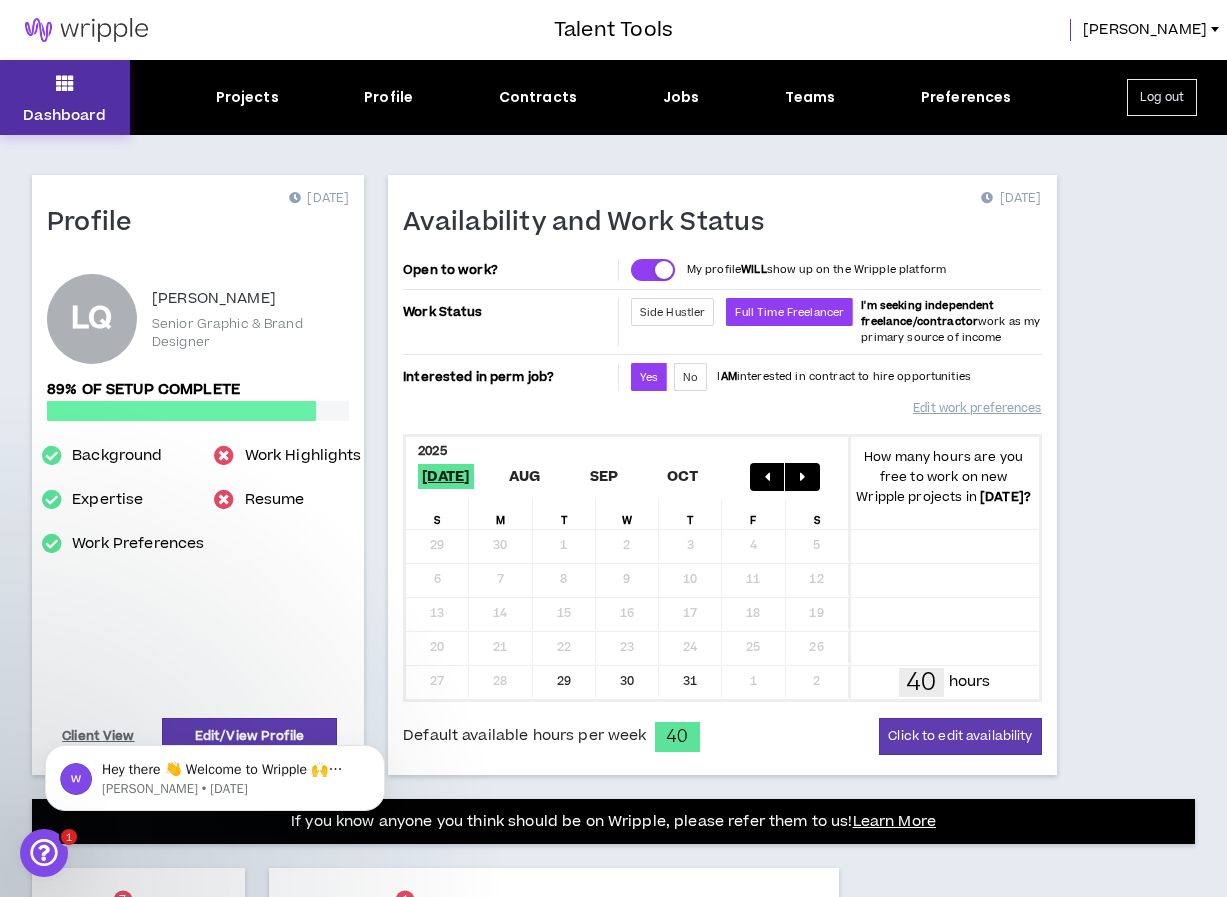 click on "Dashboard" at bounding box center (64, 115) 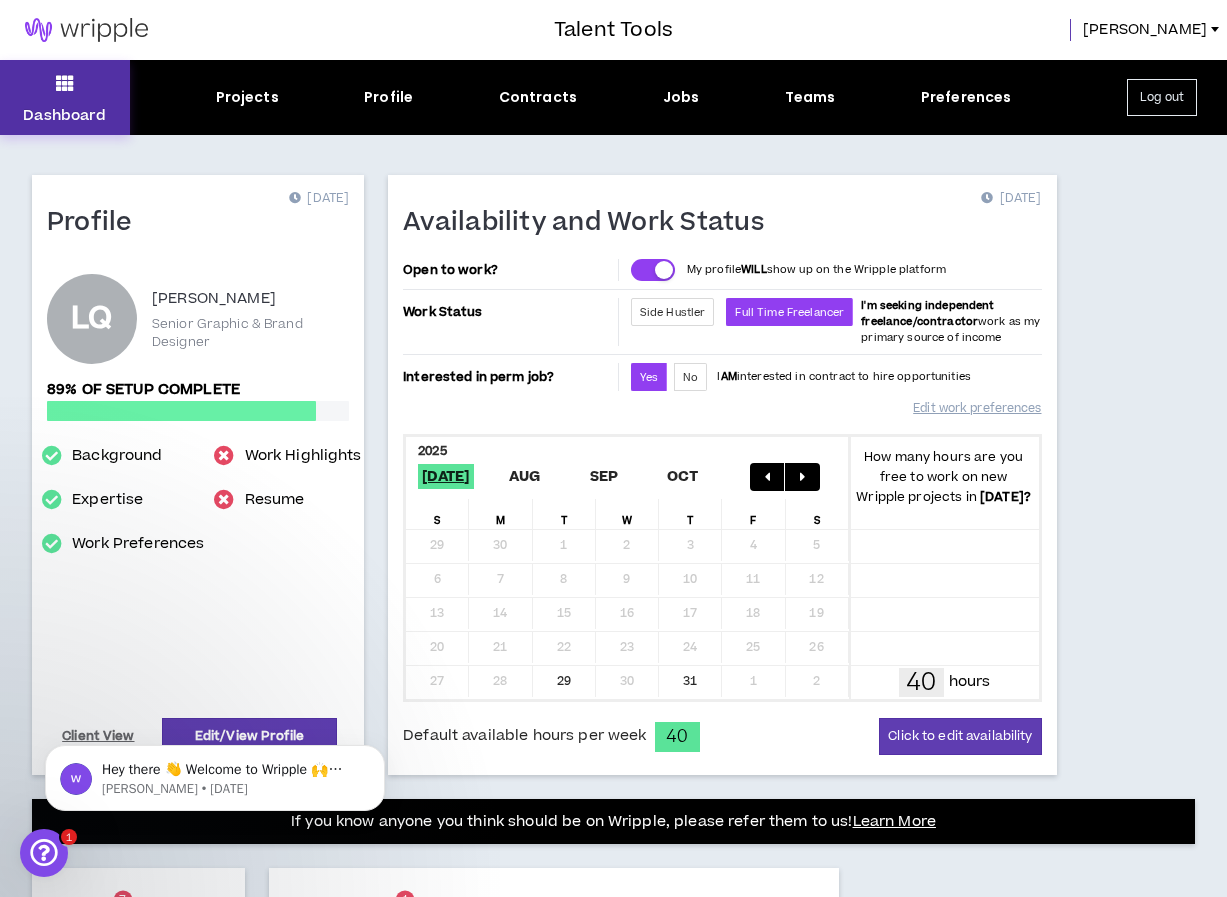 click on "Dashboard" at bounding box center [65, 97] 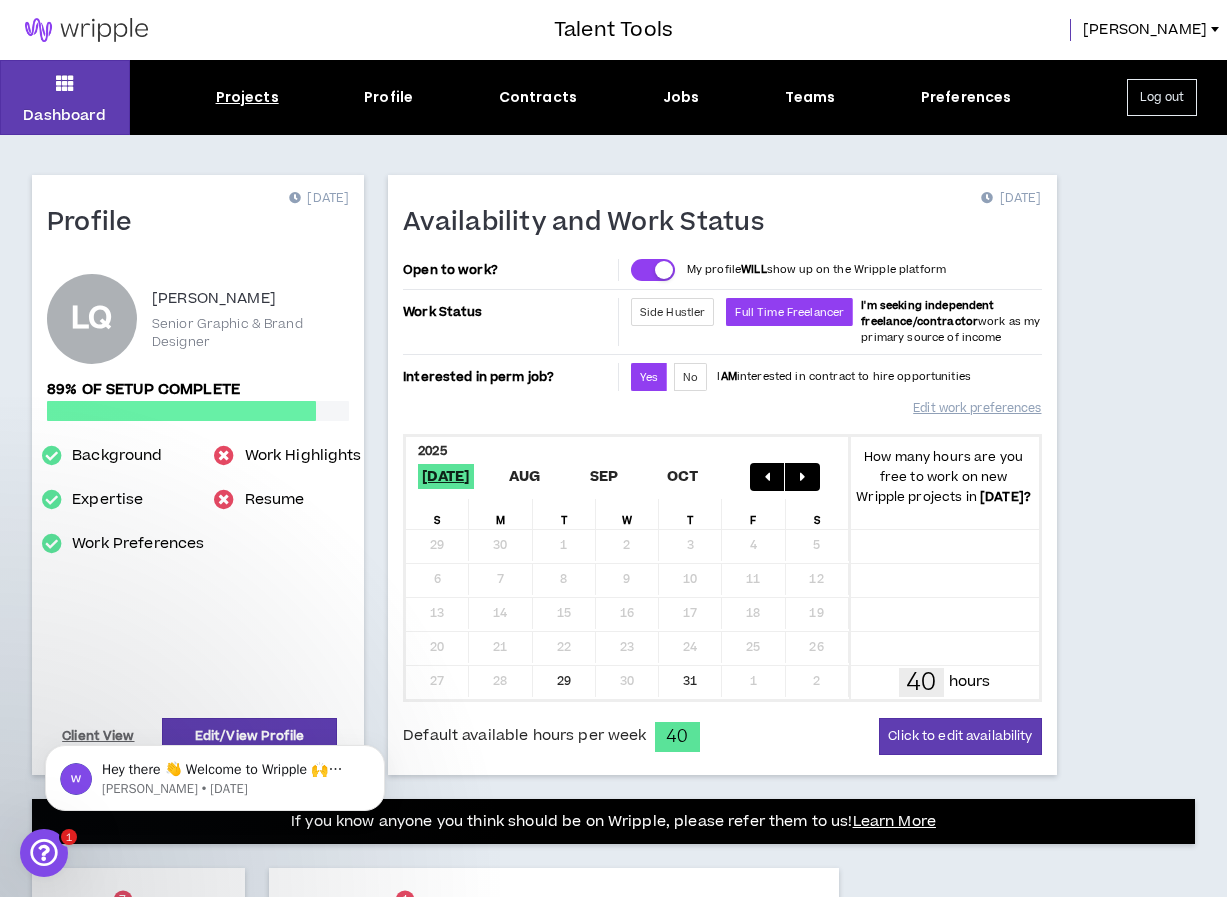 click on "Projects" at bounding box center (247, 97) 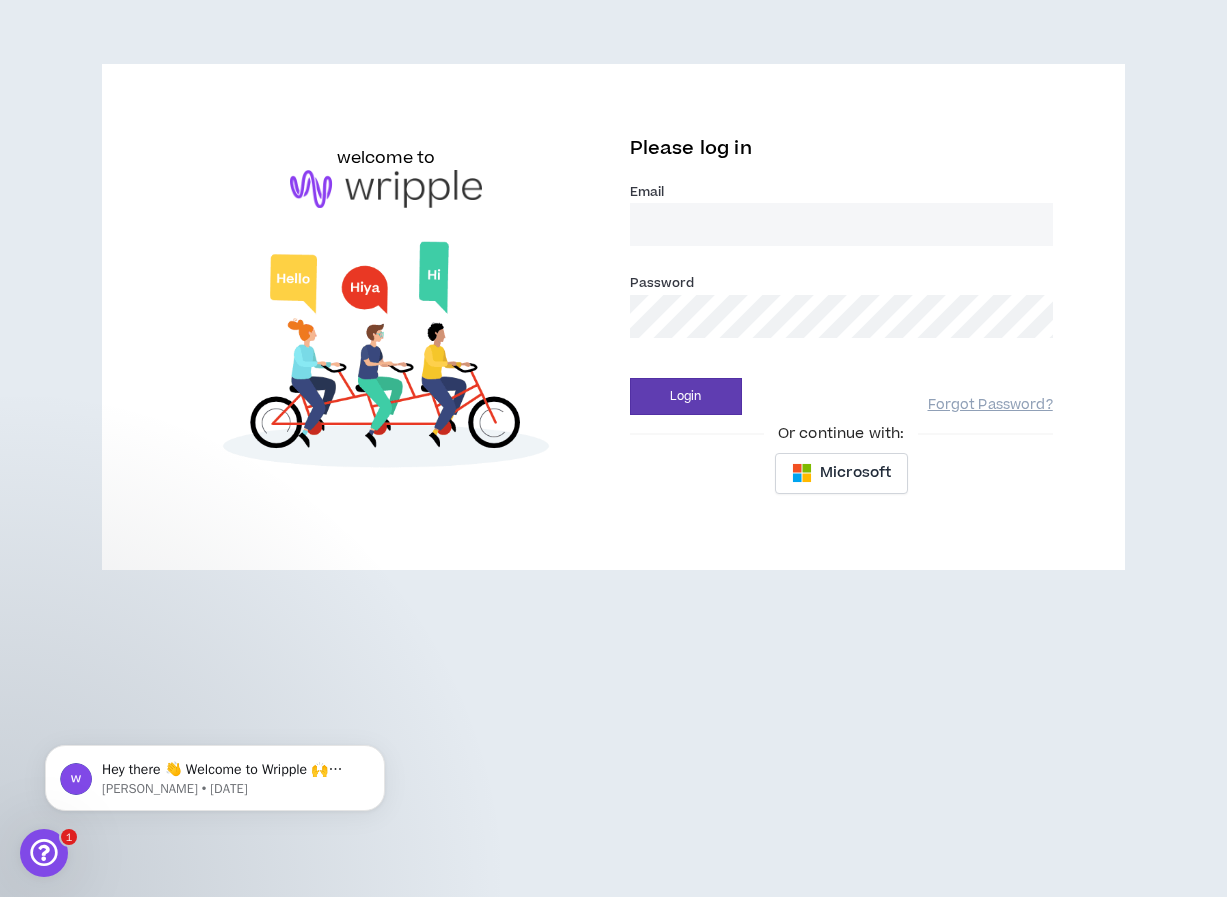 click on "Email  *" at bounding box center [841, 224] 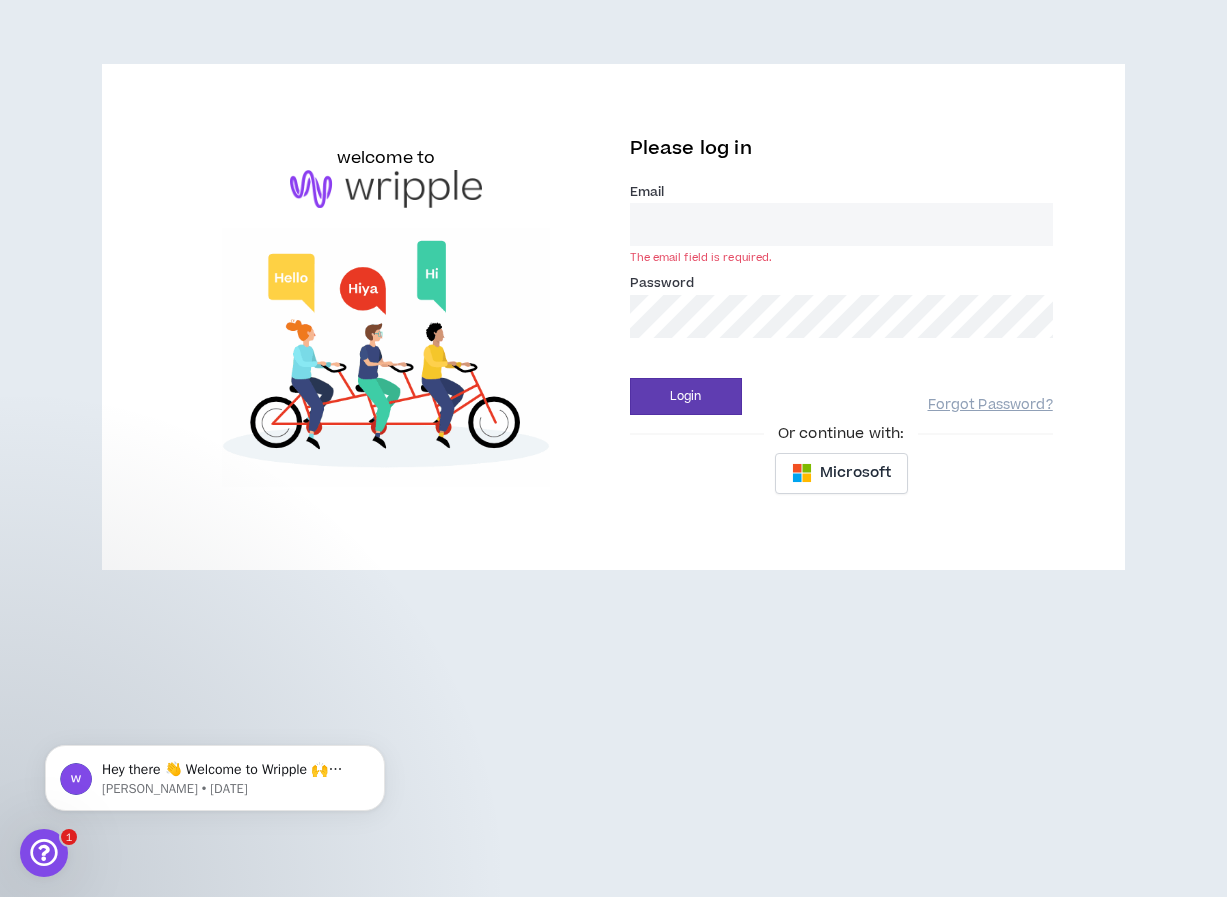 type on "[PERSON_NAME][EMAIL_ADDRESS][PERSON_NAME][DOMAIN_NAME]" 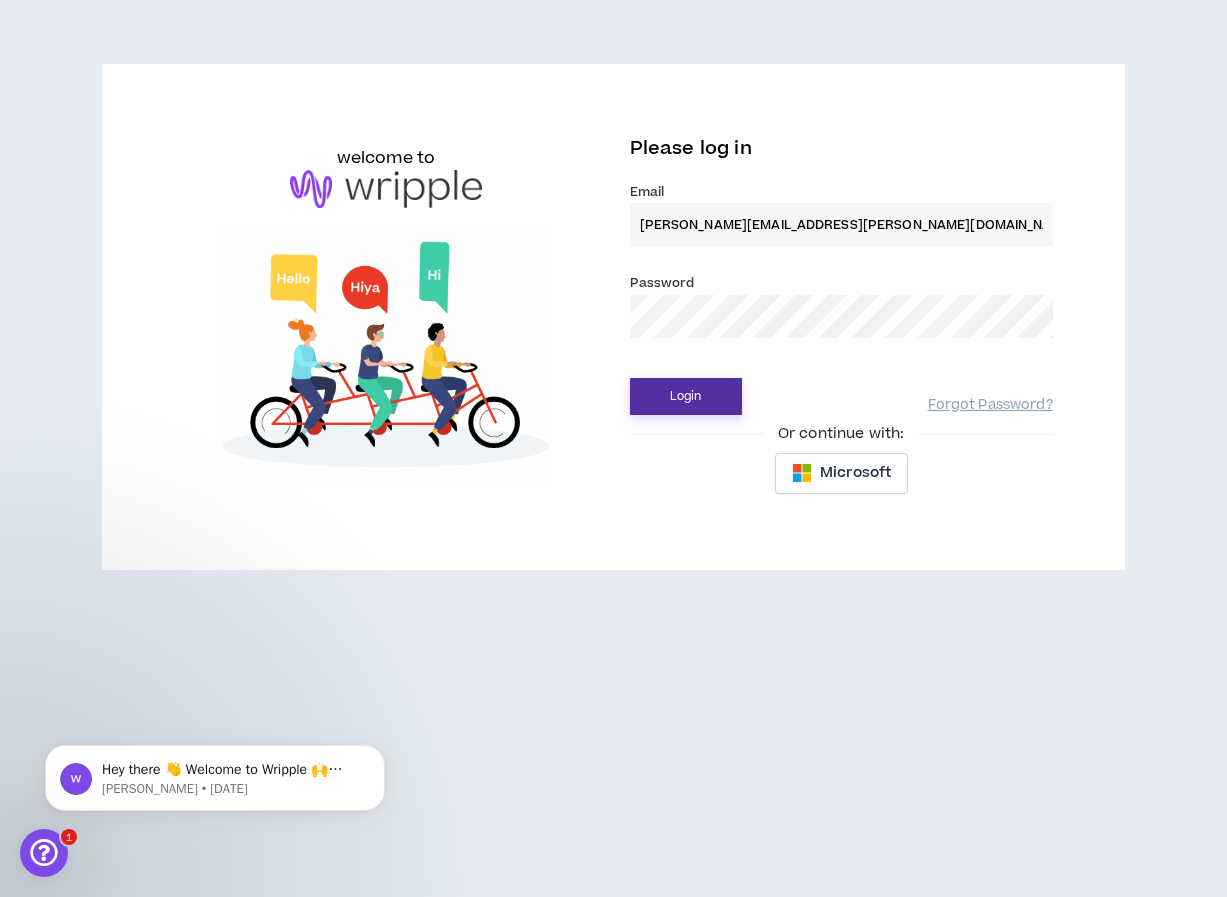 click on "Login" at bounding box center (686, 396) 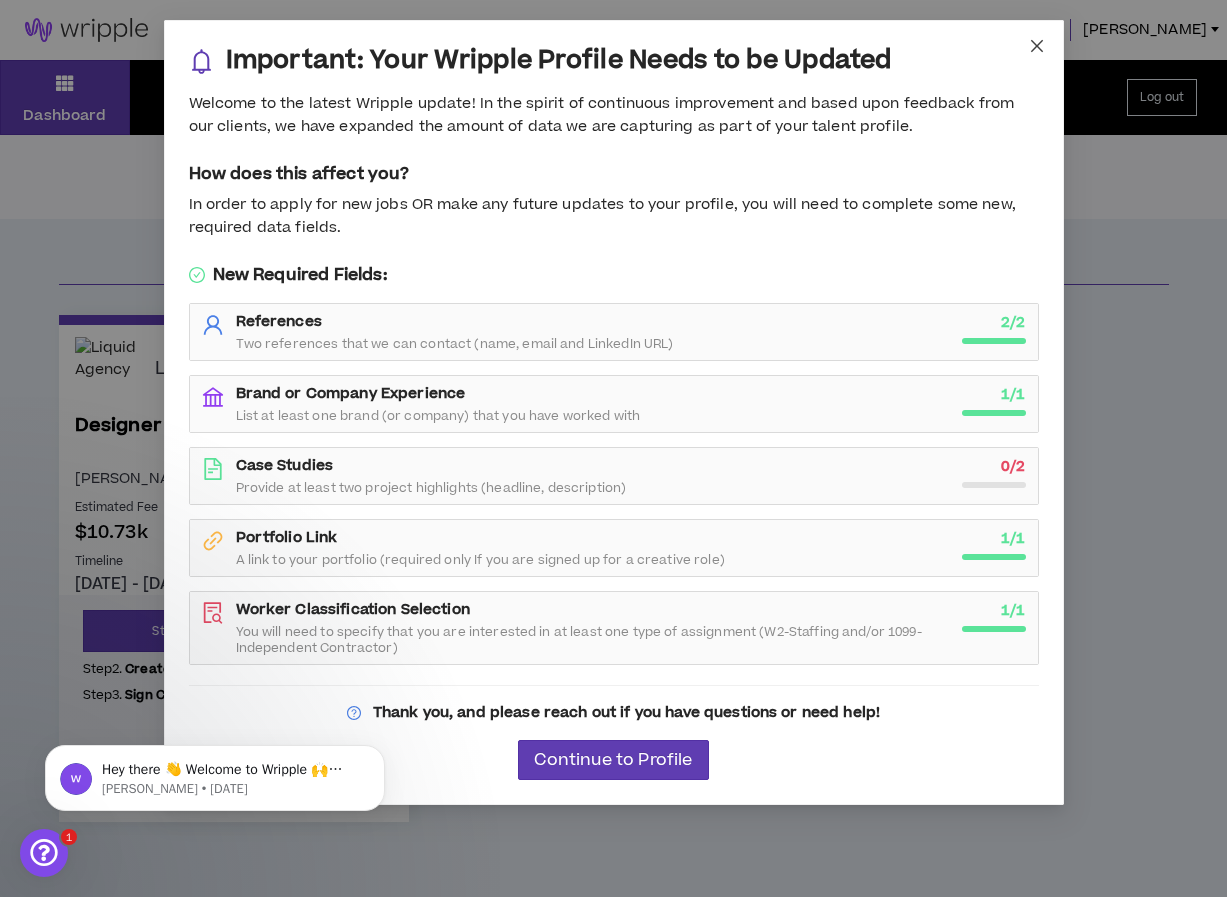 click 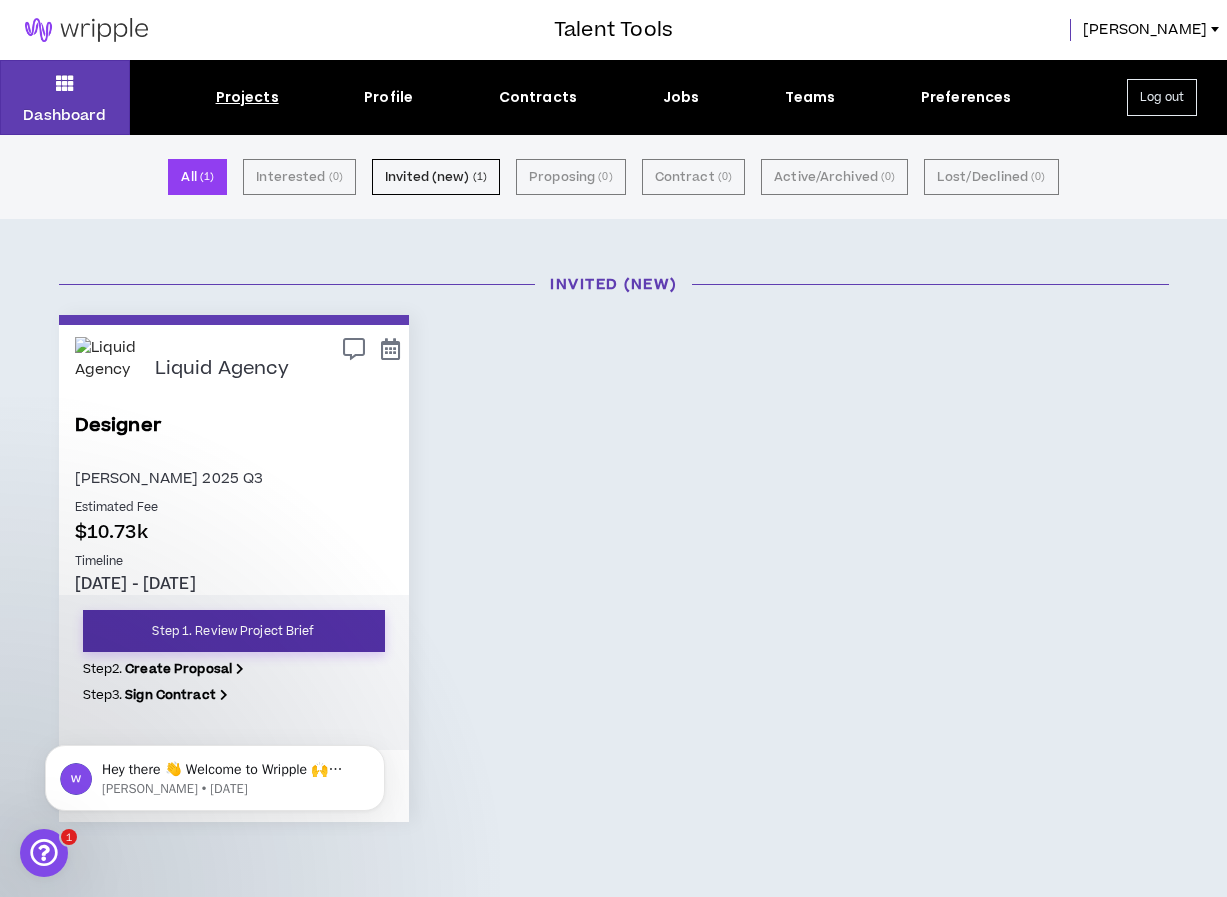 click on "Step 1. Review Project Brief" at bounding box center [234, 631] 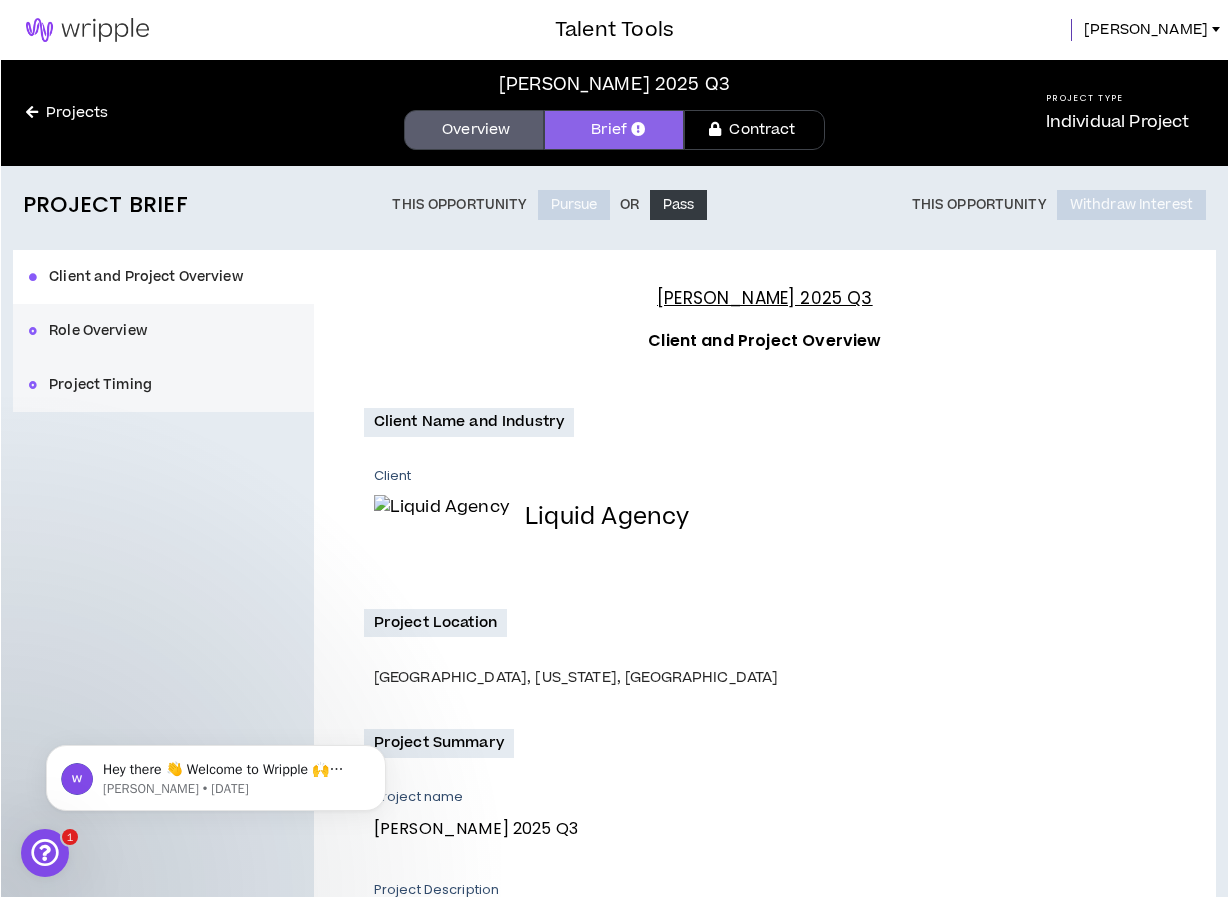 scroll, scrollTop: 311, scrollLeft: 0, axis: vertical 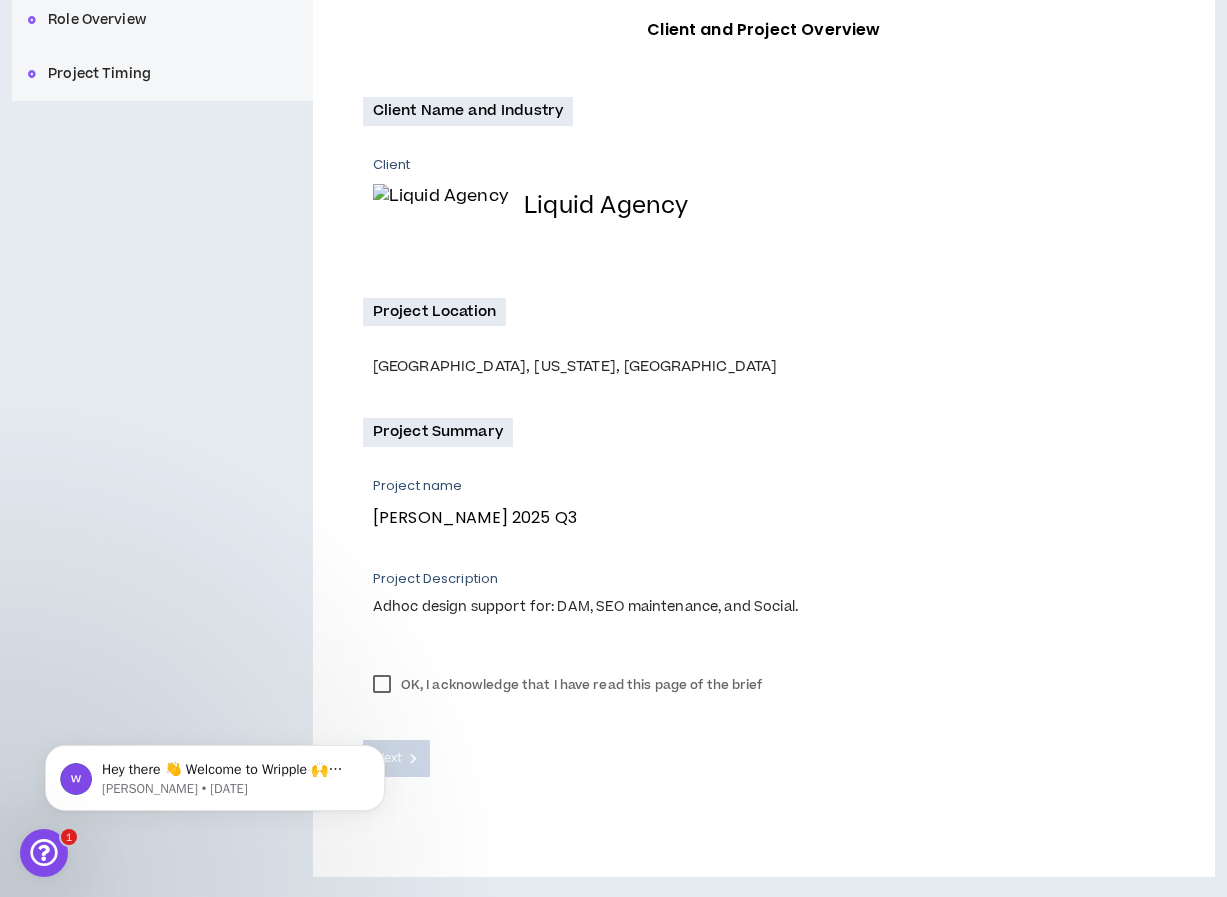 click on "OK, I acknowledge that I have read this page of the brief" at bounding box center [568, 685] 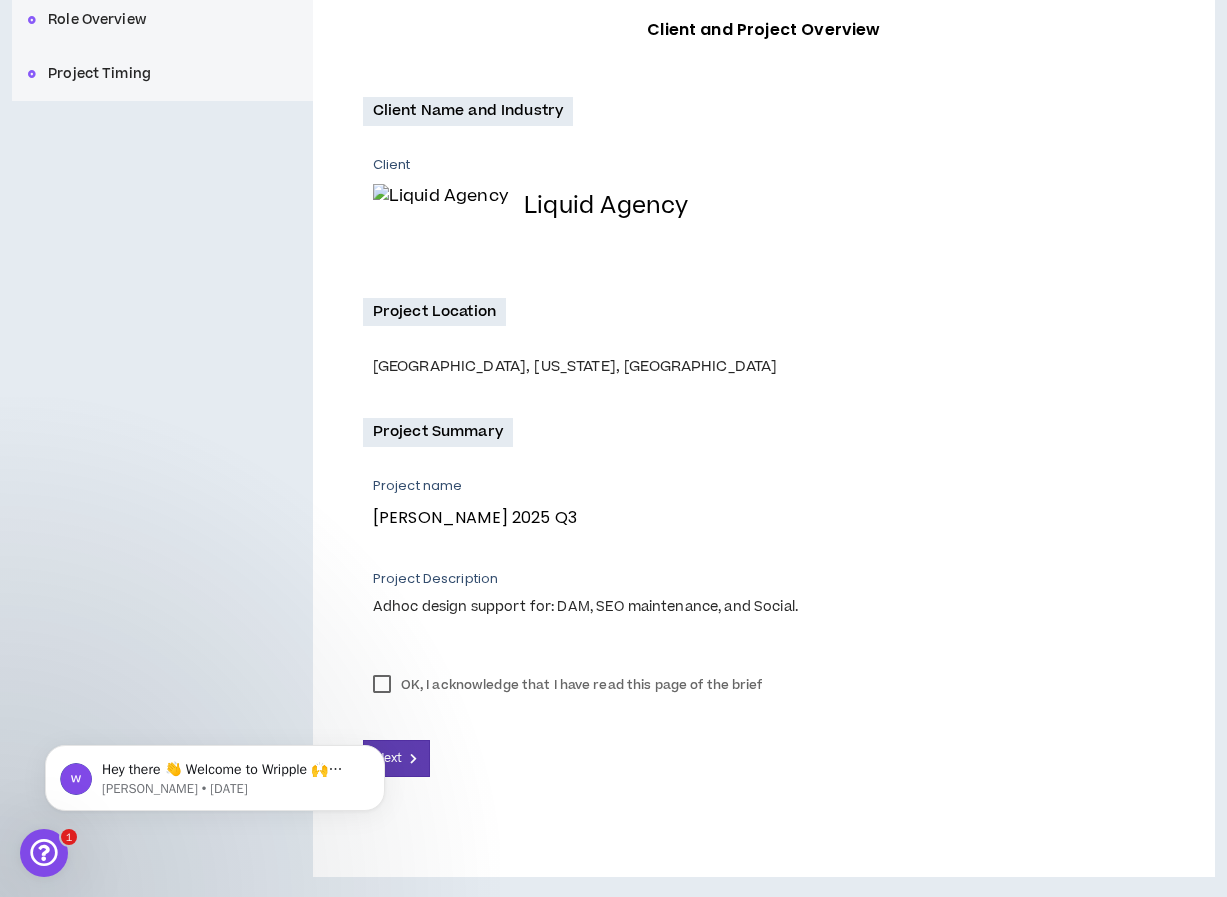 click on "Hey there 👋 Welcome to Wripple 🙌 Take a look around! If you have any questions, just reply to this message. Morgan Morgan • 2d ago" 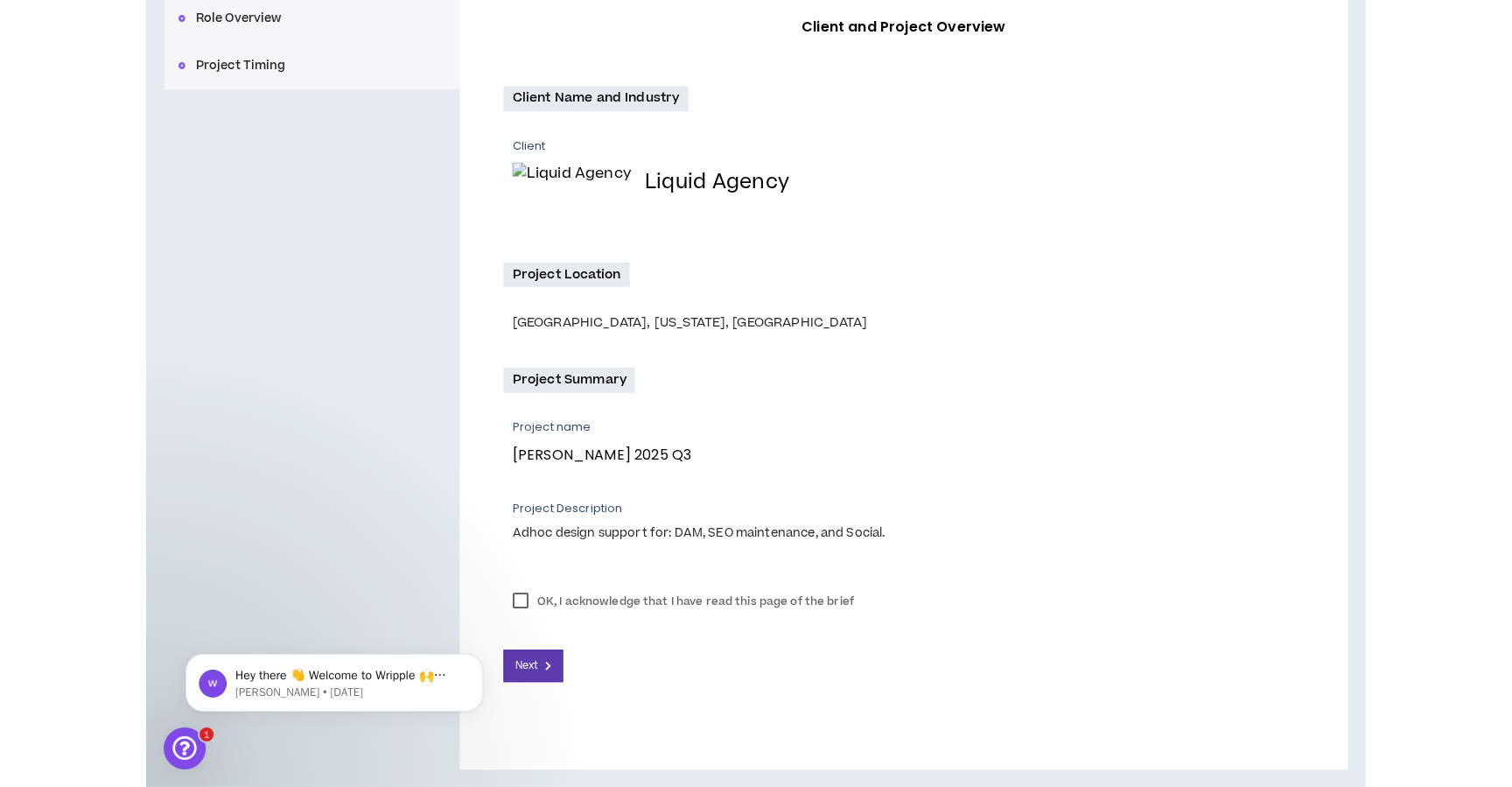 scroll, scrollTop: 271, scrollLeft: 0, axis: vertical 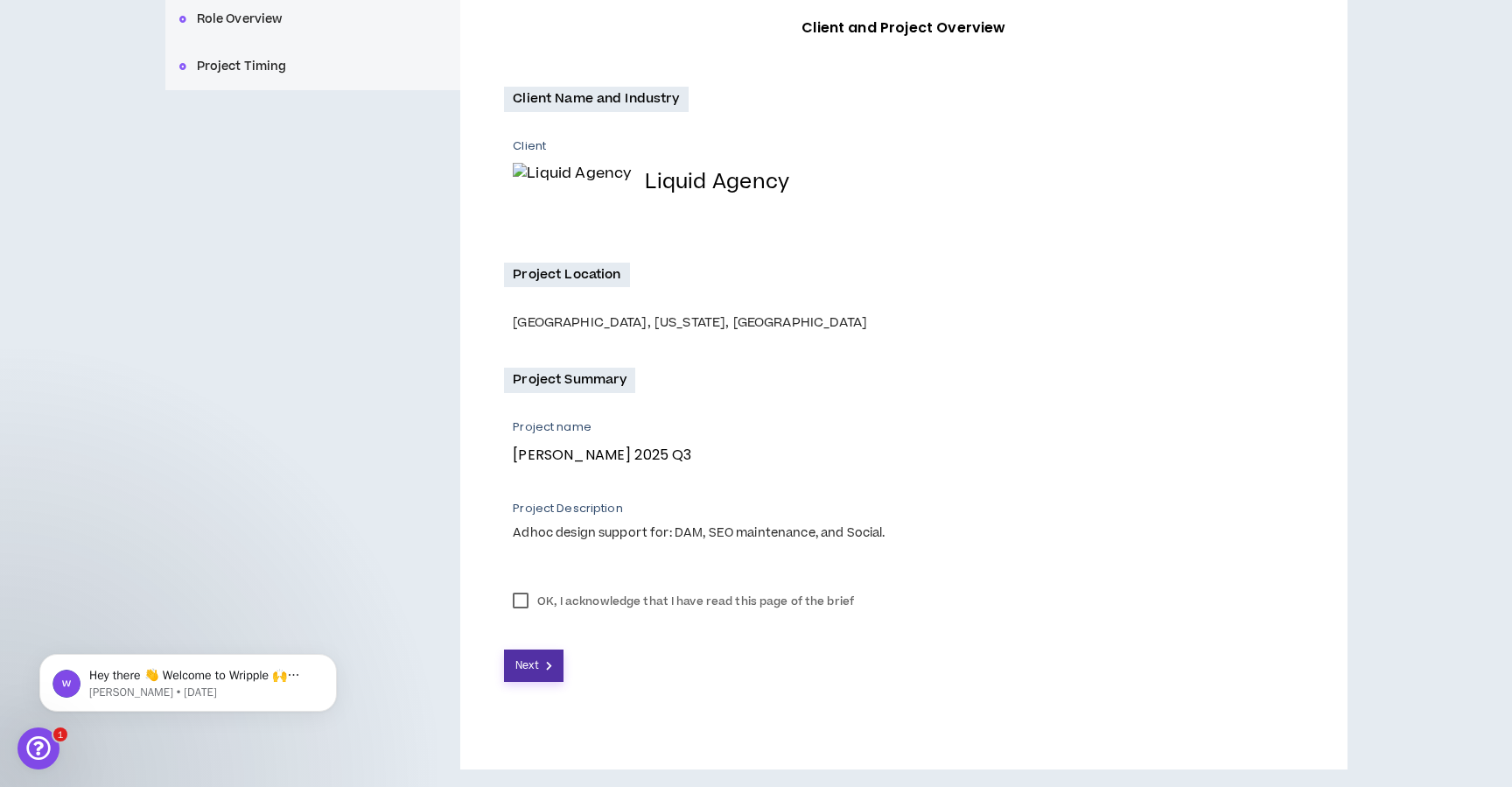 click on "Next" at bounding box center [534, 665] 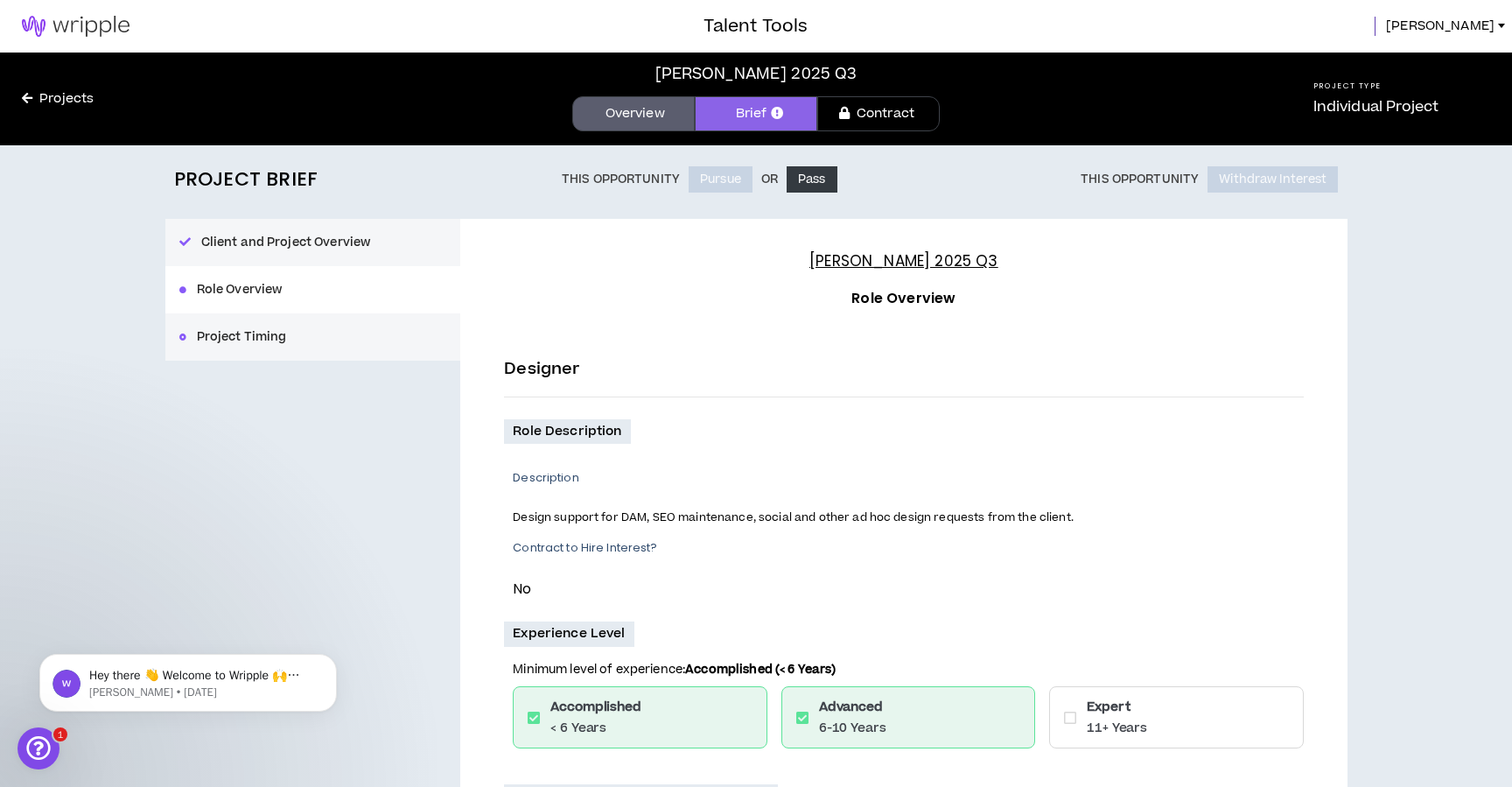 scroll, scrollTop: 165, scrollLeft: 0, axis: vertical 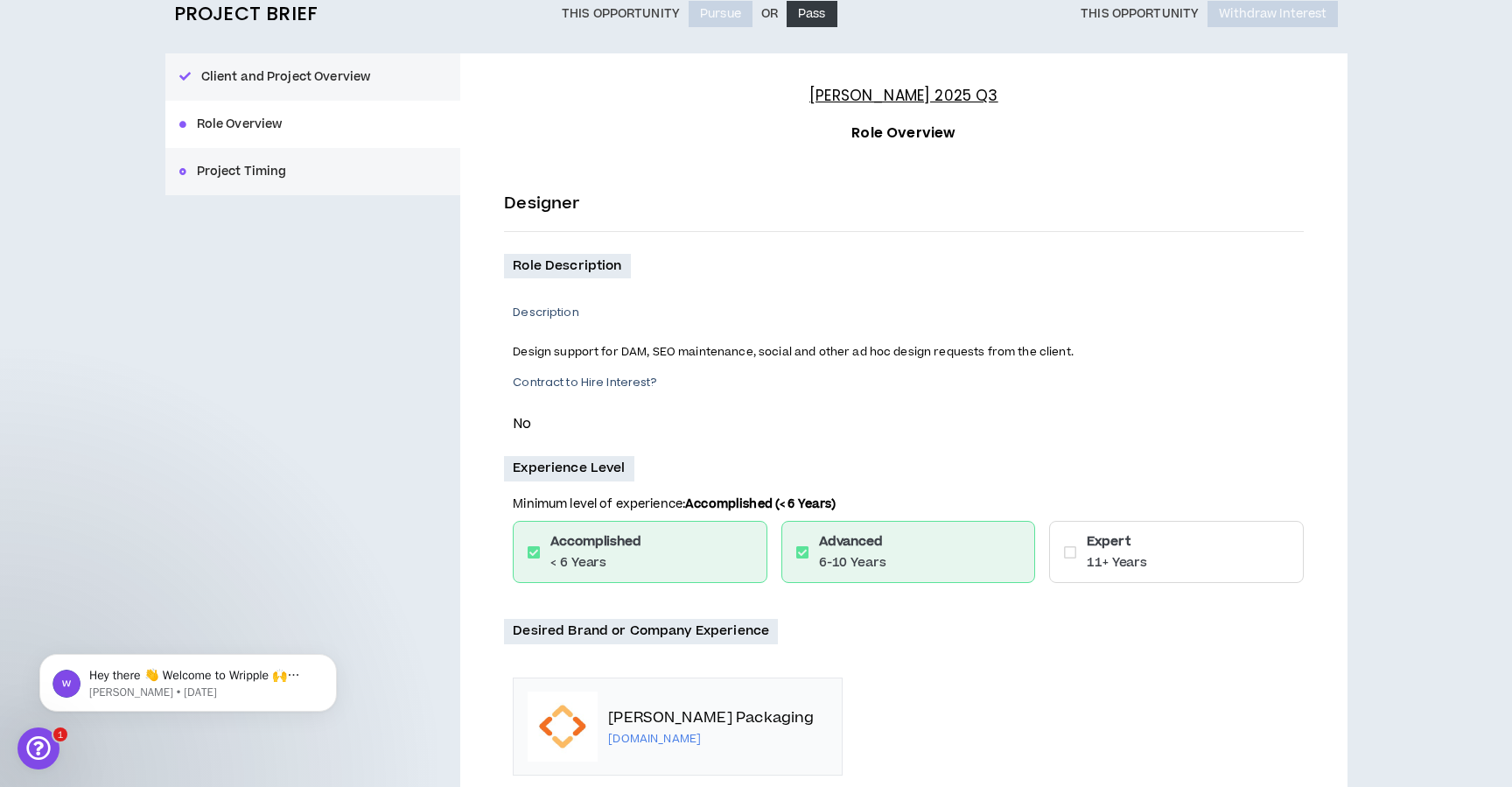click on "Expert 11+ Years" at bounding box center [1176, 552] 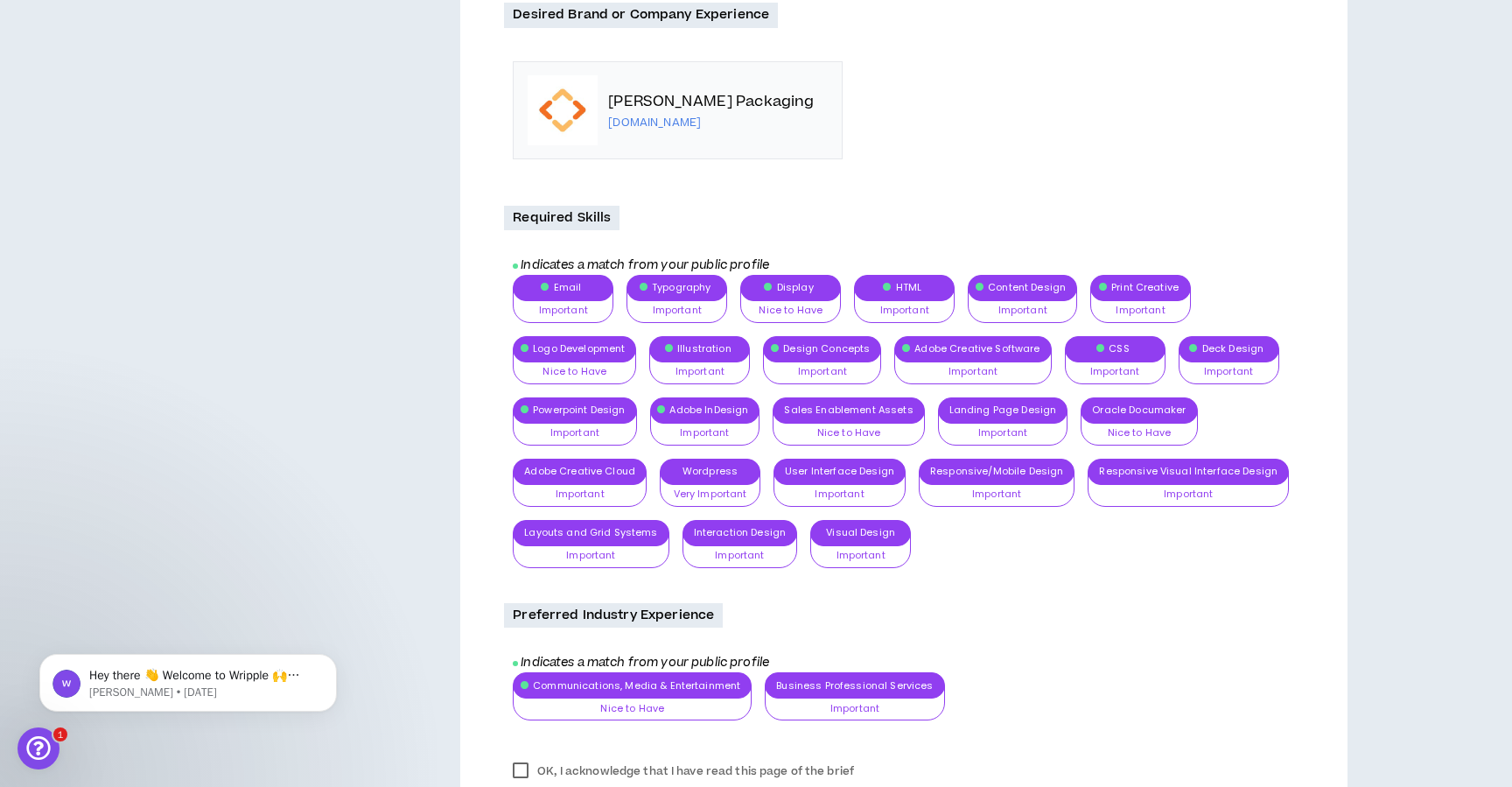 scroll, scrollTop: 952, scrollLeft: 0, axis: vertical 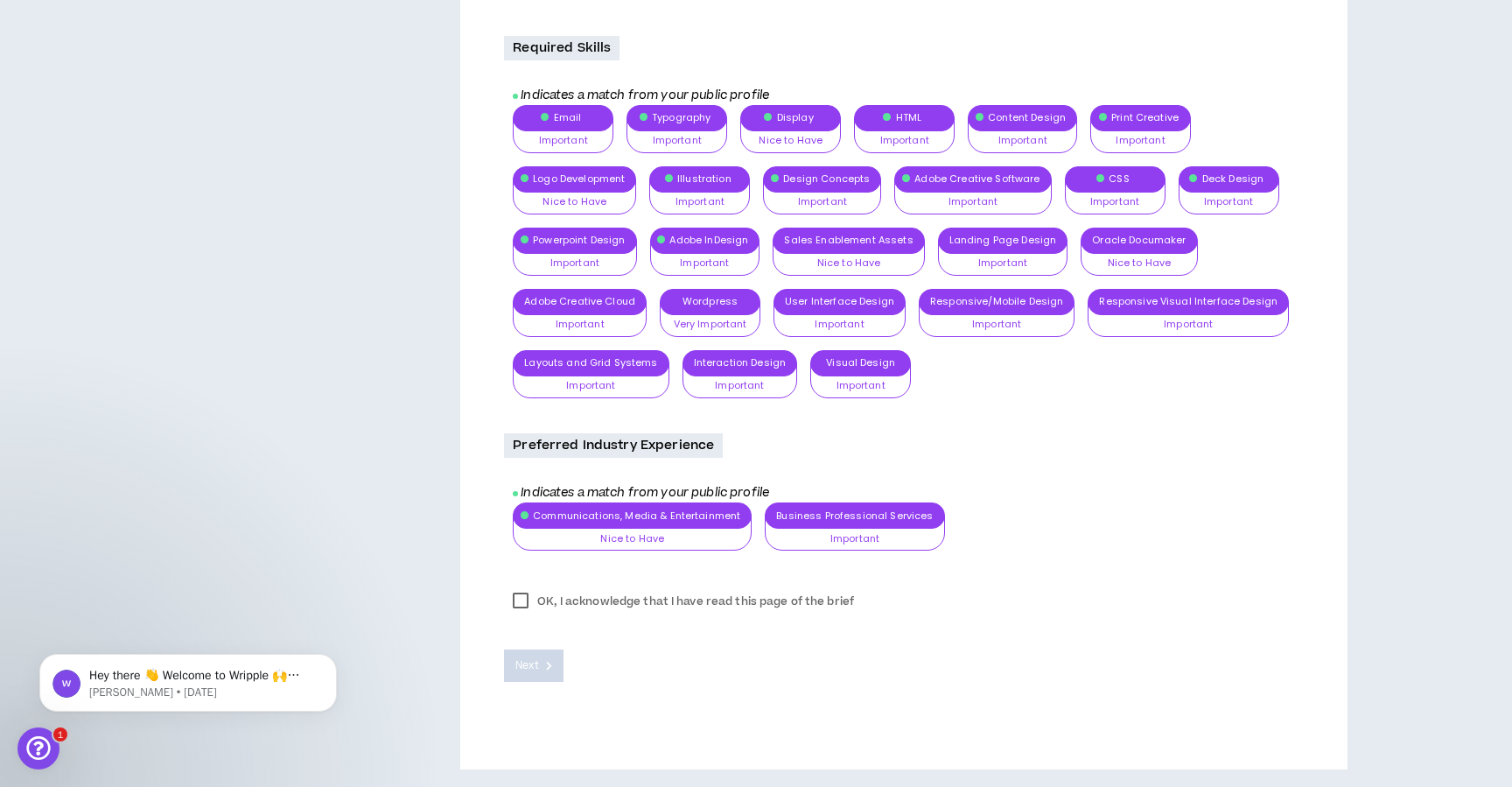 click on "OK, I acknowledge that I have read this page of the brief" at bounding box center [683, 601] 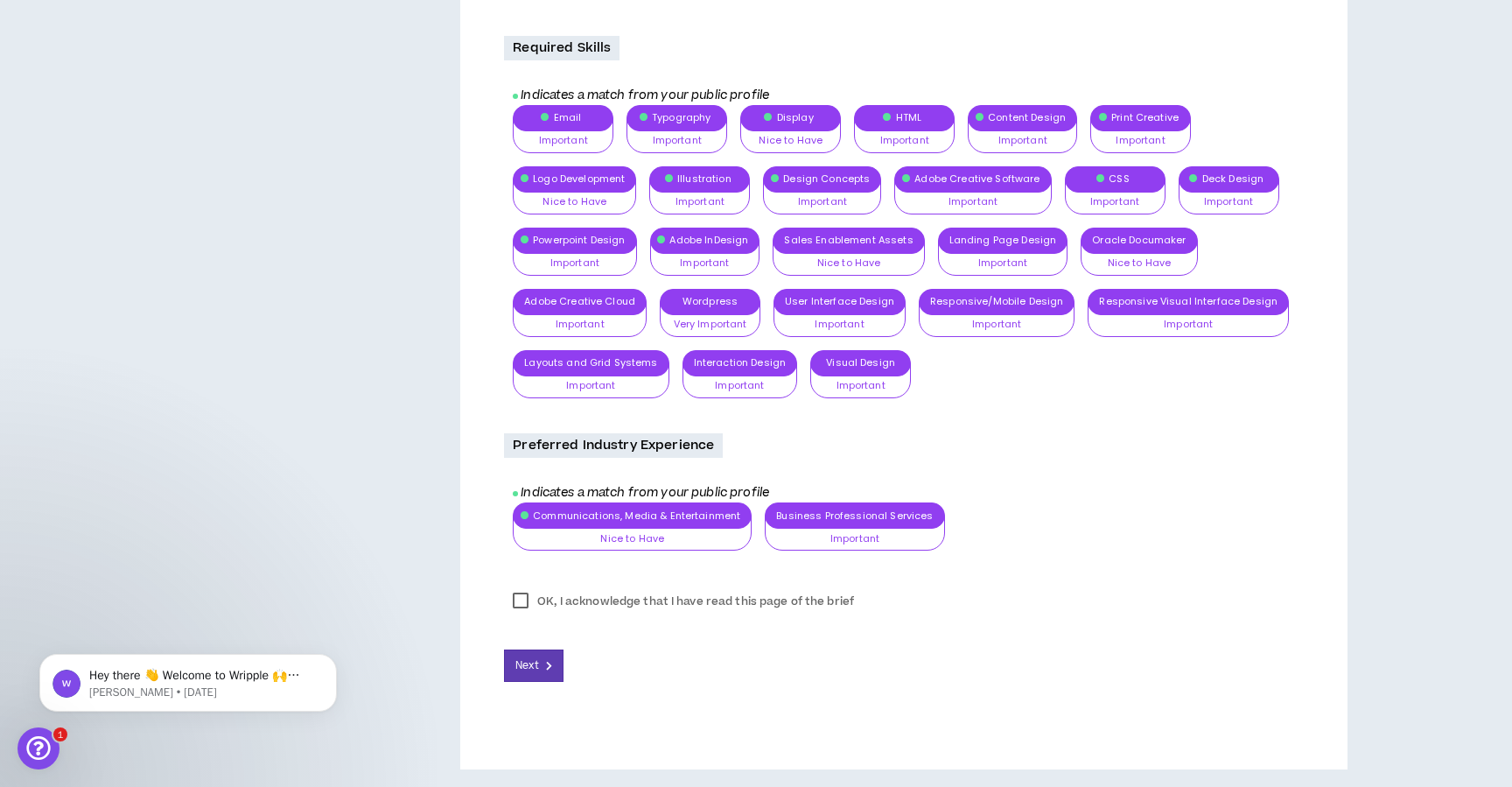 click on "Next" at bounding box center [903, 651] 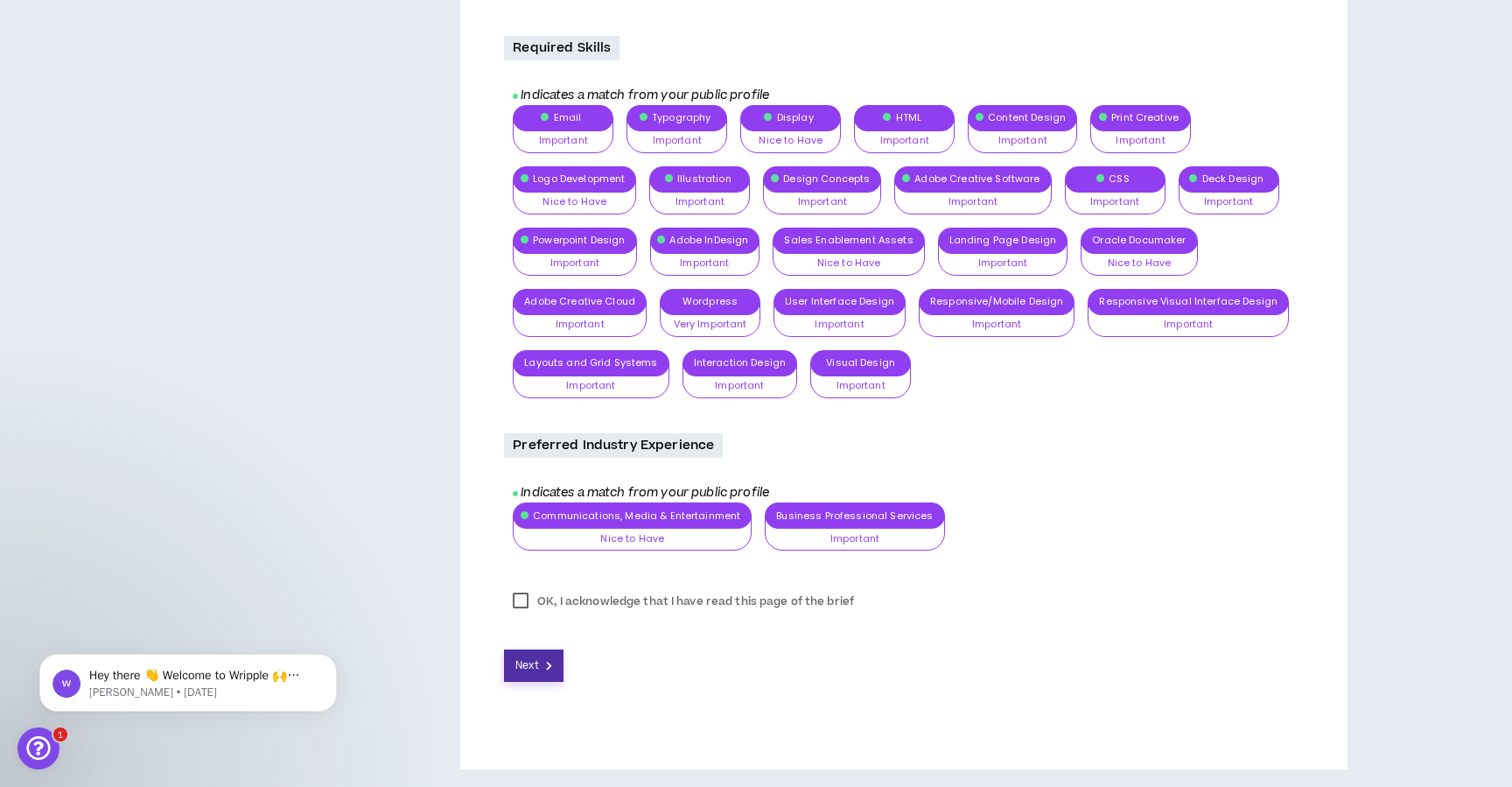 click at bounding box center [549, 665] 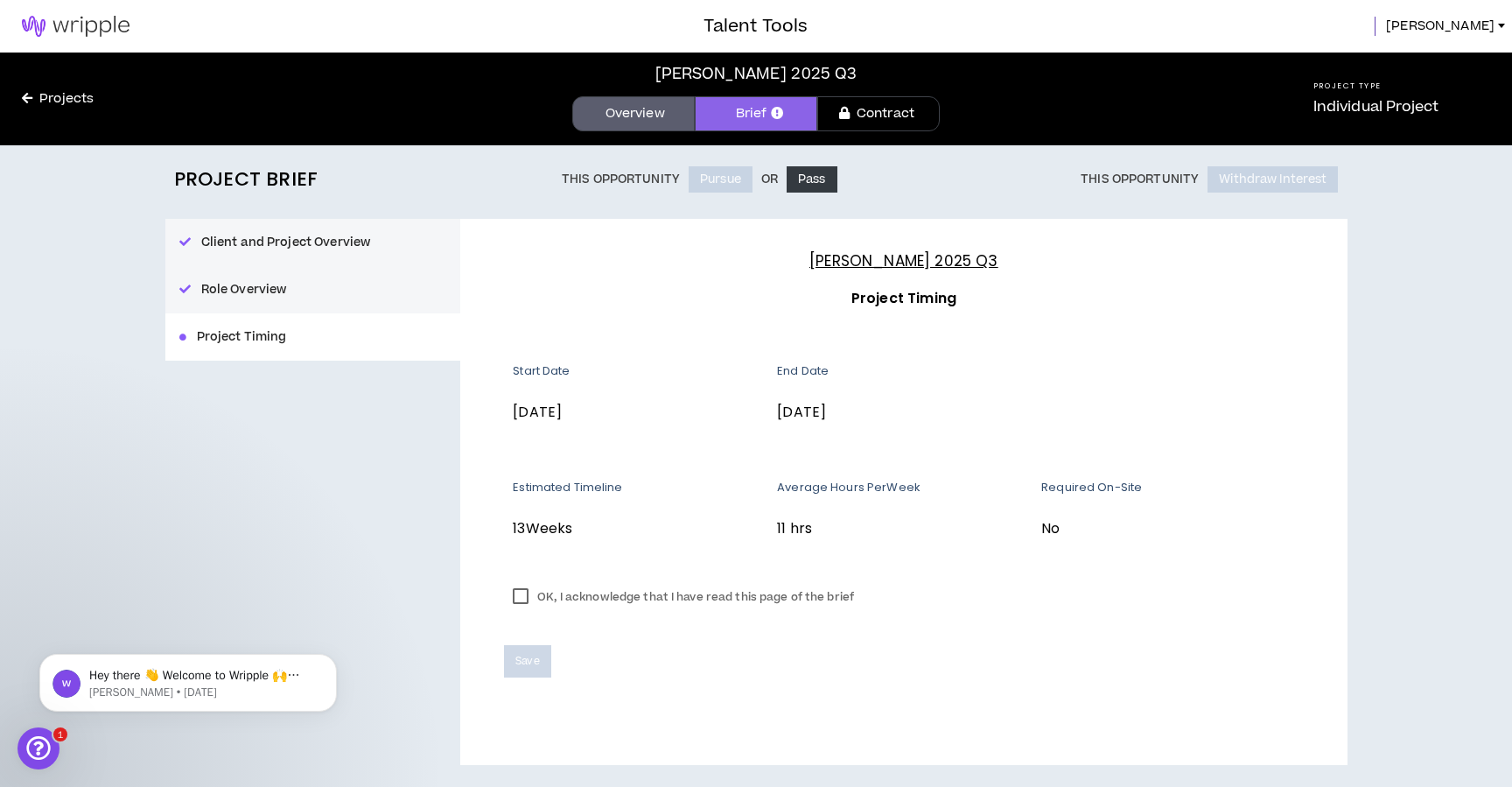 scroll, scrollTop: 0, scrollLeft: 0, axis: both 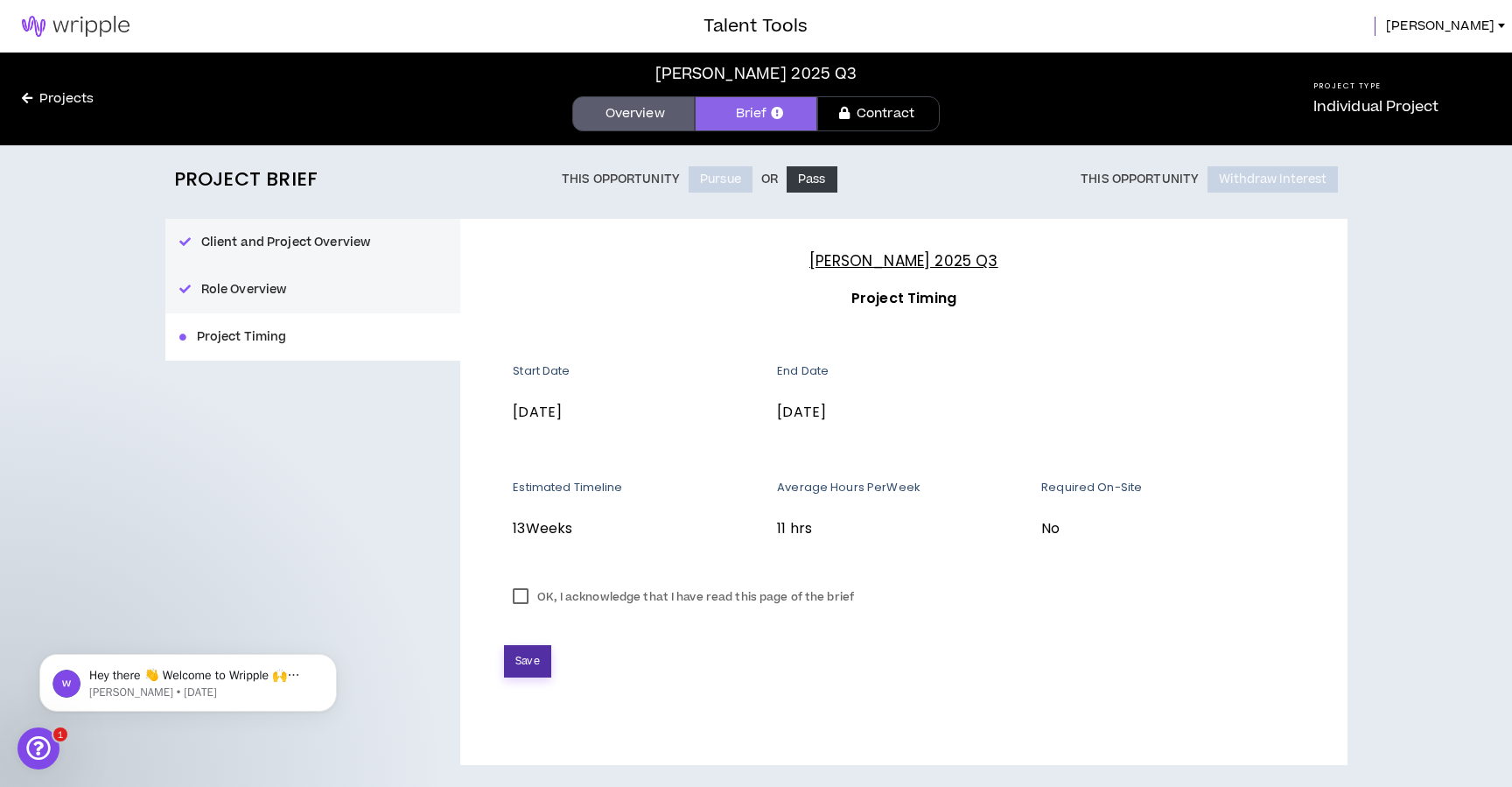 click on "Save" at bounding box center (527, 661) 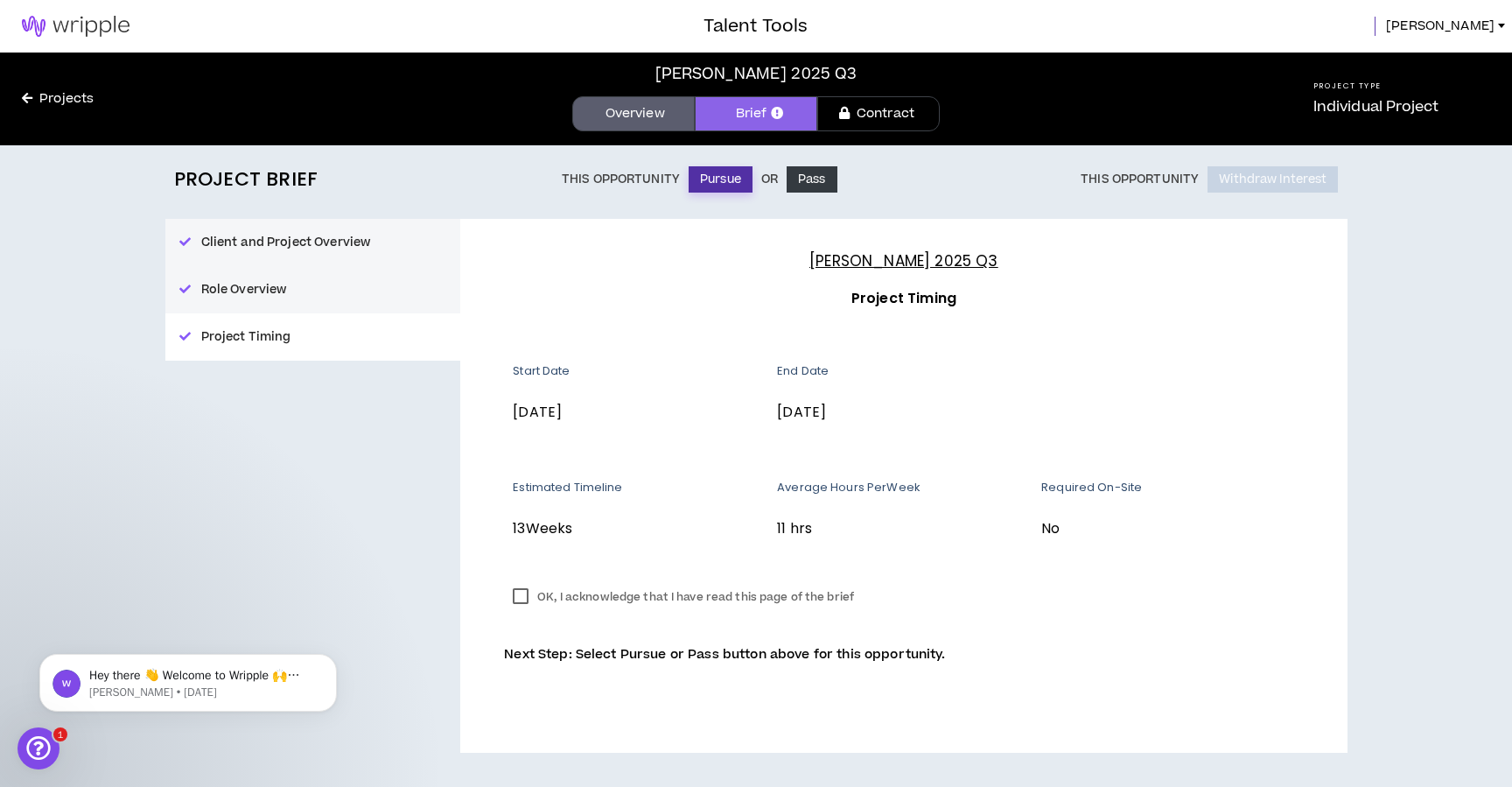 click on "Pursue" at bounding box center (720, 179) 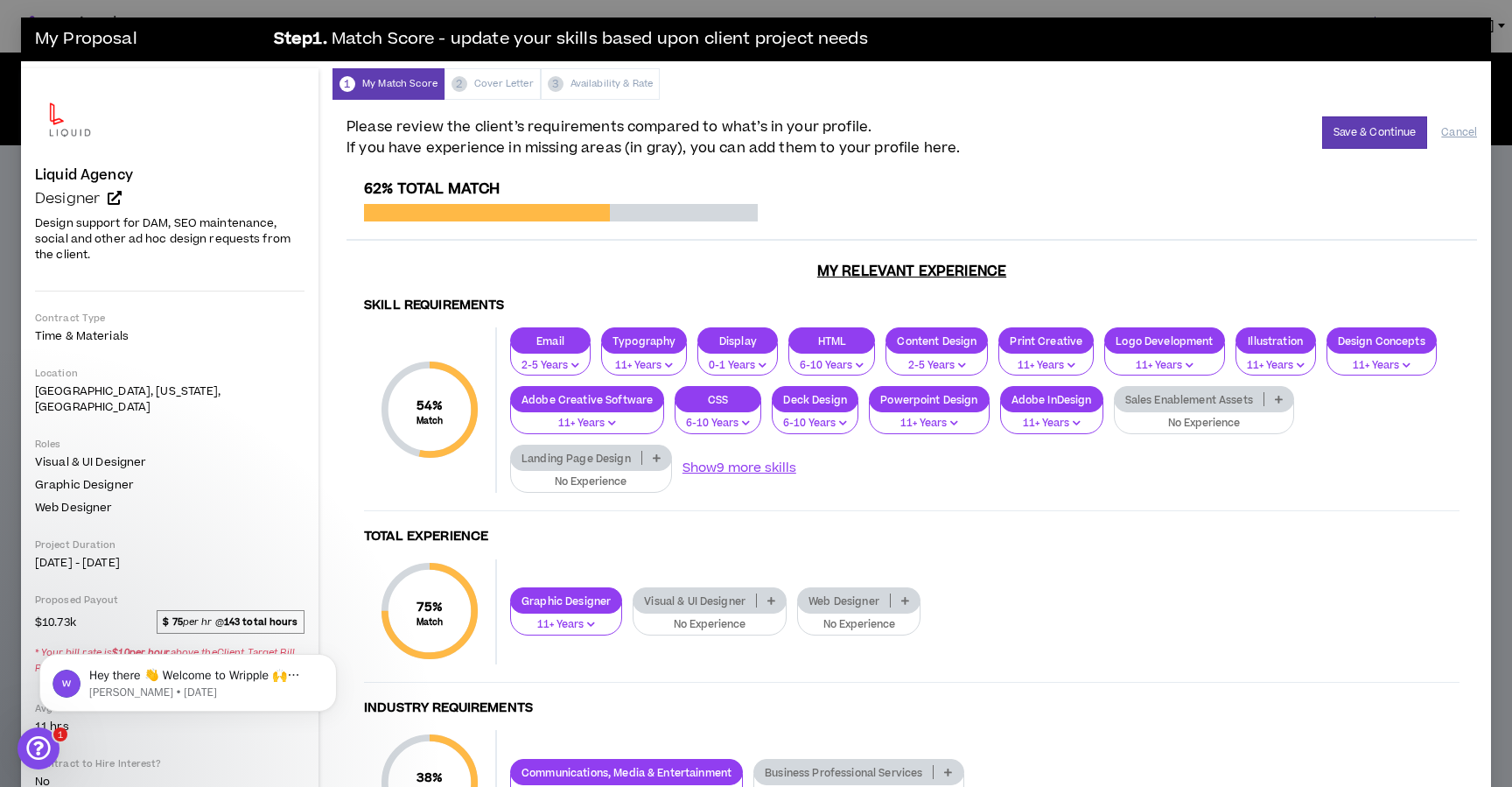 click at bounding box center [771, 601] 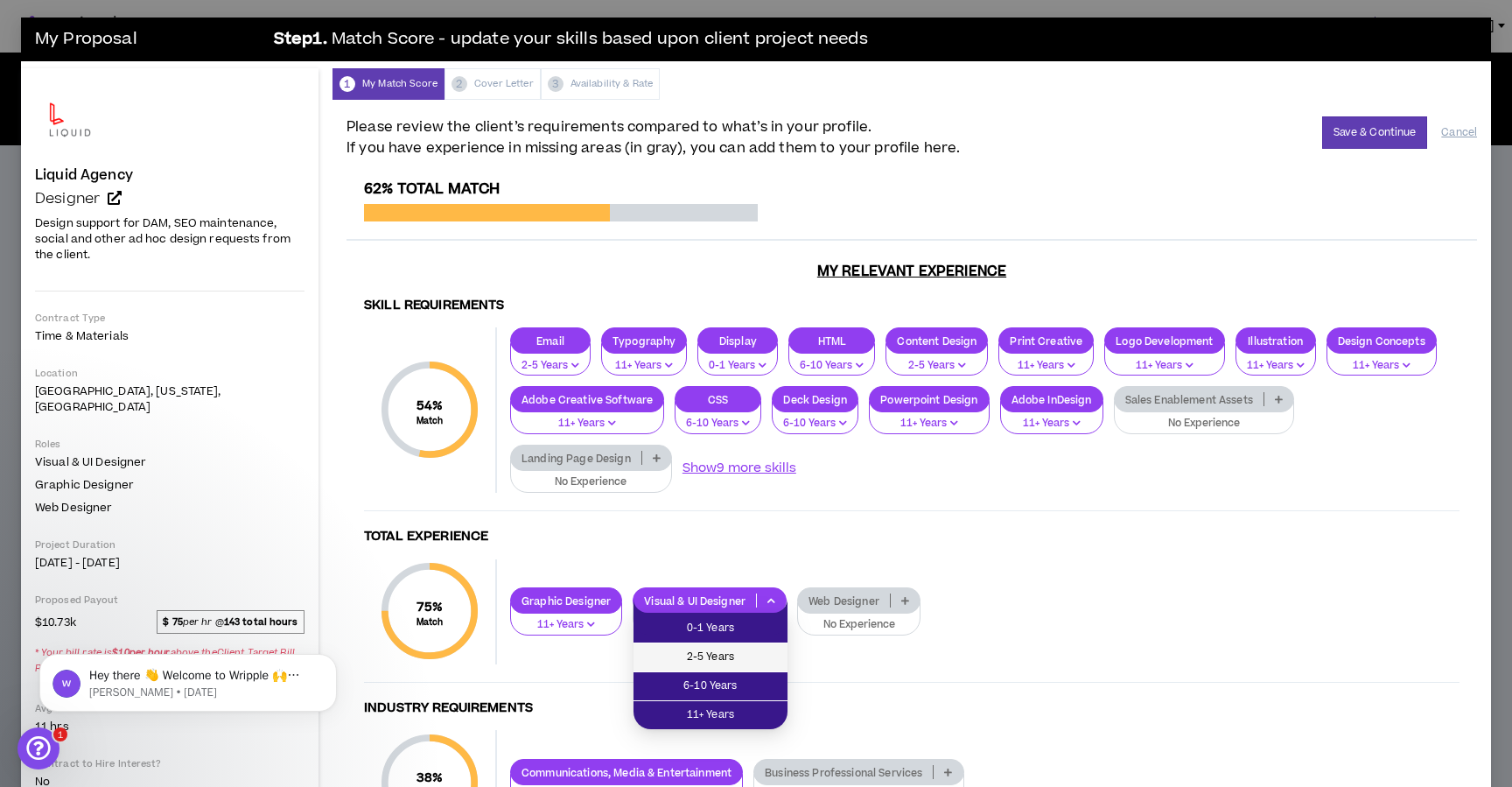 click on "2-5 Years" at bounding box center [710, 657] 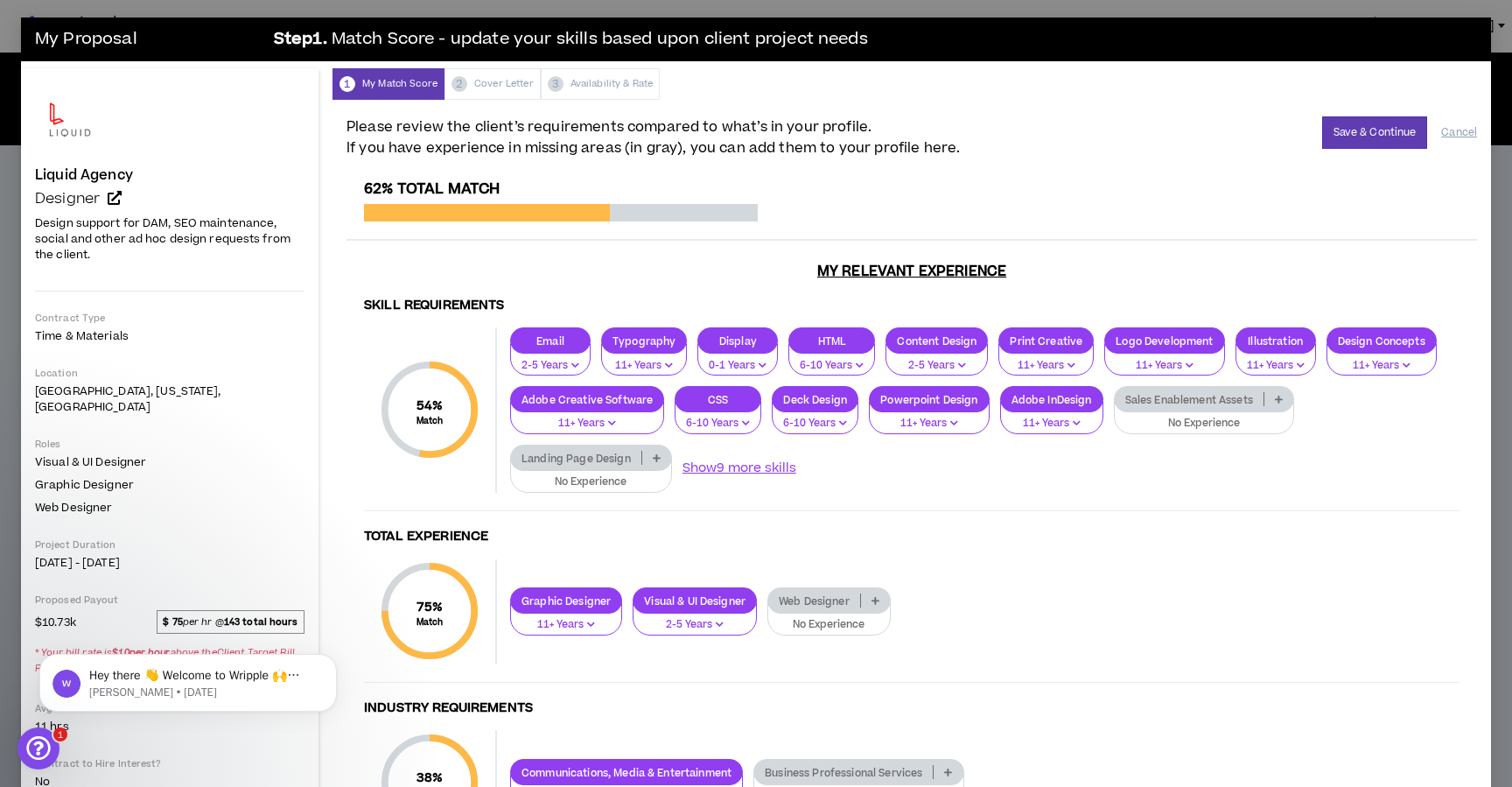 click on "No Experience" at bounding box center [829, 625] 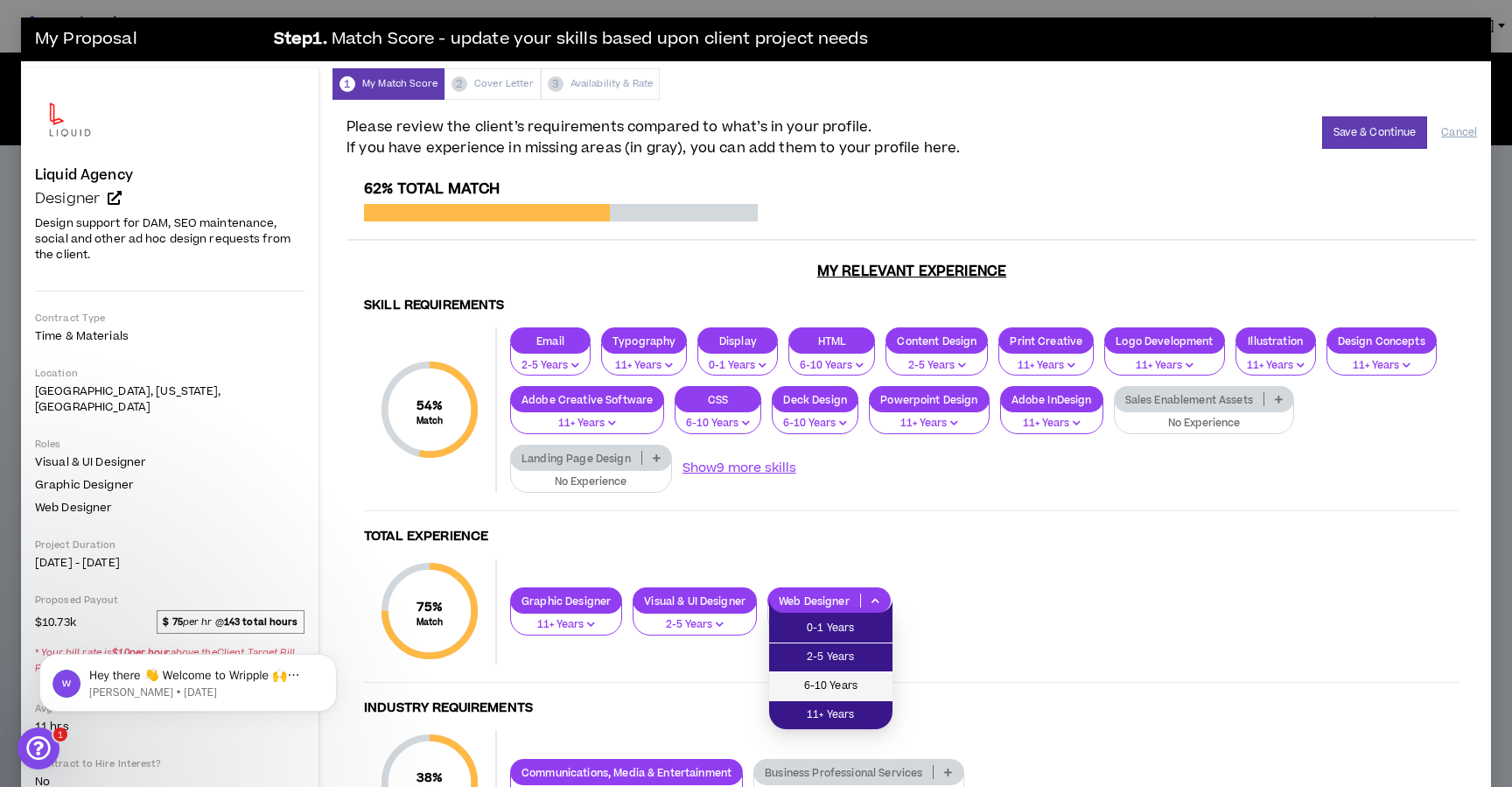 click on "6-10 Years" at bounding box center (830, 686) 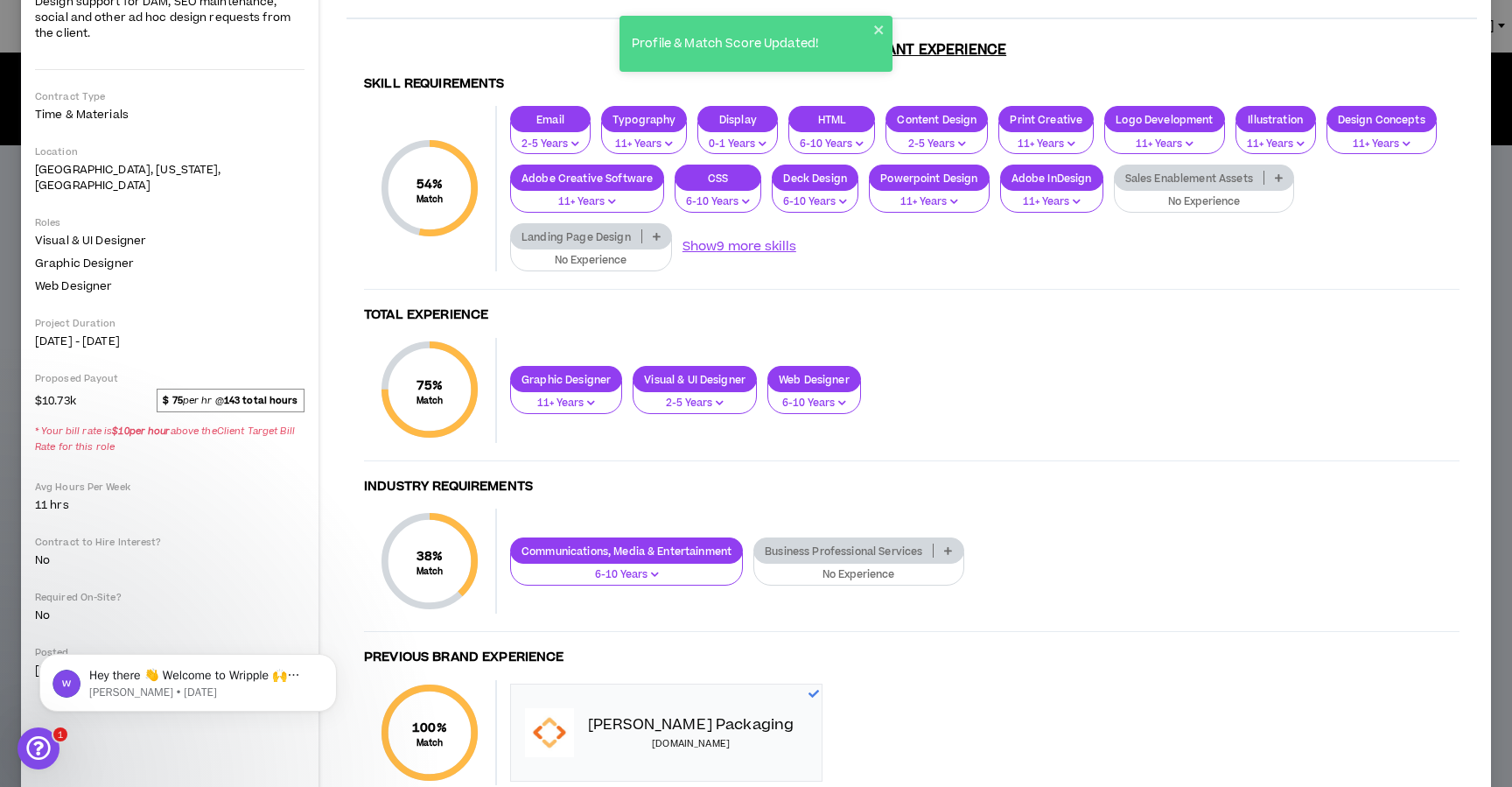 scroll, scrollTop: 233, scrollLeft: 0, axis: vertical 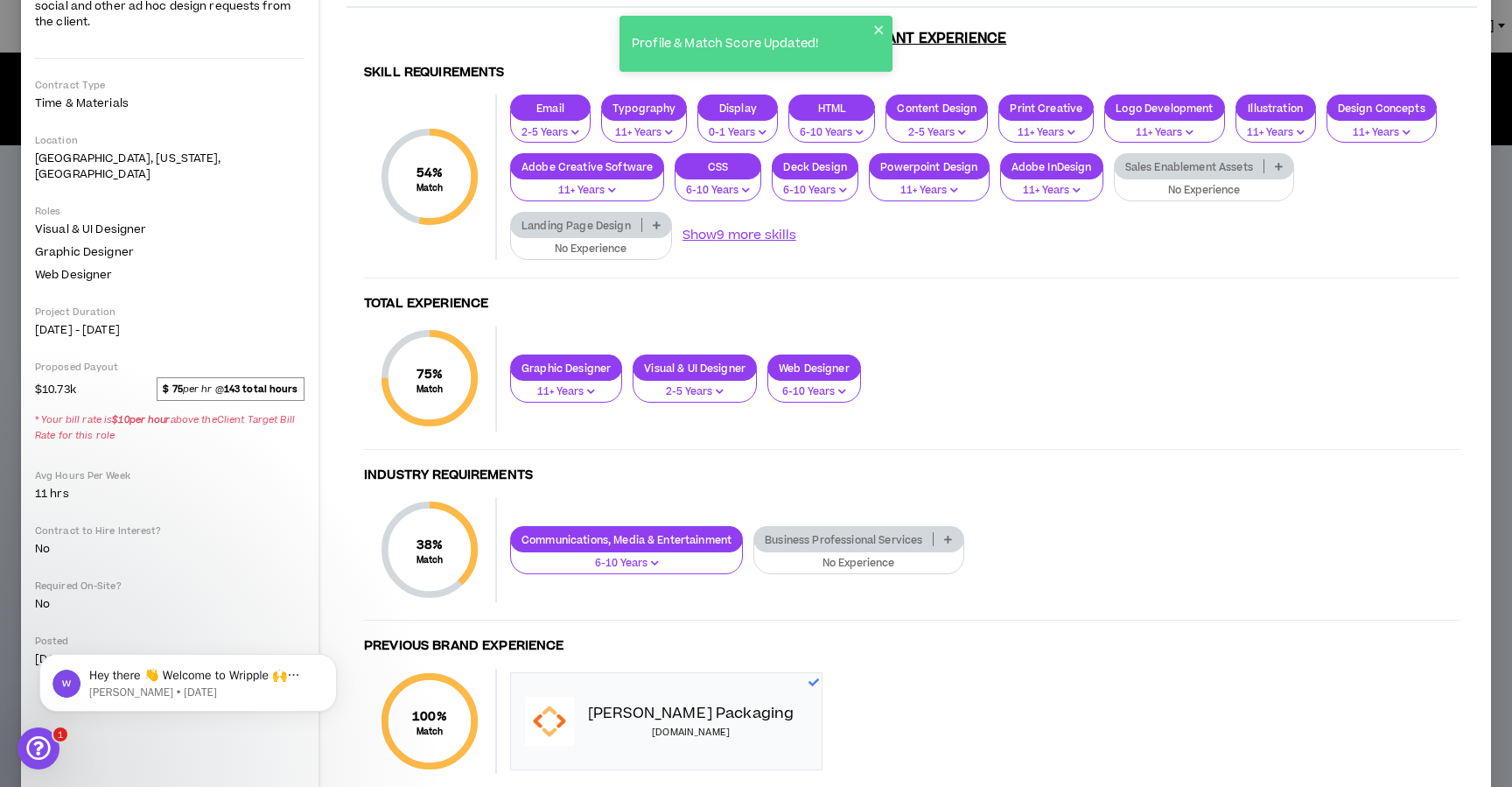 click on "No Experience" at bounding box center (591, 249) 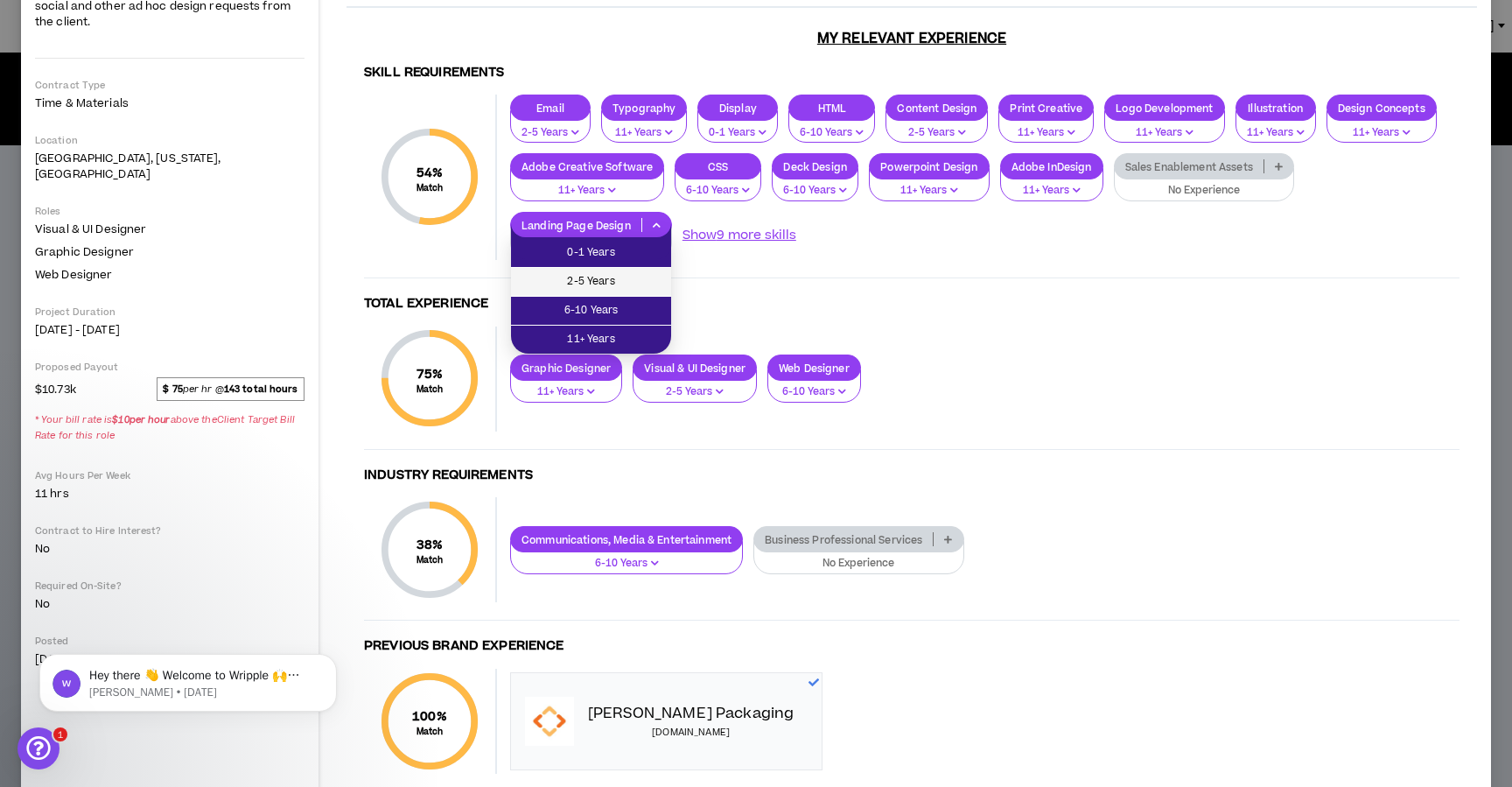 click on "2-5 Years" at bounding box center (591, 282) 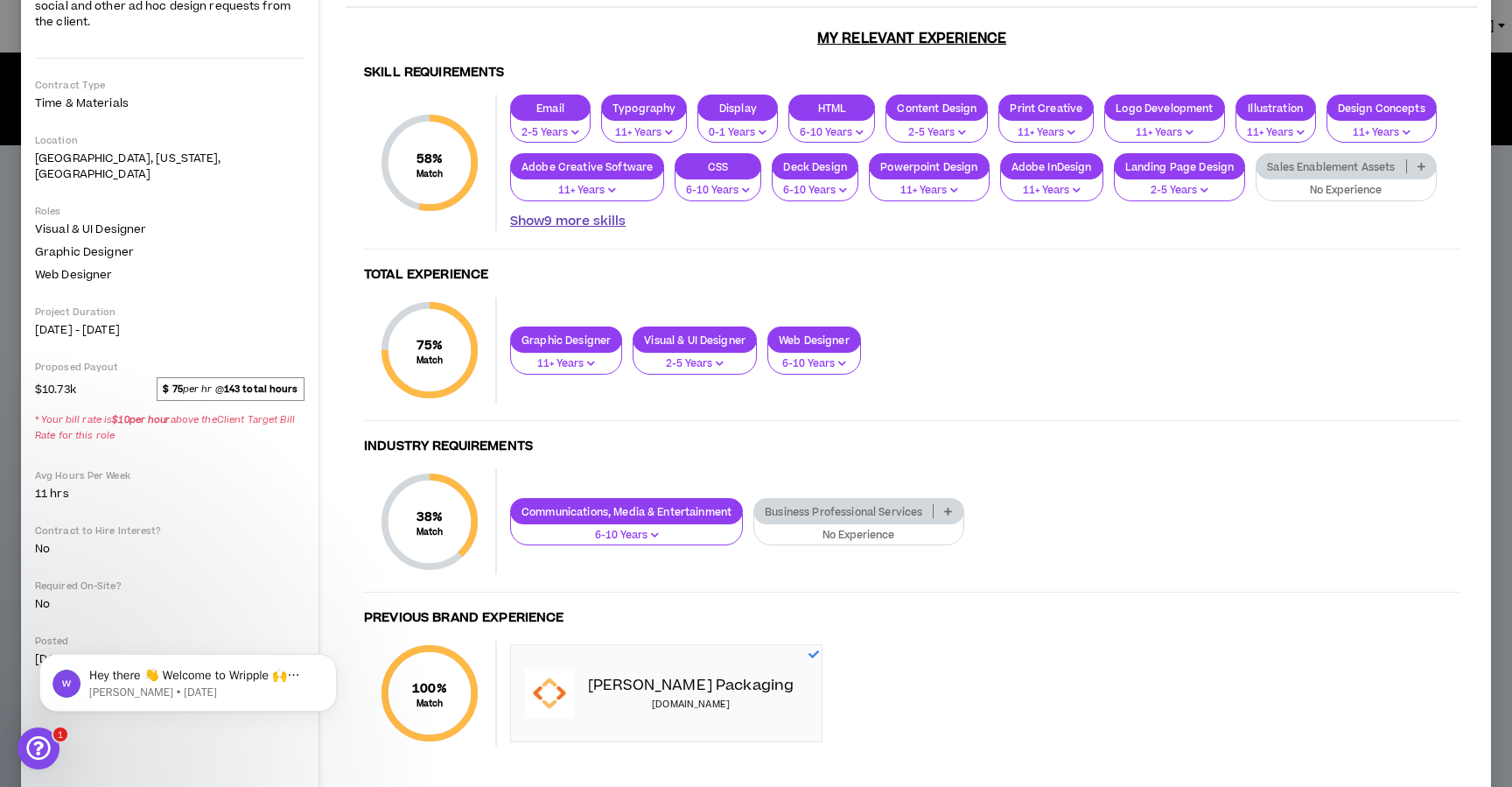 click on "Show  9 more skills" at bounding box center (568, 221) 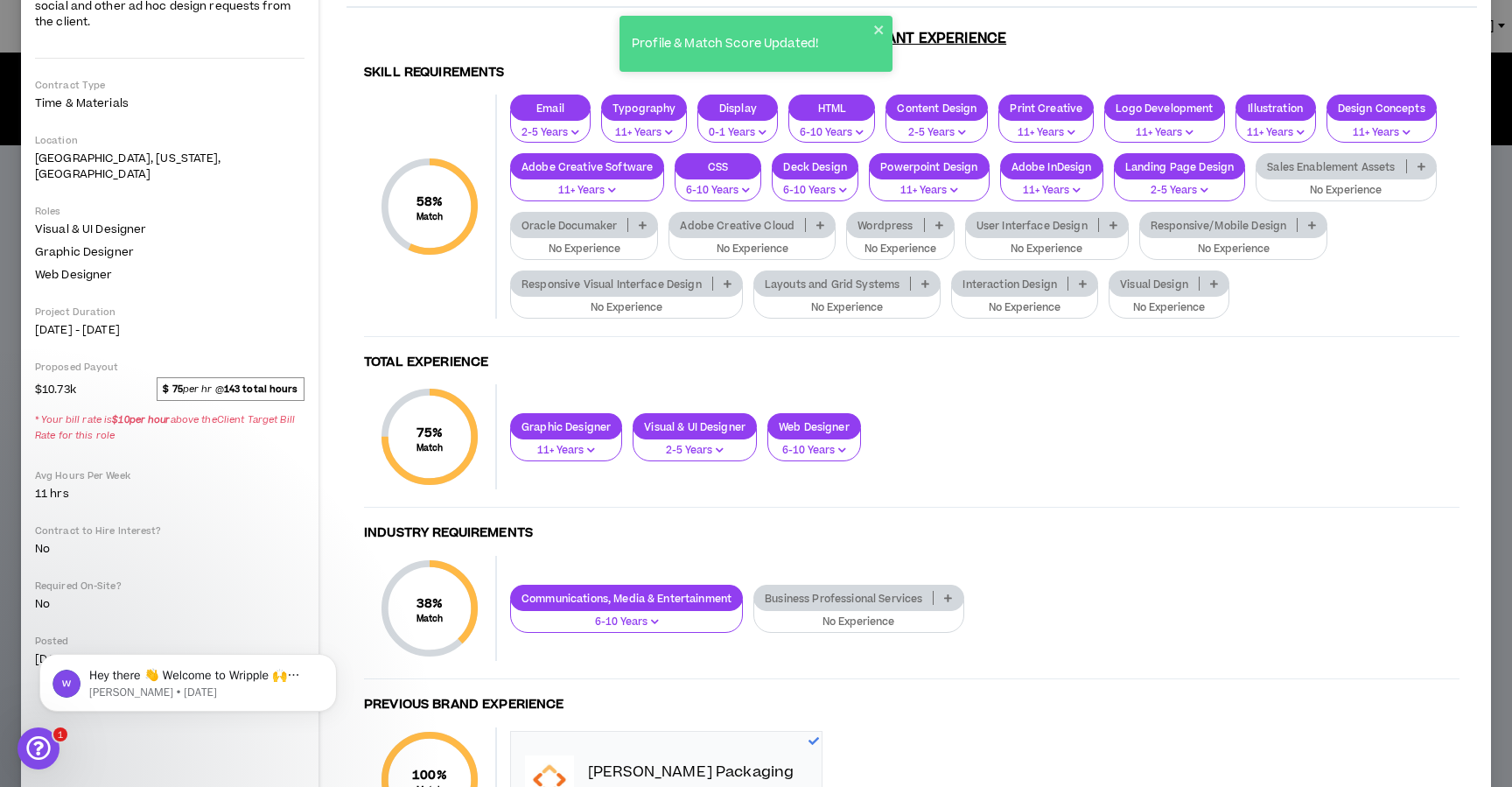 click on "Adobe Creative Cloud" at bounding box center (737, 225) 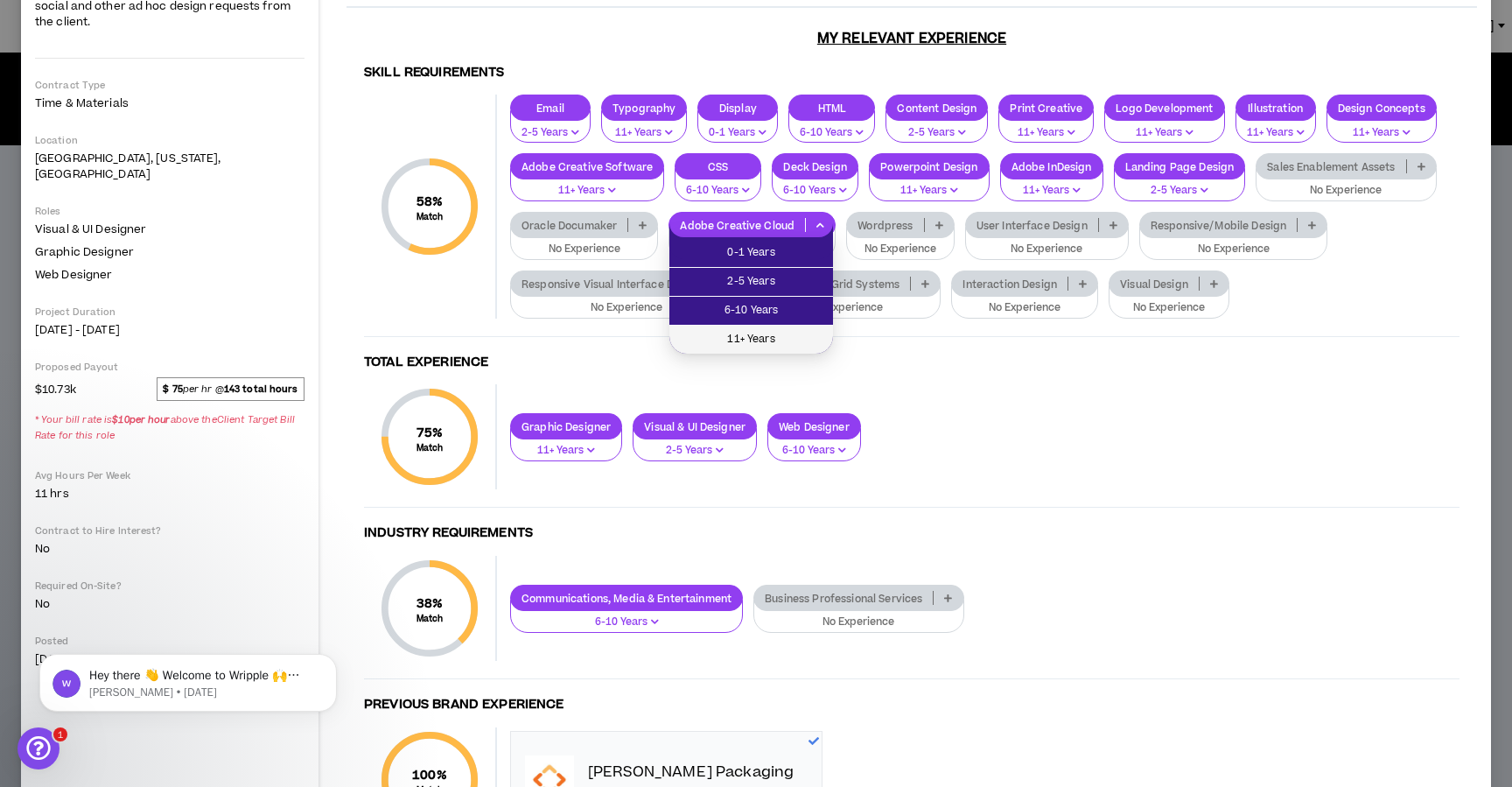 click on "11+ Years" at bounding box center [751, 340] 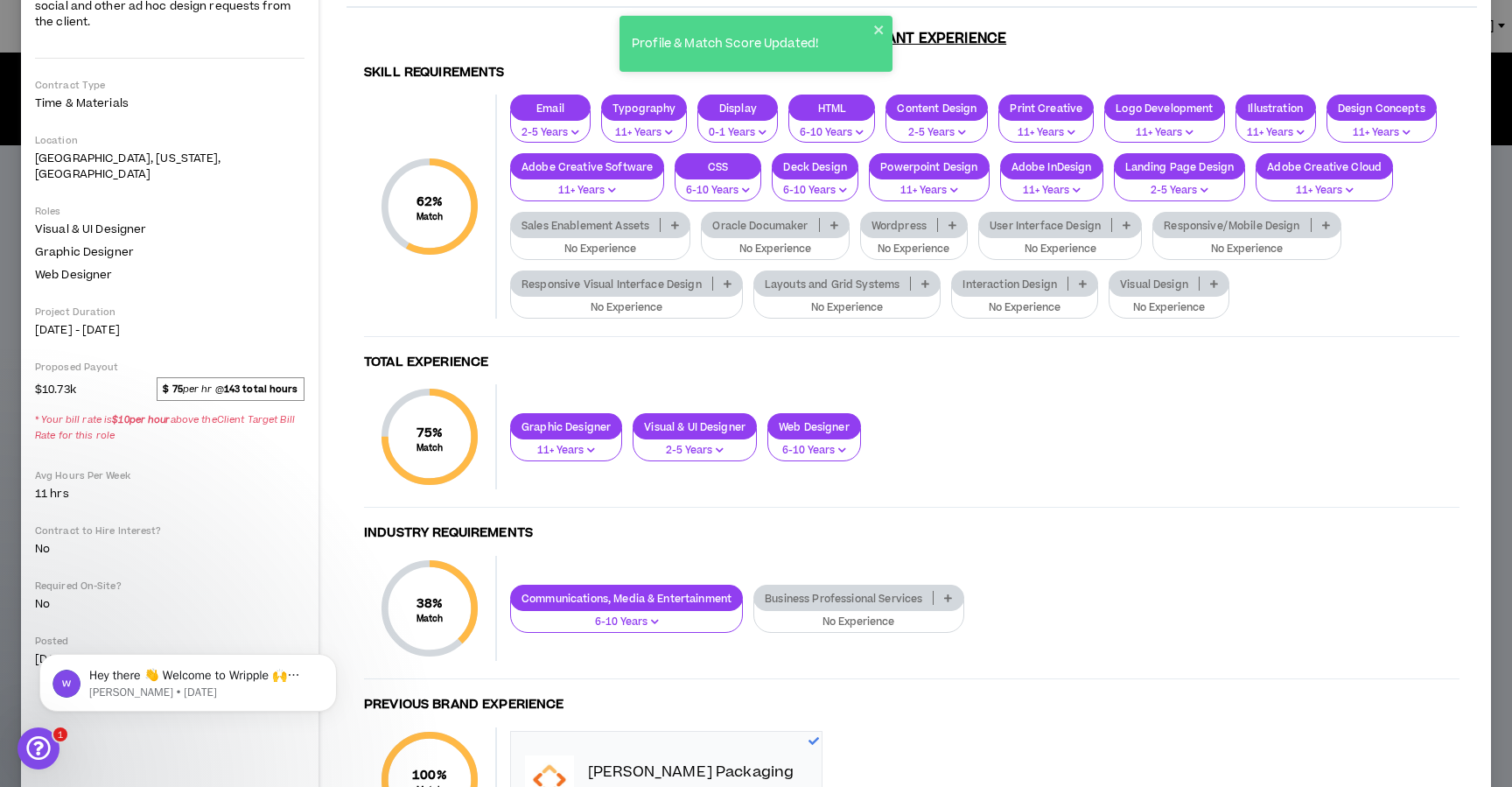 click on "Layouts and Grid Systems" at bounding box center (832, 284) 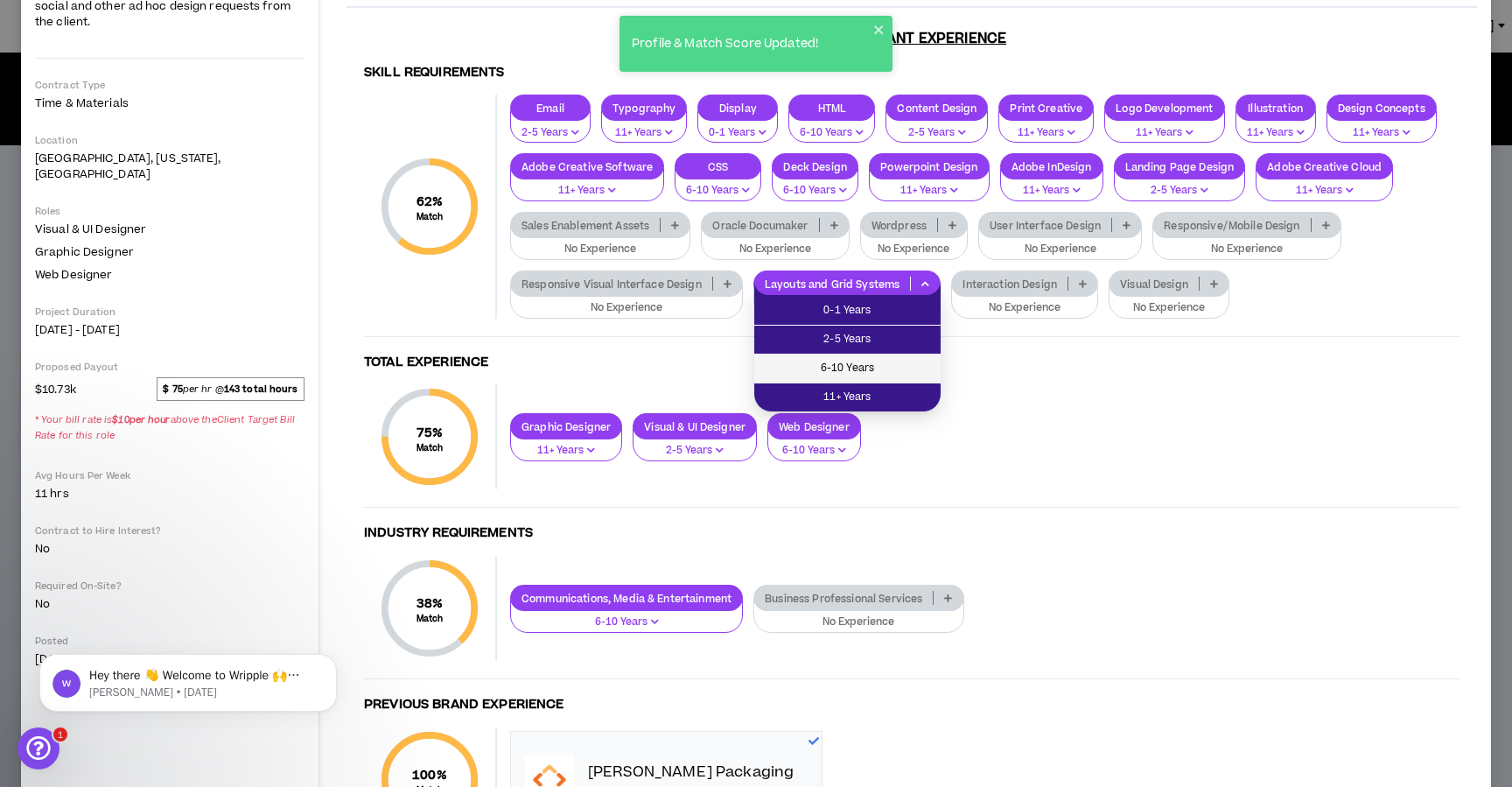 click on "6-10 Years" at bounding box center (847, 369) 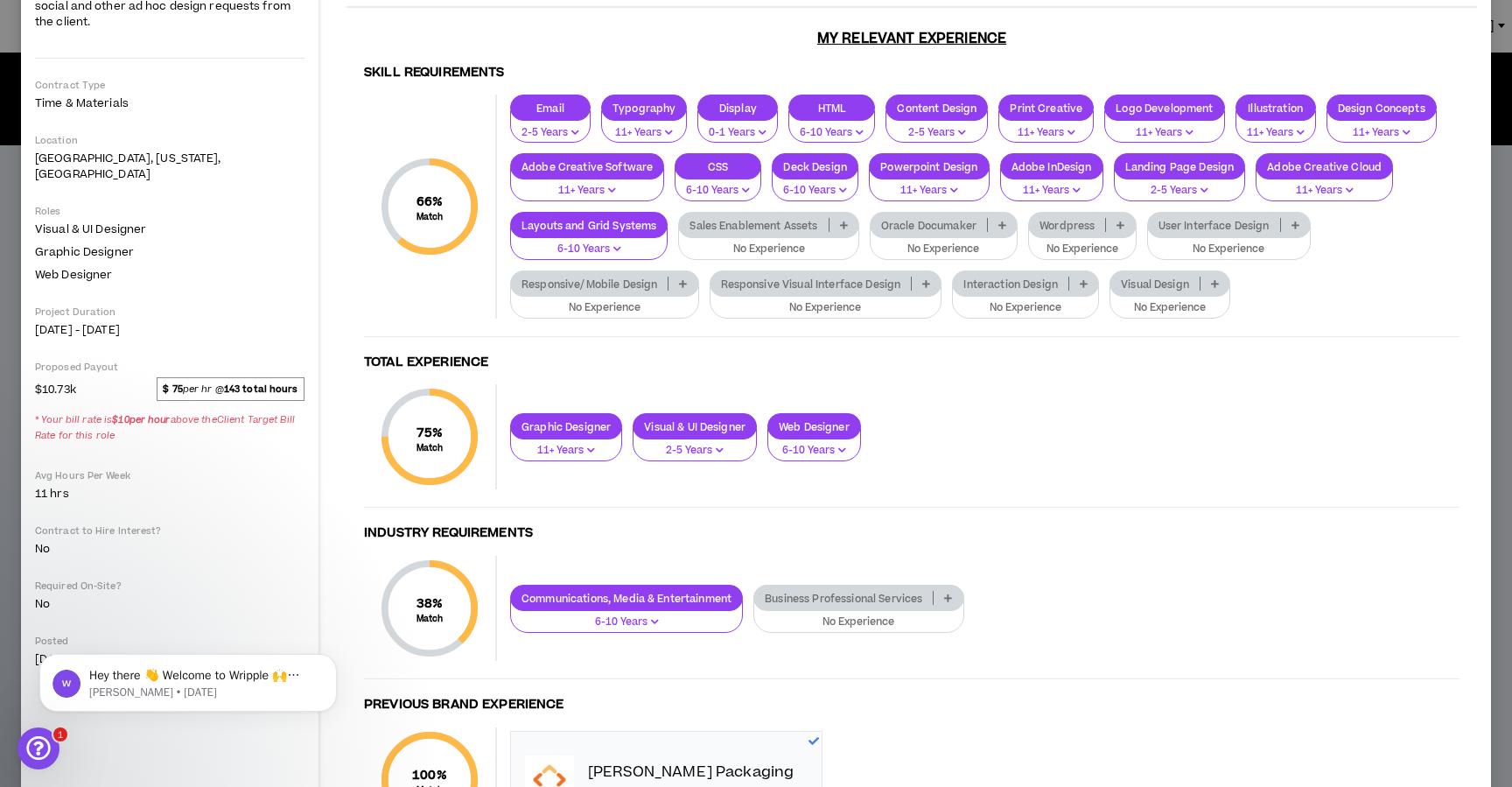 click on "Responsive/Mobile Design" at bounding box center (589, 284) 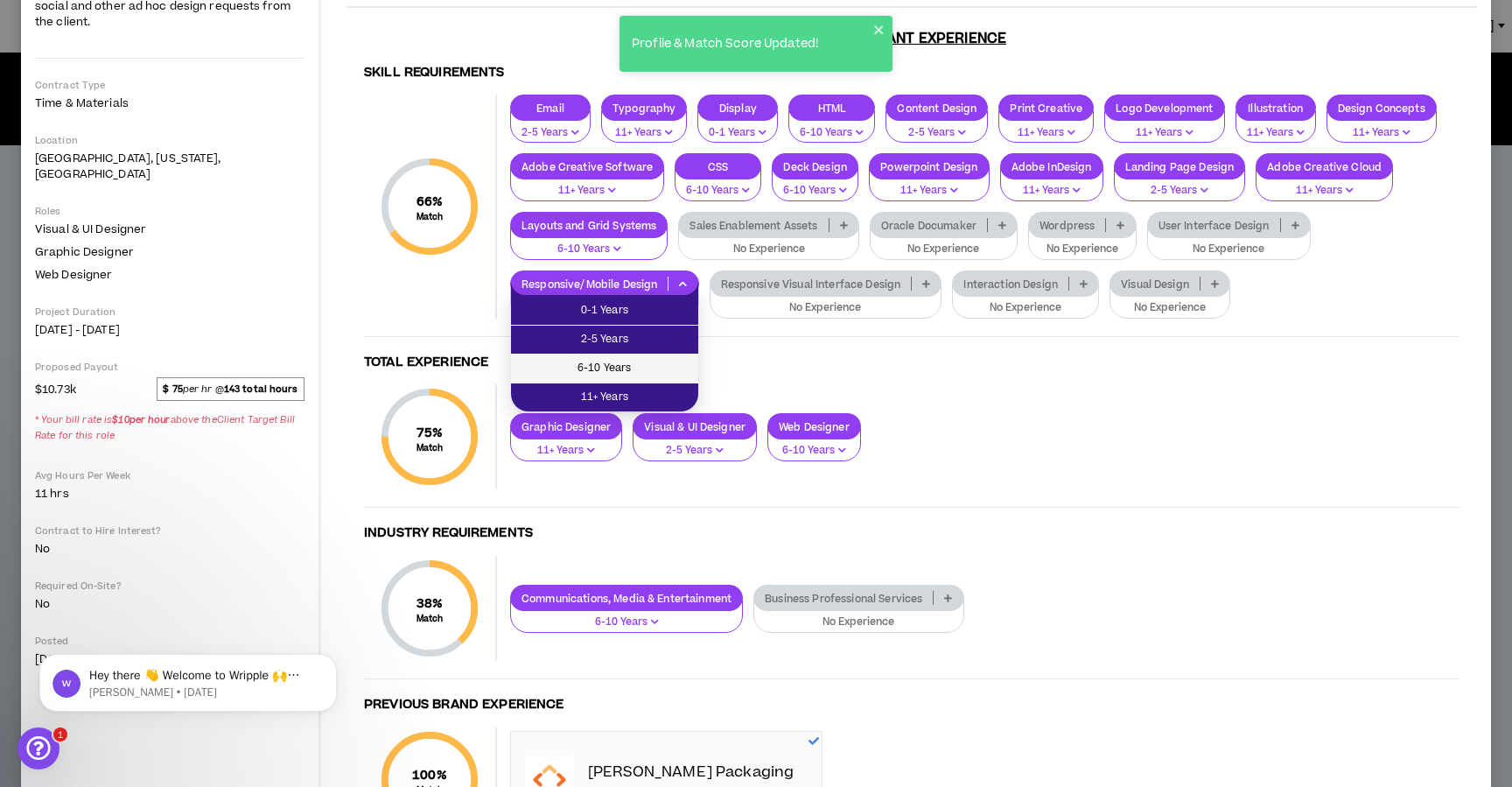 click on "6-10 Years" at bounding box center [605, 369] 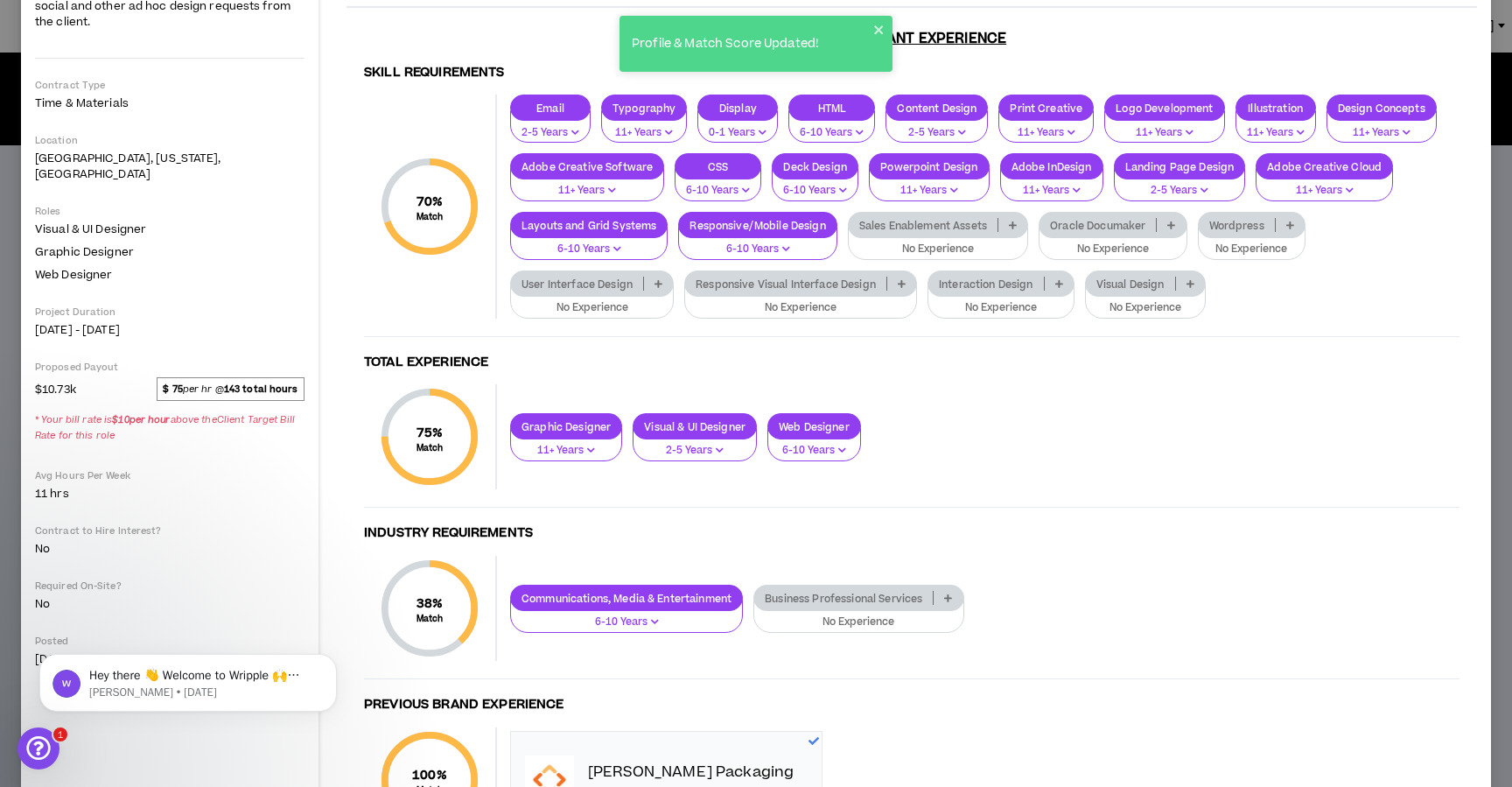 click on "Interaction Design" at bounding box center [986, 284] 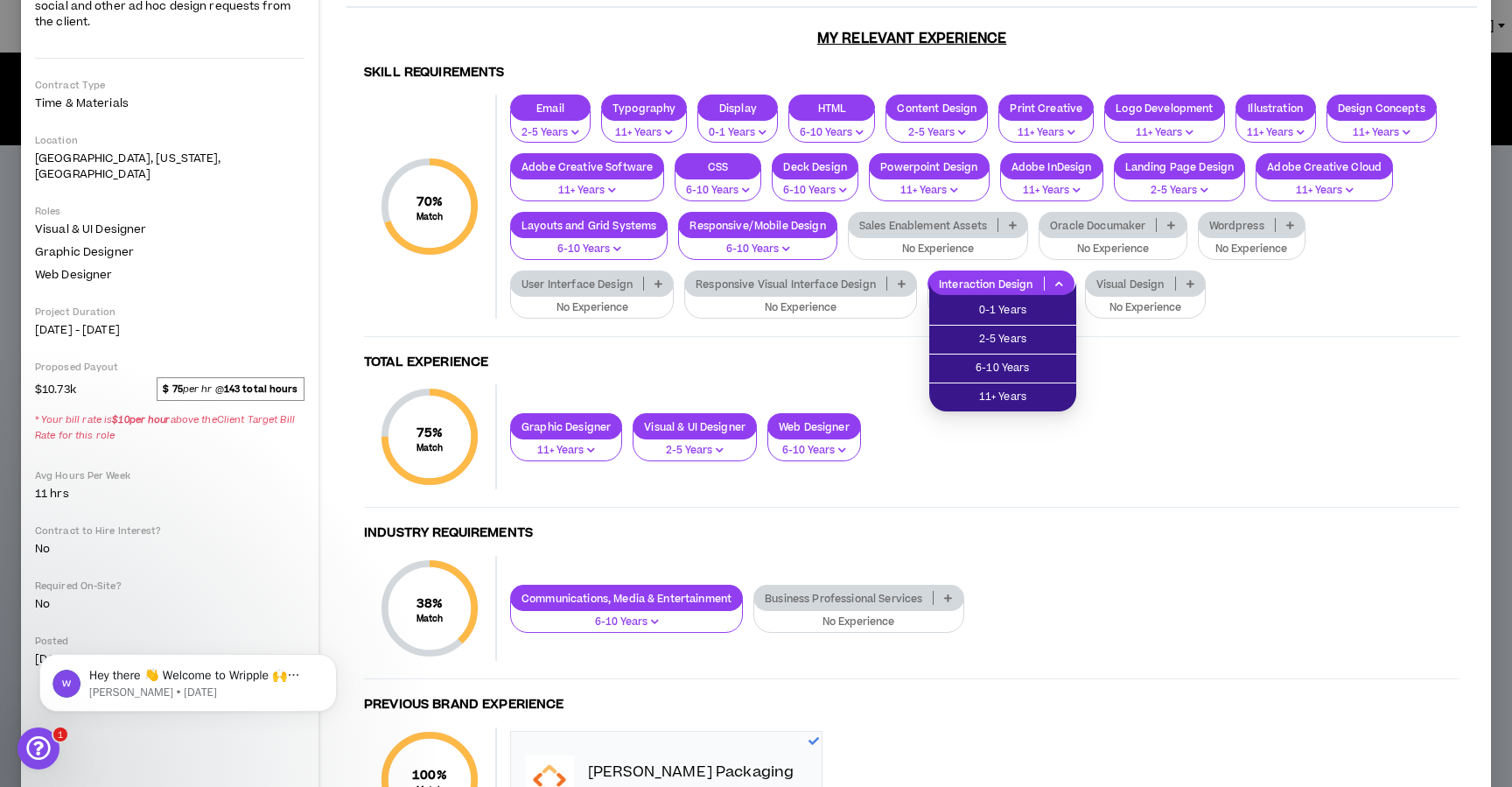 click on "Total Experience" at bounding box center (912, 362) 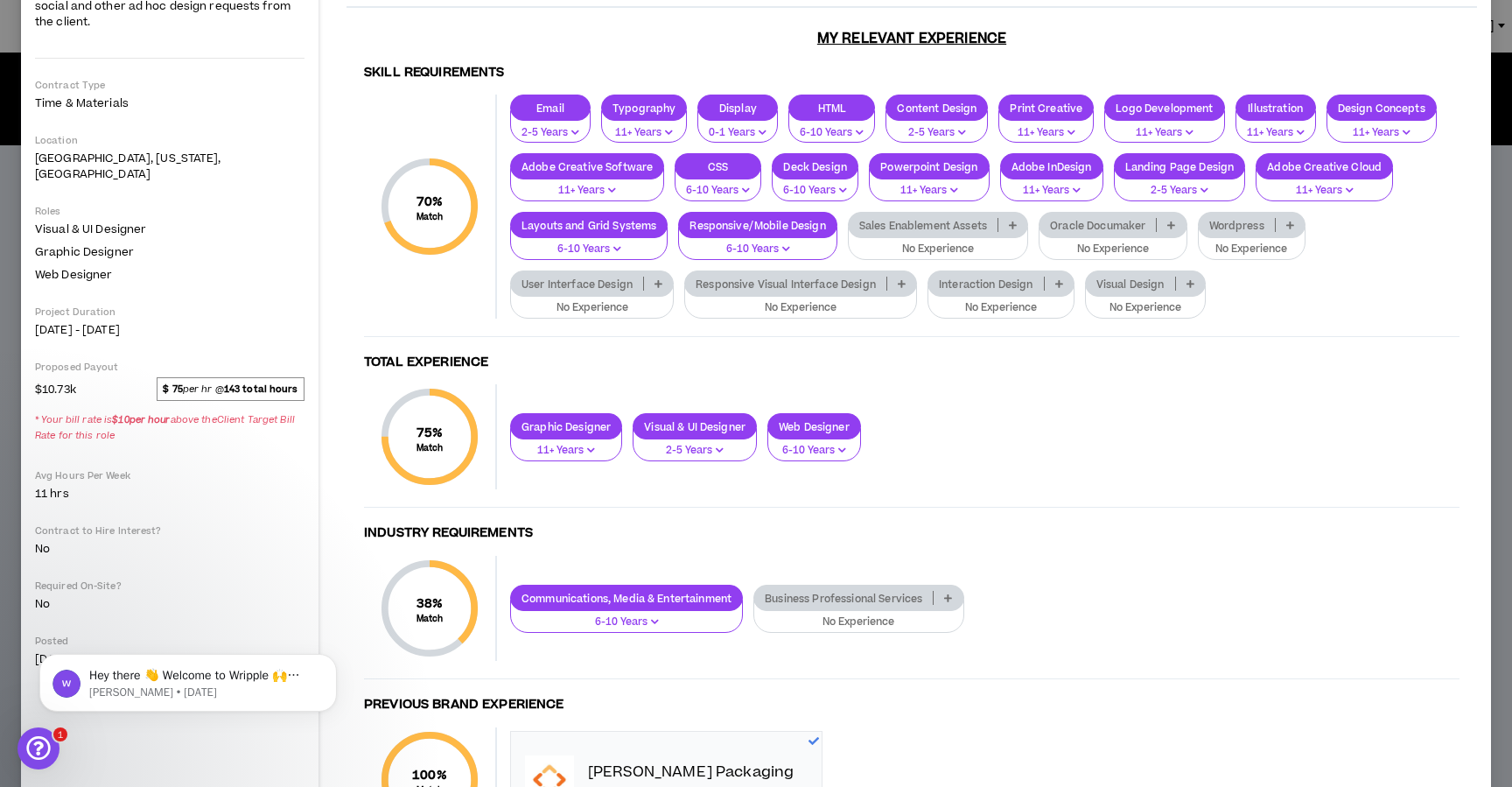 click on "Visual Design" at bounding box center [1145, 284] 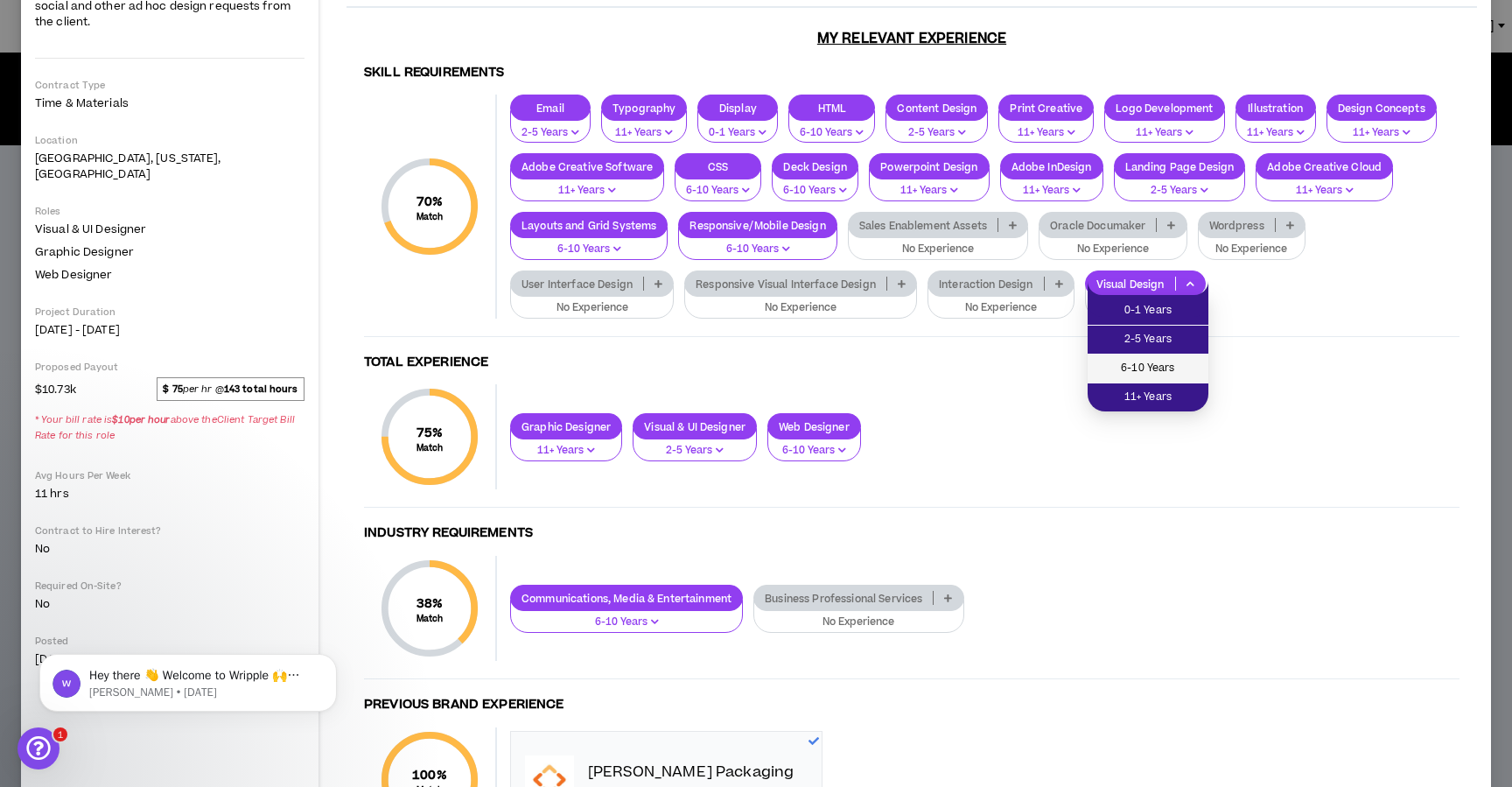 click on "6-10 Years" at bounding box center [1148, 369] 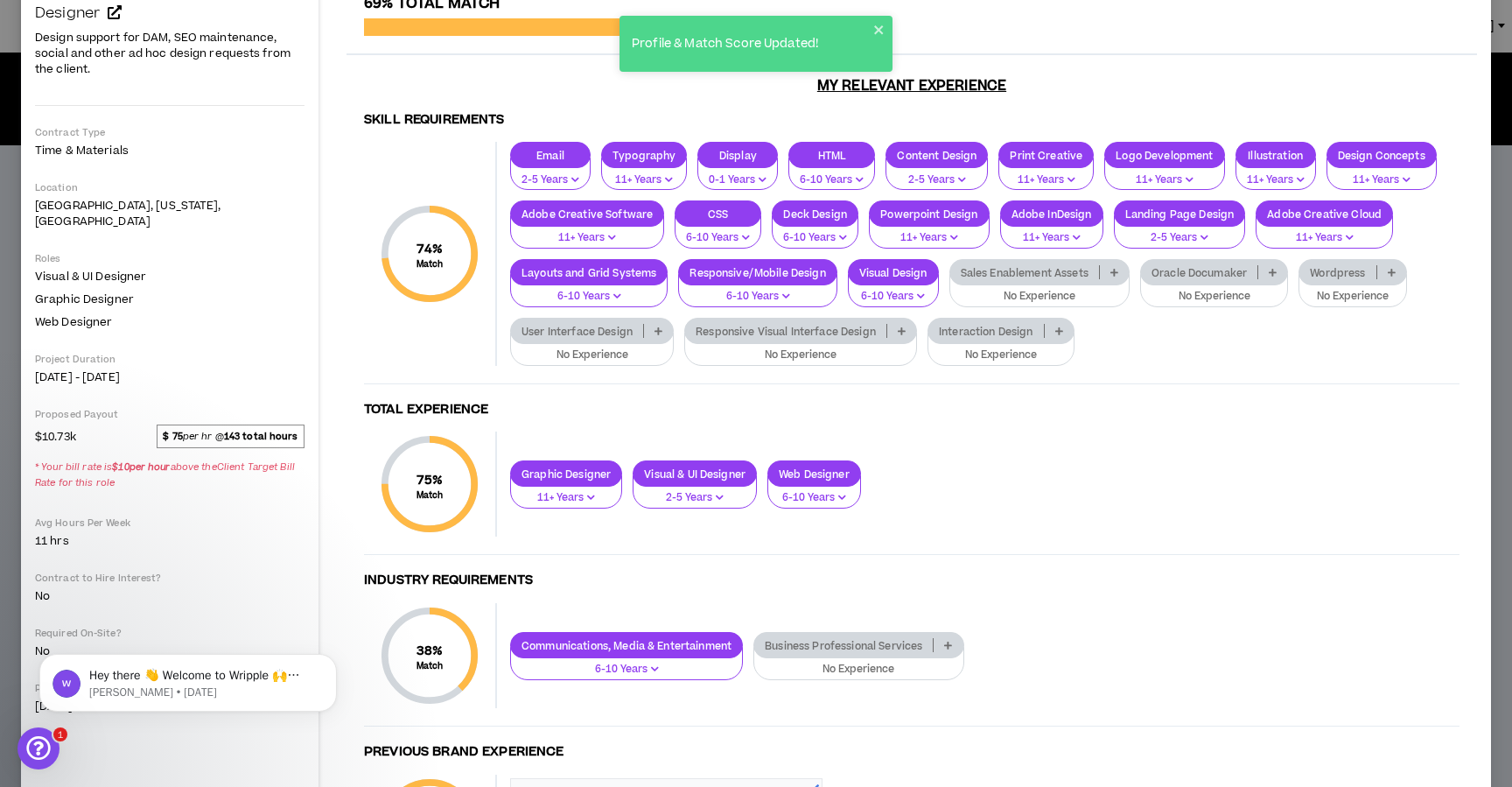 scroll, scrollTop: 0, scrollLeft: 0, axis: both 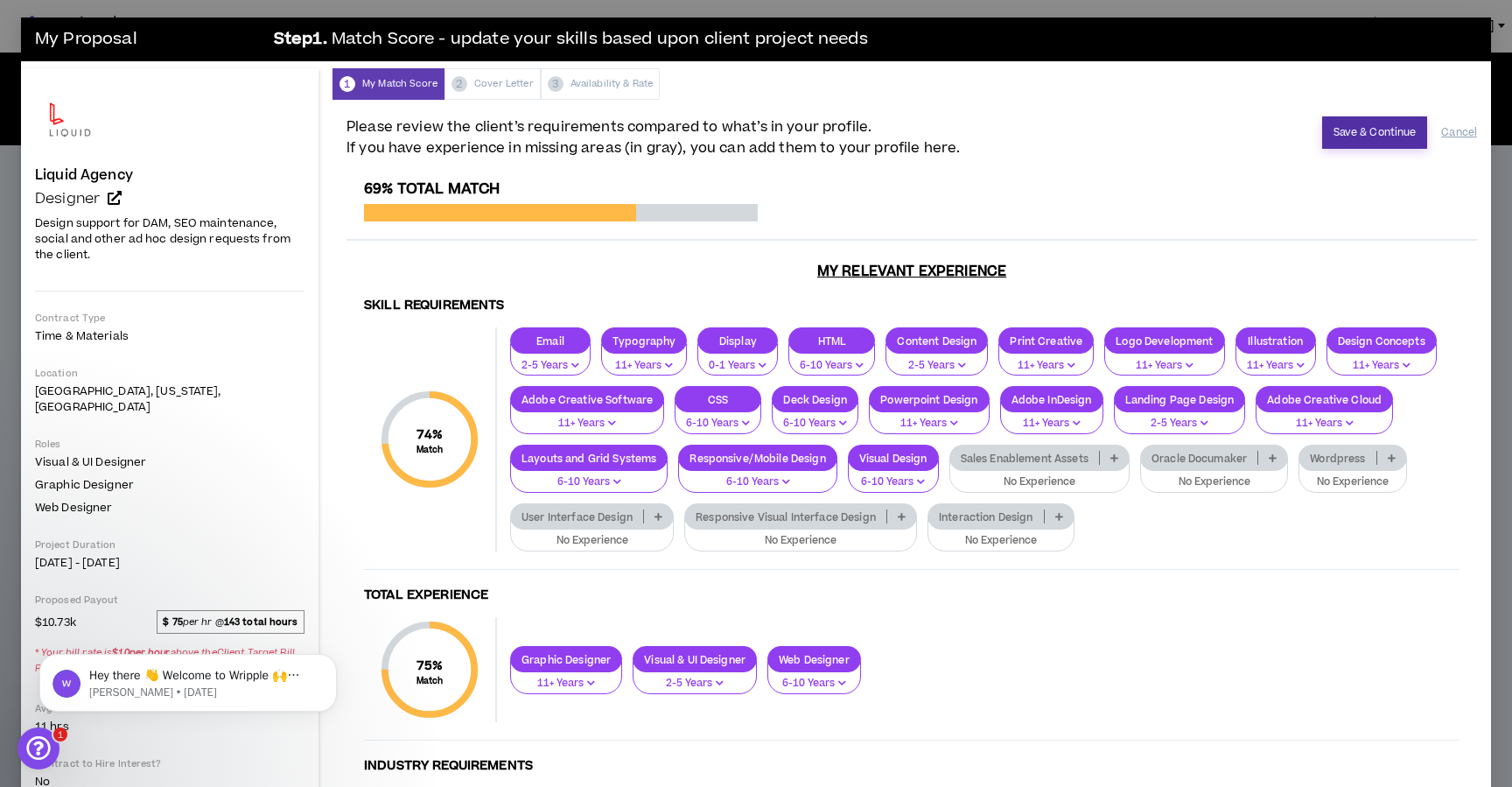 click on "Save & Continue" at bounding box center [1375, 132] 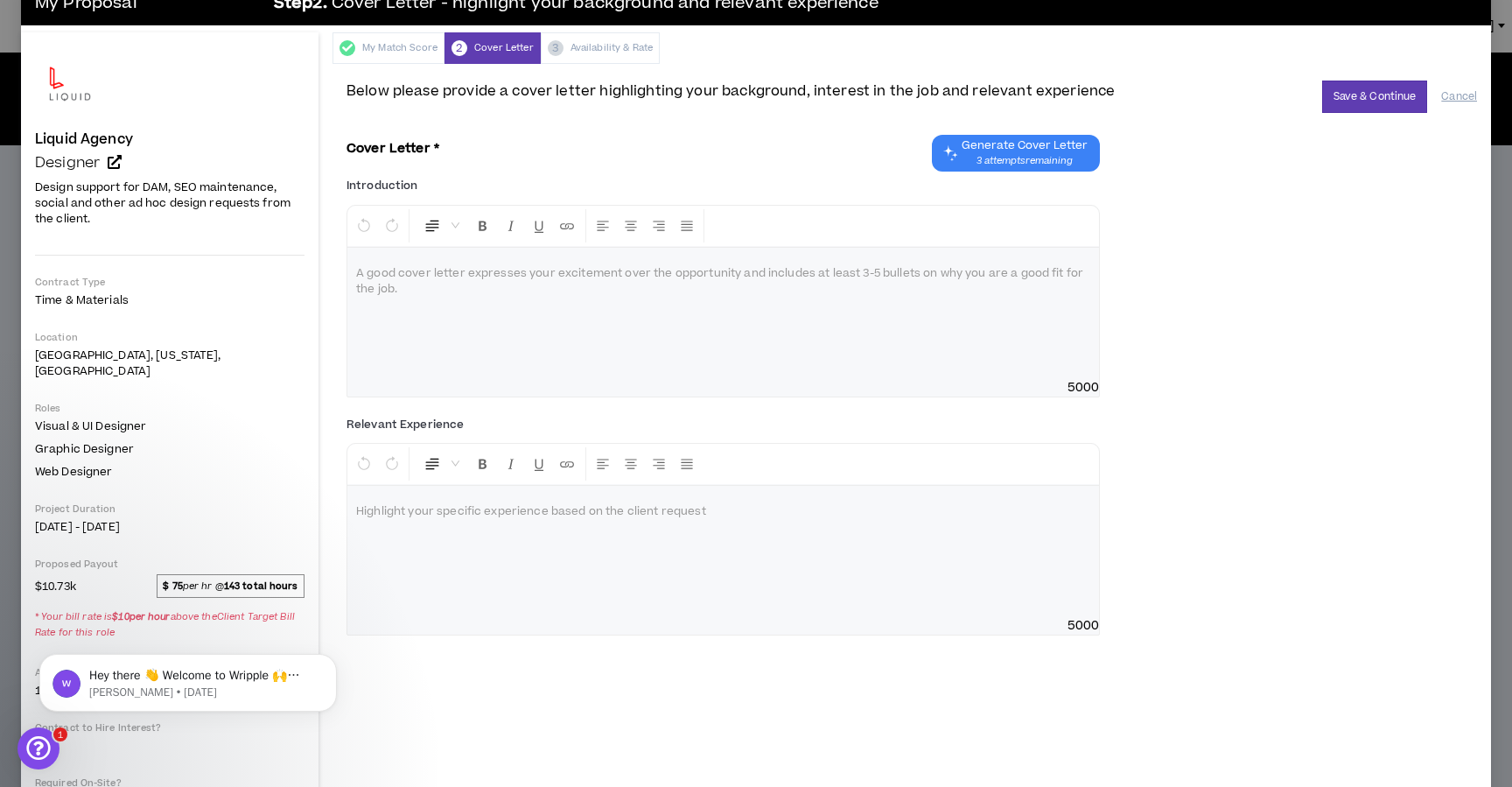 scroll, scrollTop: 0, scrollLeft: 0, axis: both 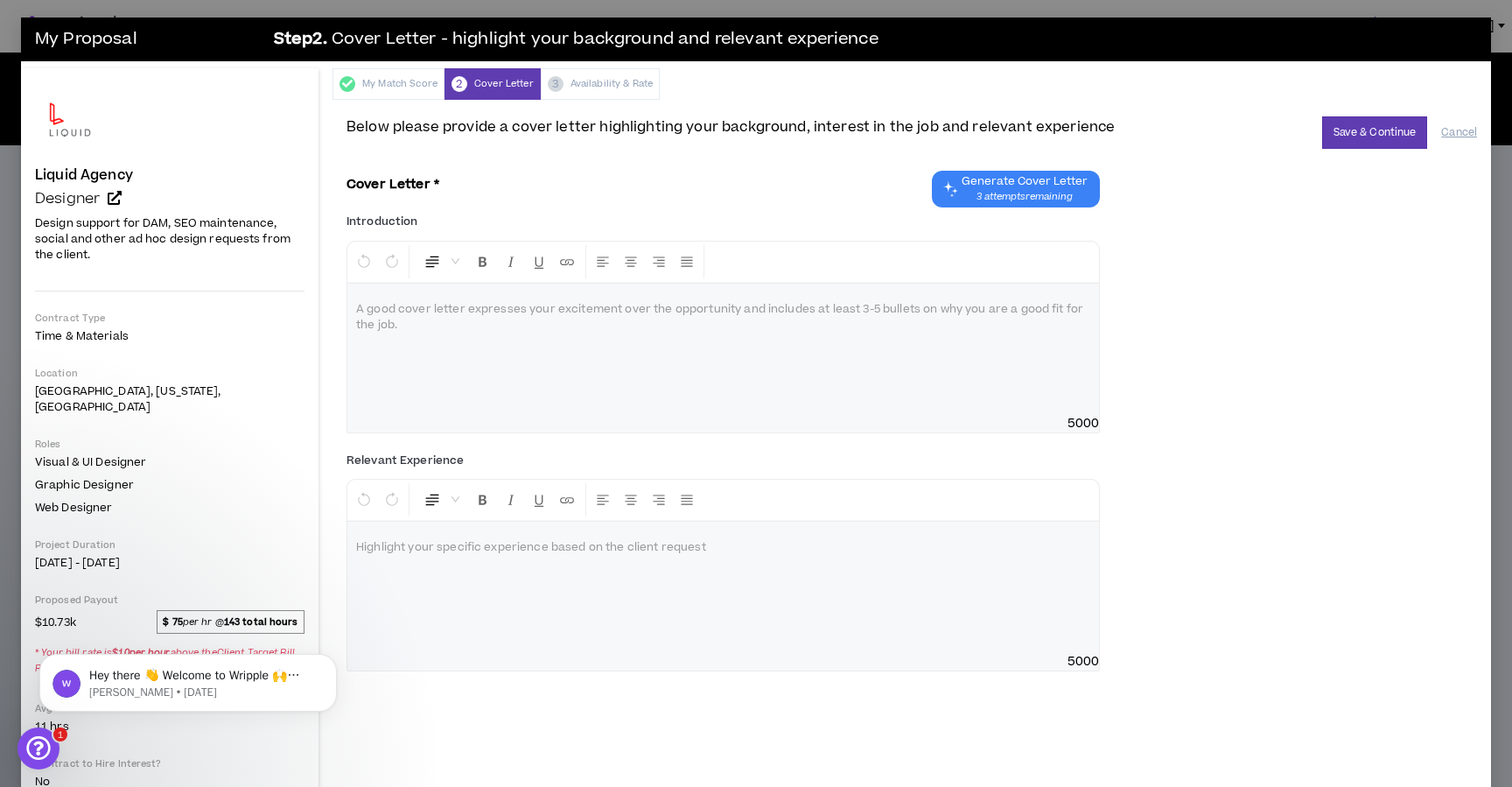 click on "3 attempts  remaining" at bounding box center (1025, 197) 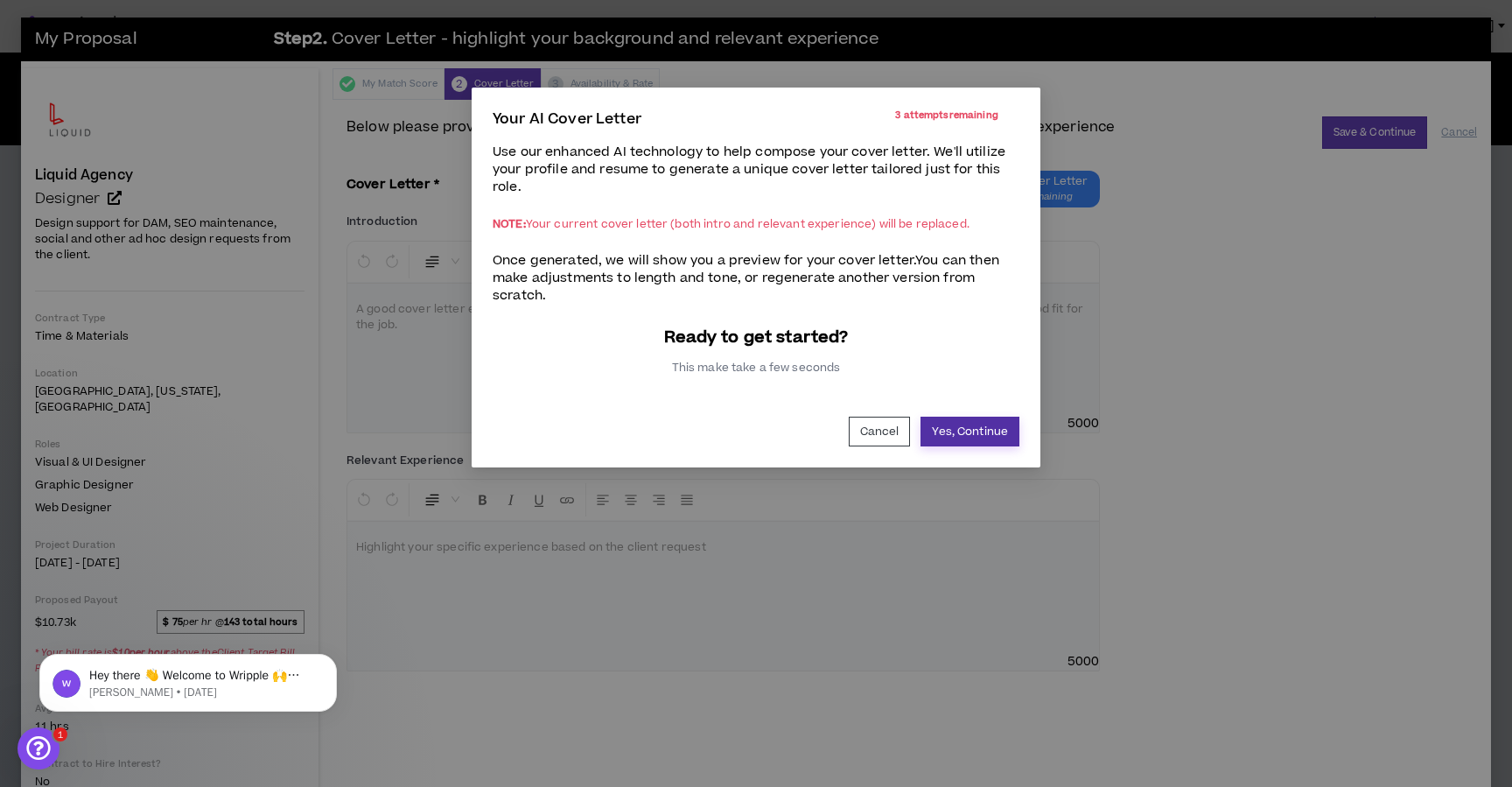 click on "Yes, Continue" at bounding box center [970, 432] 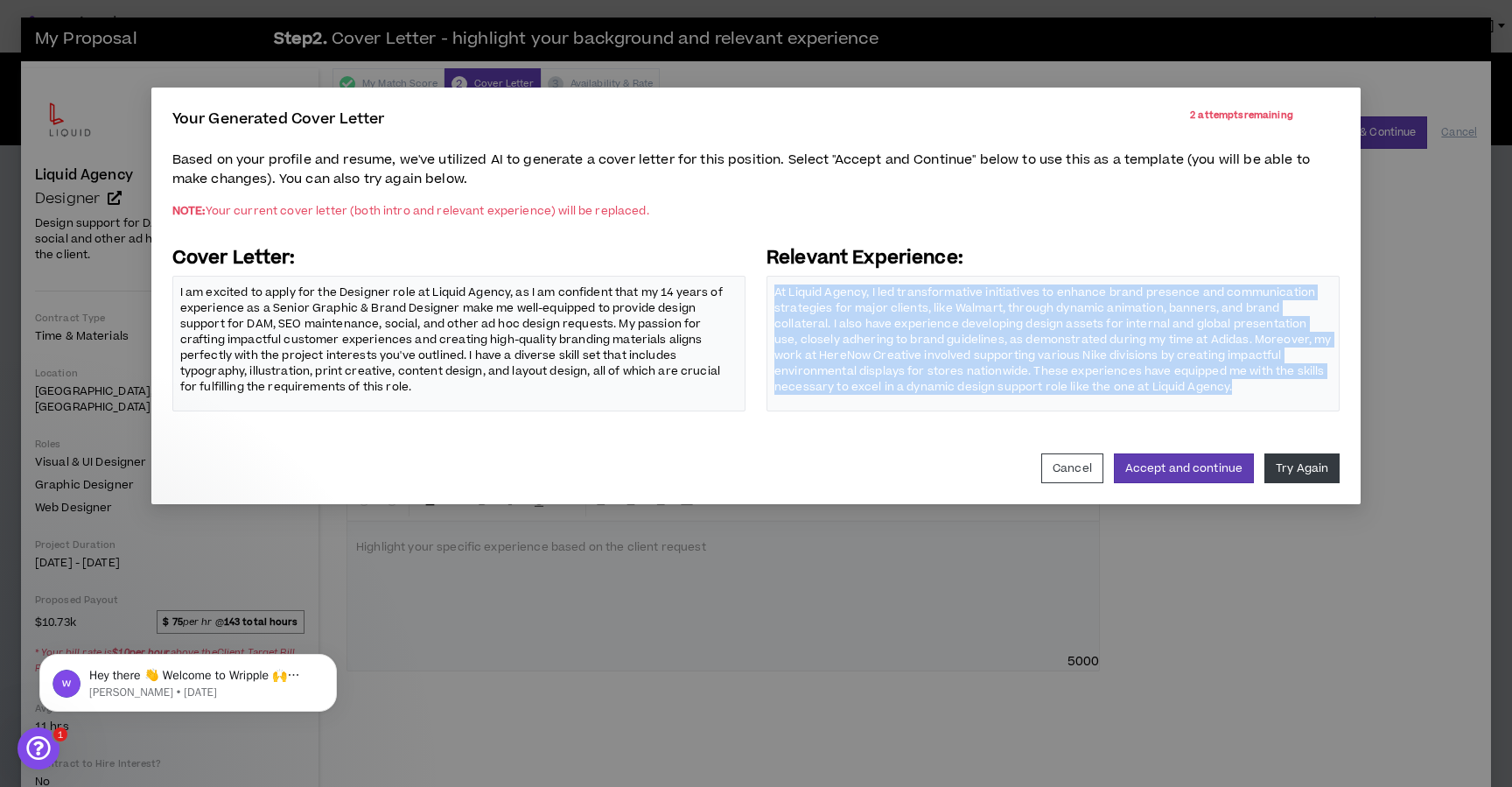 drag, startPoint x: 1161, startPoint y: 390, endPoint x: 771, endPoint y: 282, distance: 404.67765 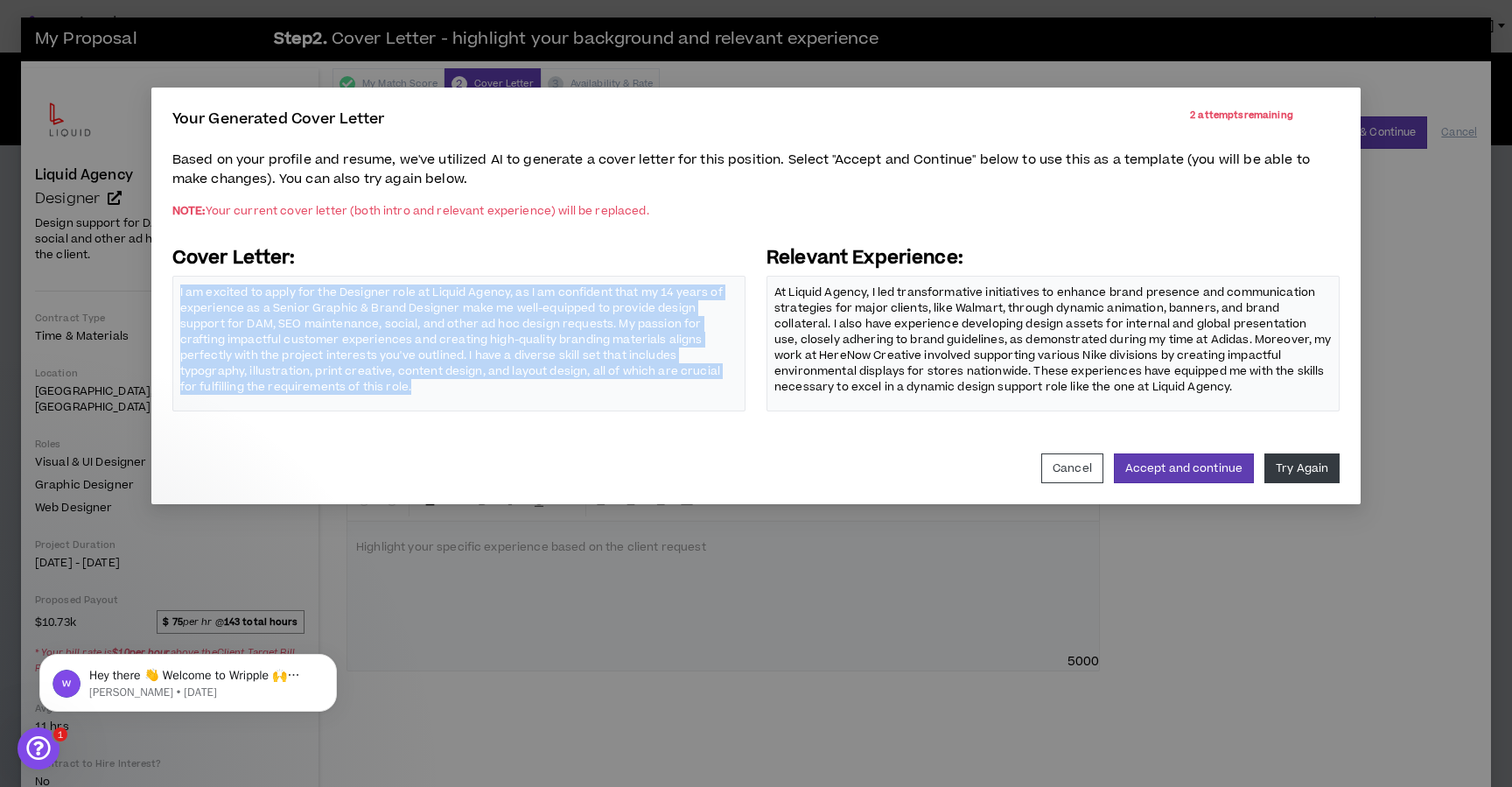 drag, startPoint x: 449, startPoint y: 403, endPoint x: 158, endPoint y: 285, distance: 314.01433 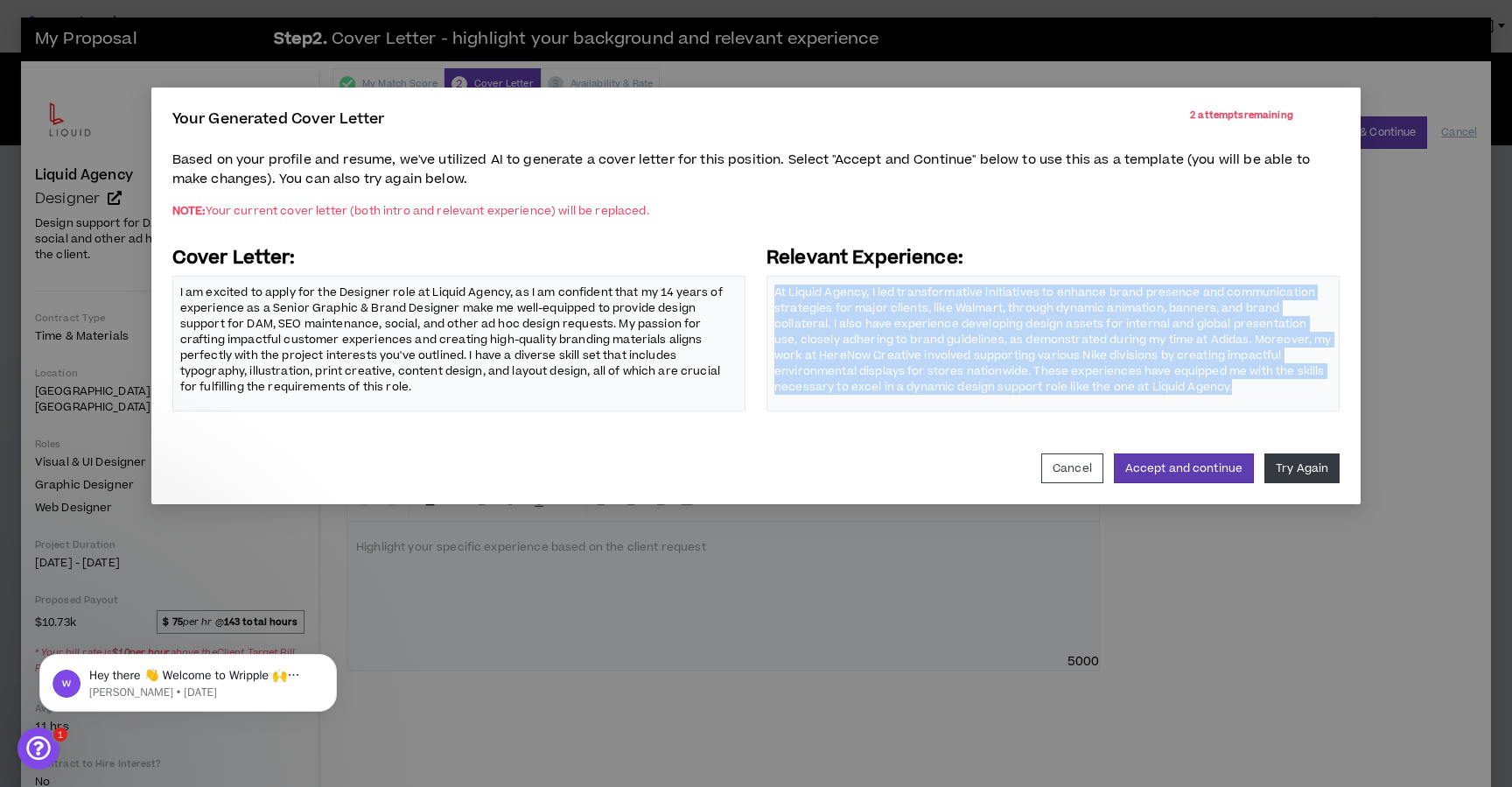 drag, startPoint x: 1155, startPoint y: 390, endPoint x: 778, endPoint y: 278, distance: 393.28488 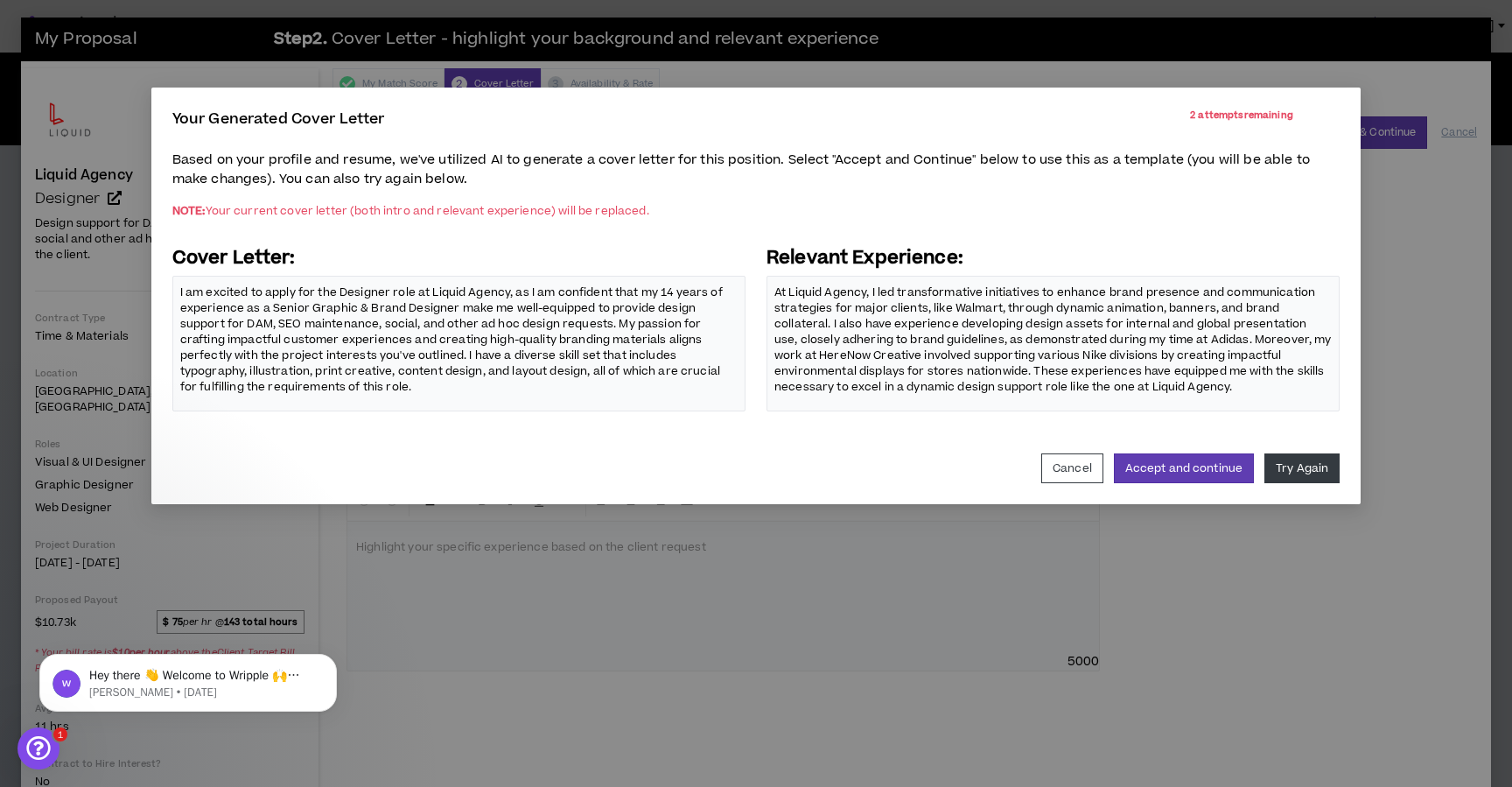 click on "I am excited to apply for the Designer role at Liquid Agency, as I am confident that my 14 years of experience as a Senior Graphic & Brand Designer make me well-equipped to provide design support for DAM, SEO maintenance, social, and other ad hoc design requests. My passion for crafting impactful customer experiences and creating high-quality branding materials aligns perfectly with the project interests you've outlined. I have a diverse skill set that includes typography, illustration, print creative, content design, and layout design, all of which are crucial for fulfilling the requirements of this role." at bounding box center [458, 340] 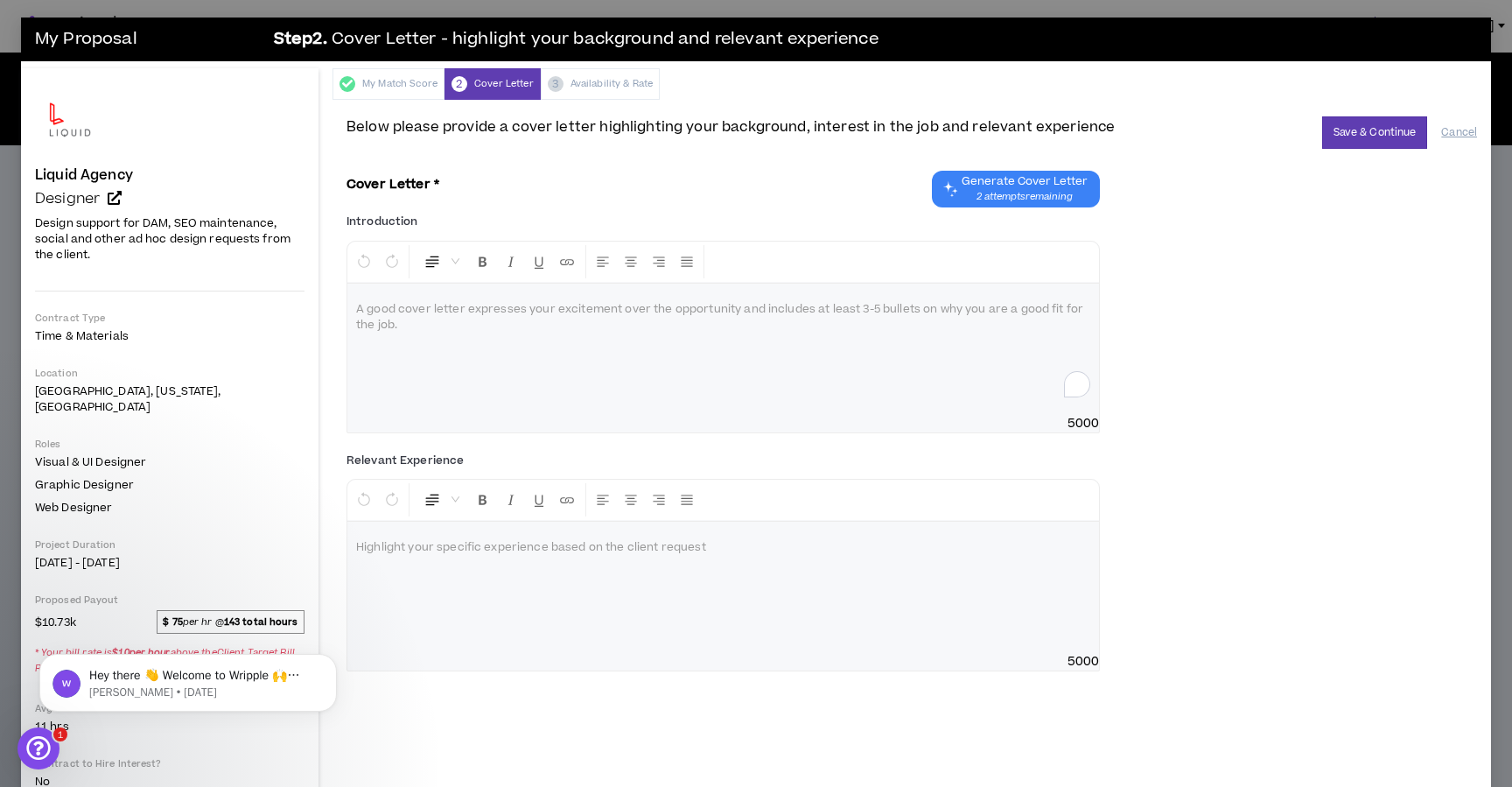 click at bounding box center [723, 349] 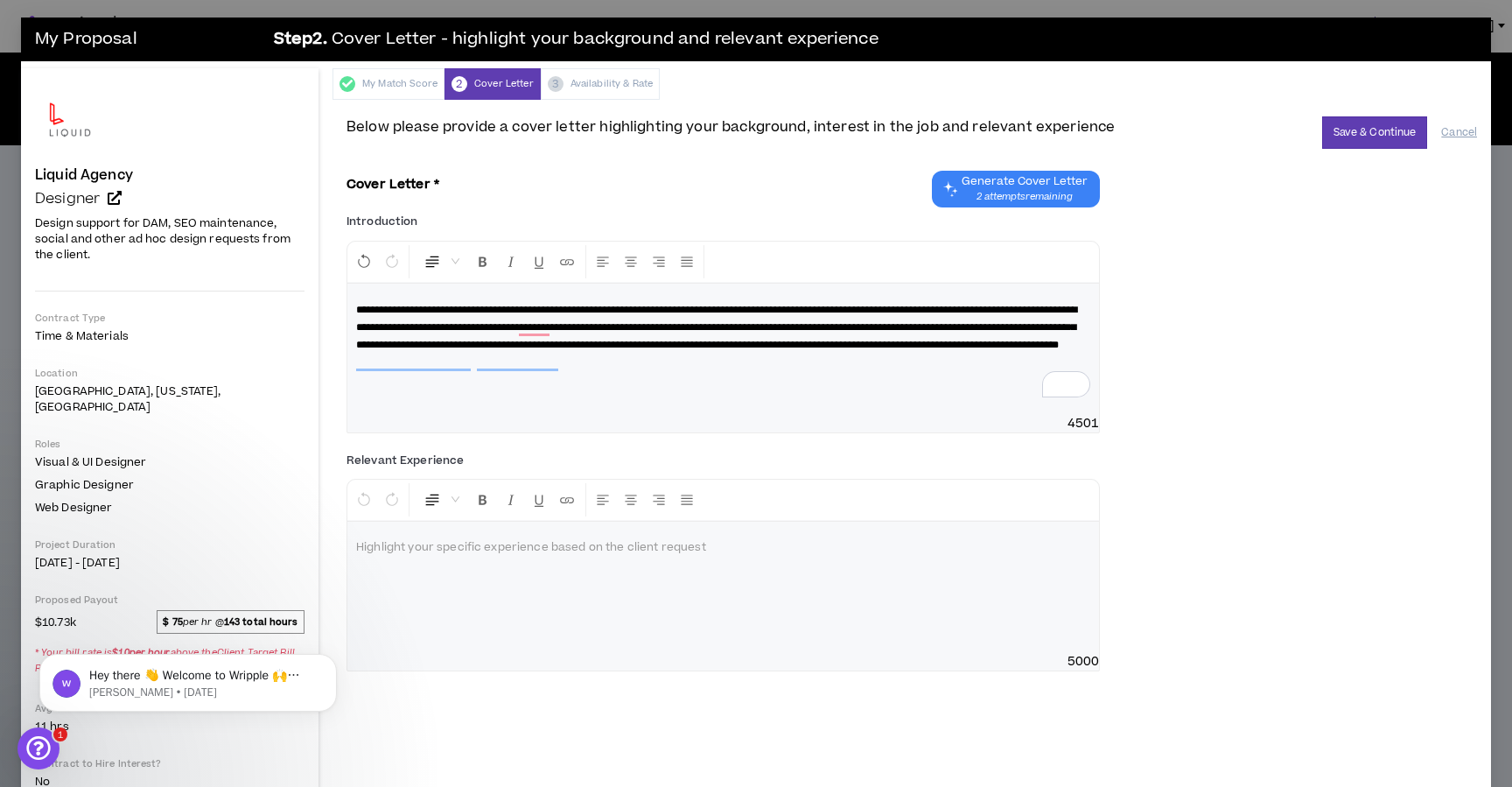 click at bounding box center (723, 587) 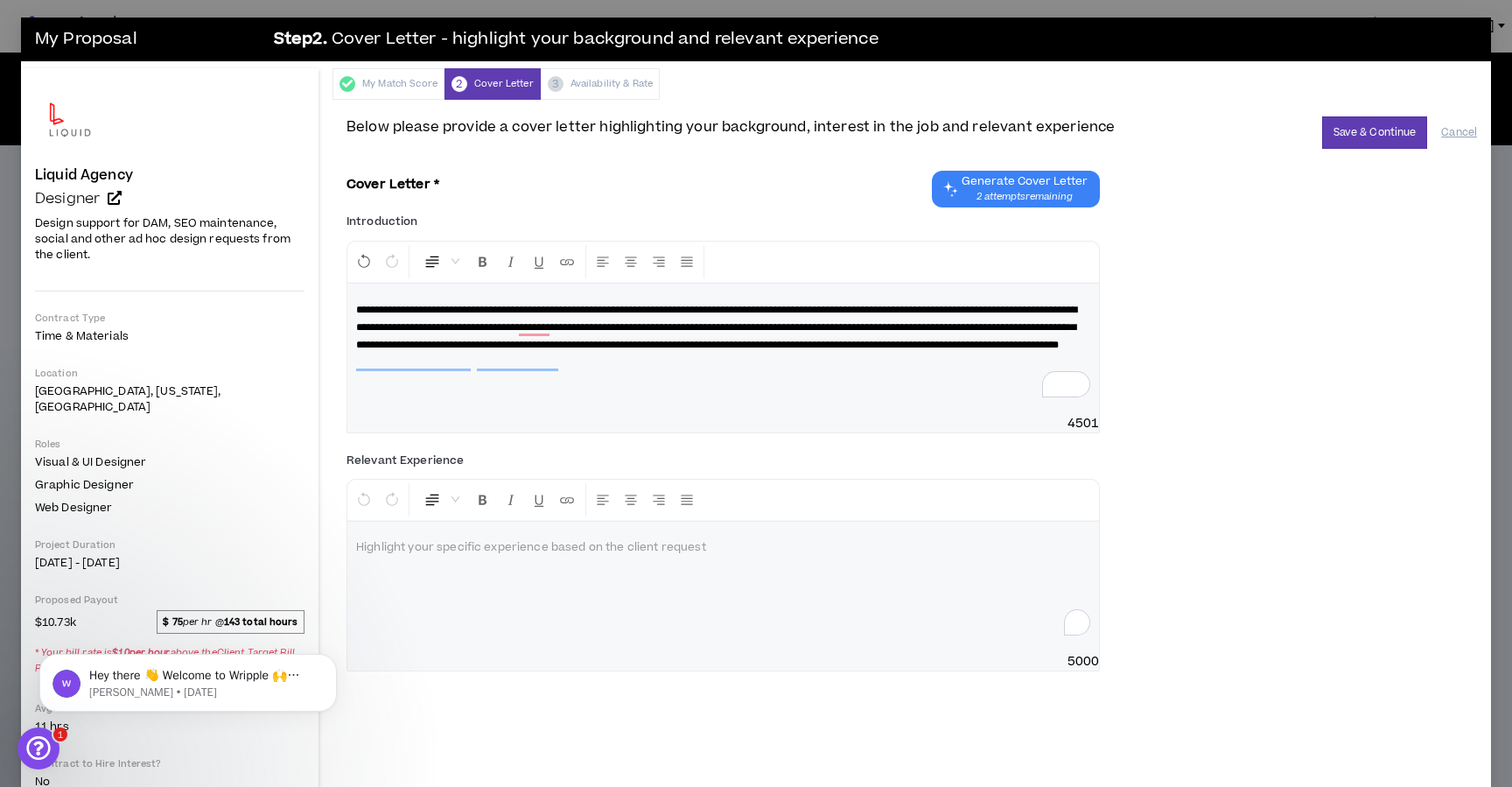 click on "**********" at bounding box center [717, 327] 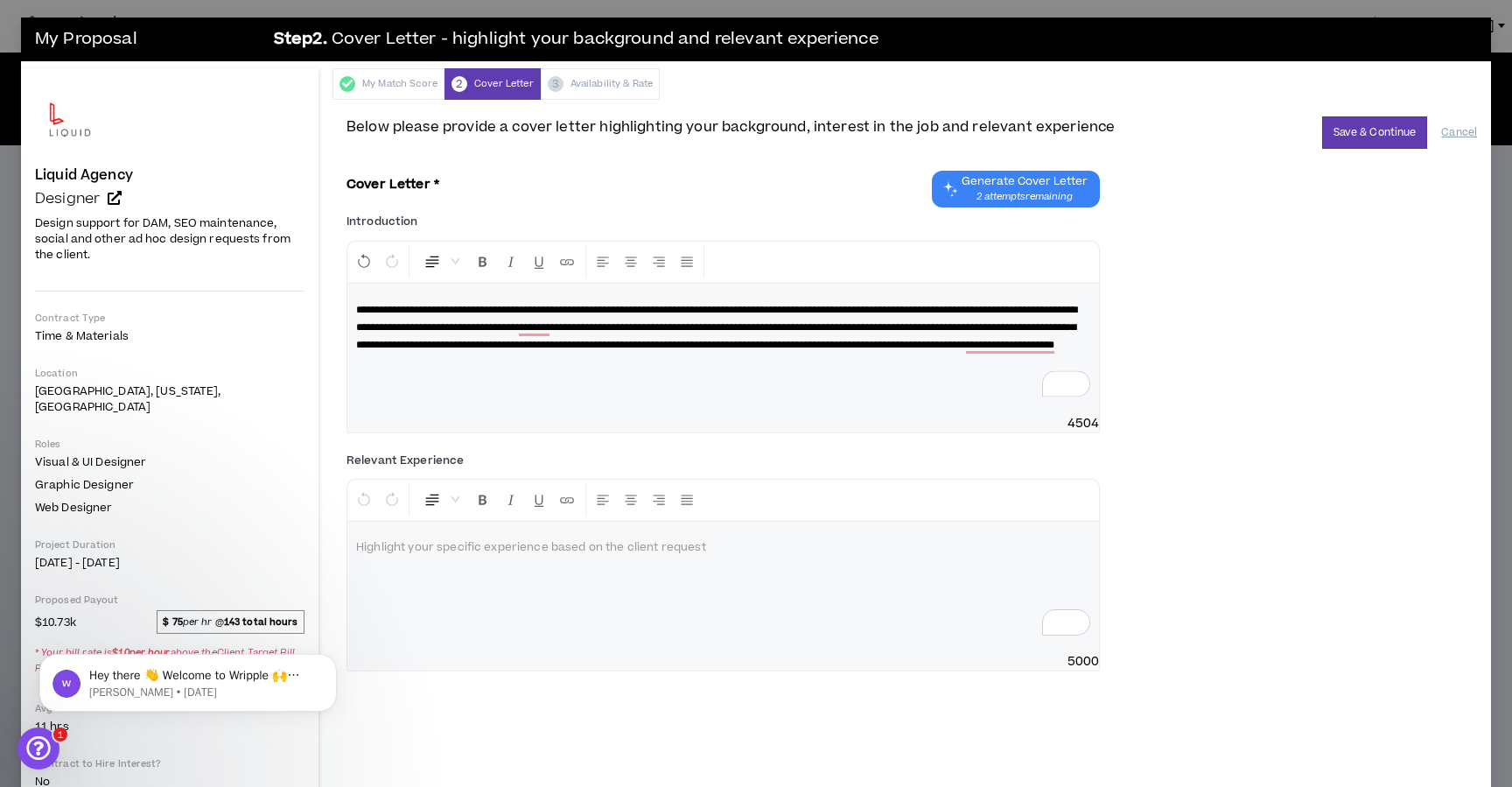 type 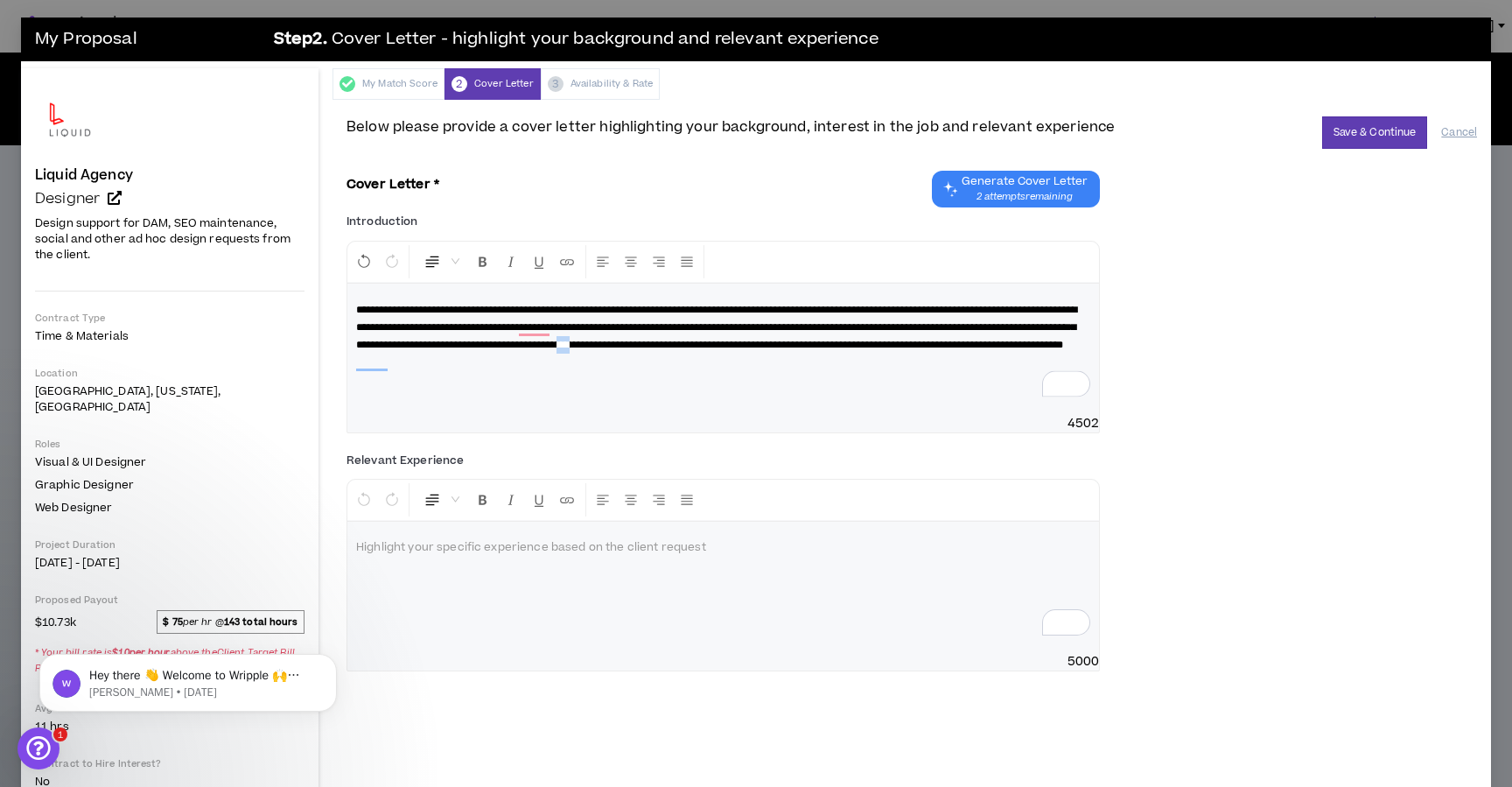 click on "**********" at bounding box center [717, 327] 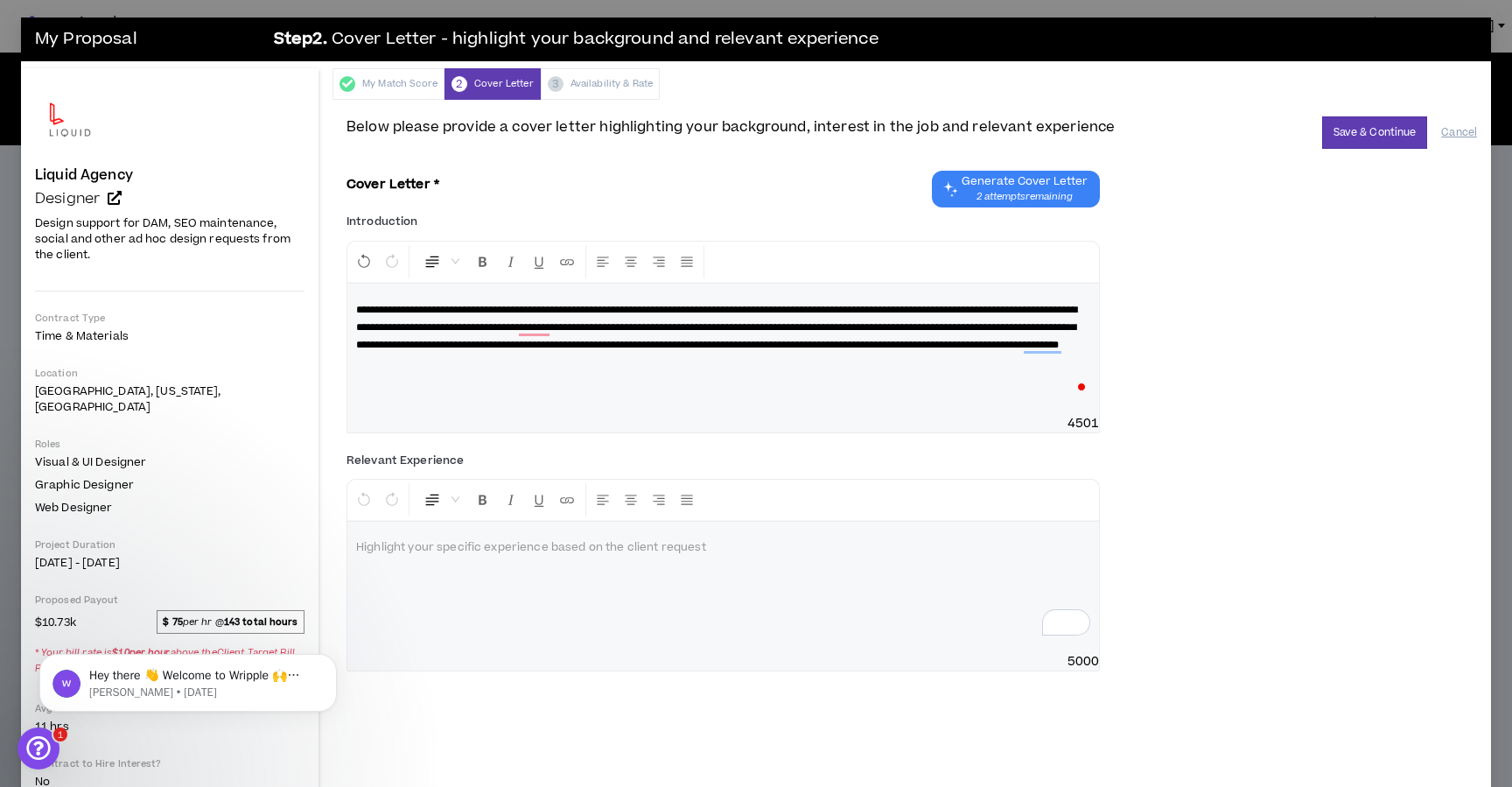 click at bounding box center (723, 587) 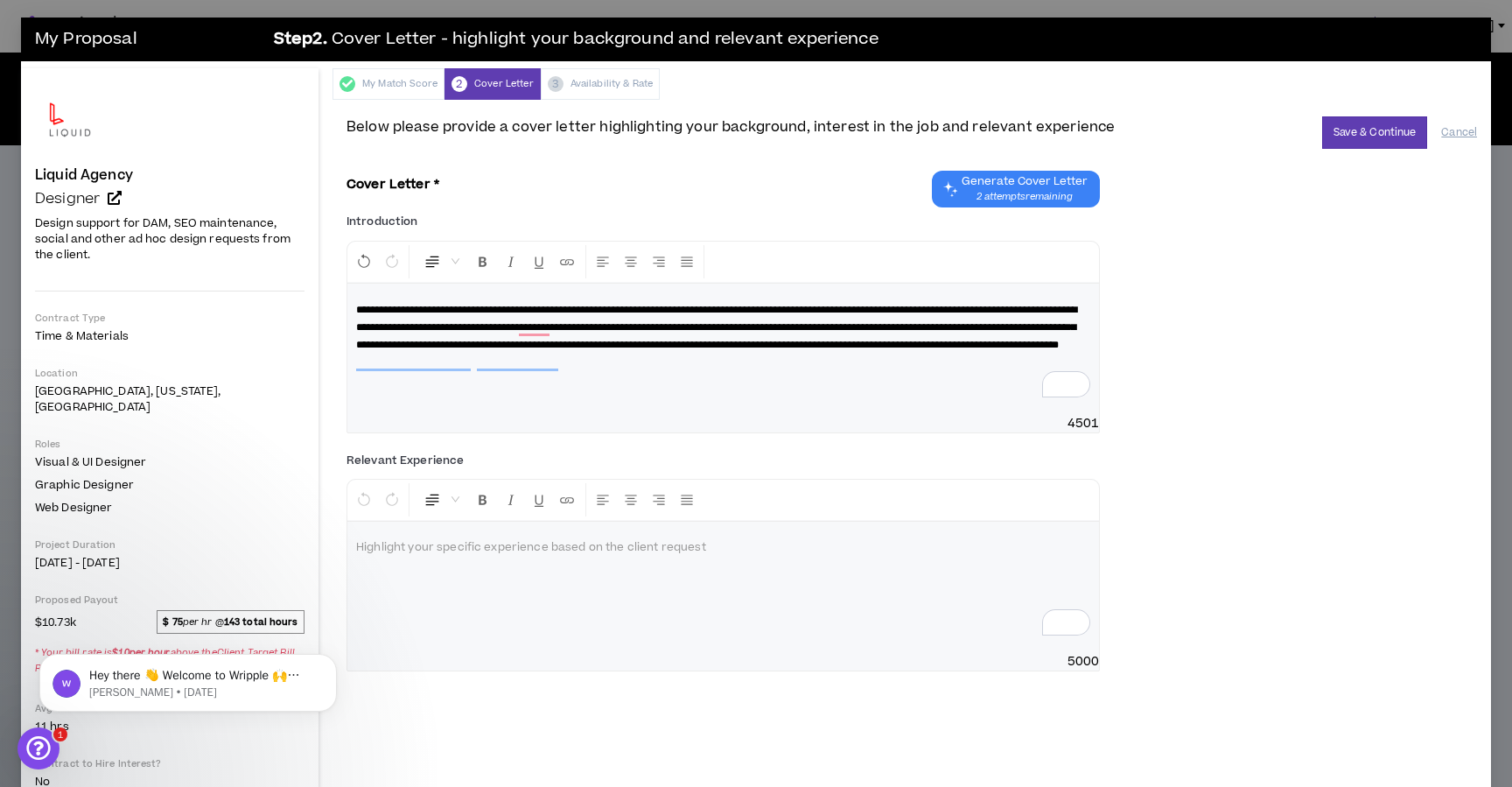 click at bounding box center (723, 587) 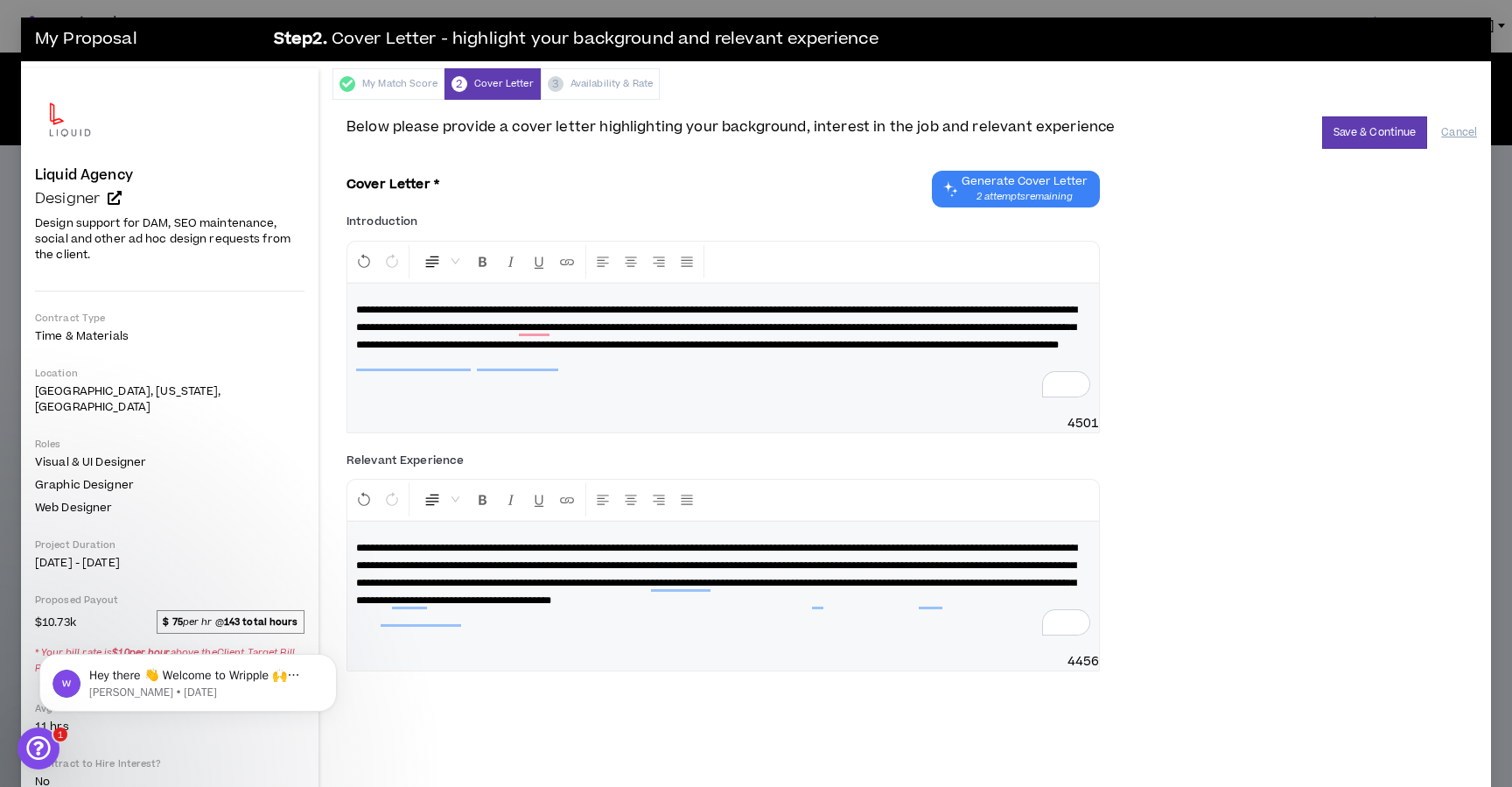 click on "**********" at bounding box center (717, 574) 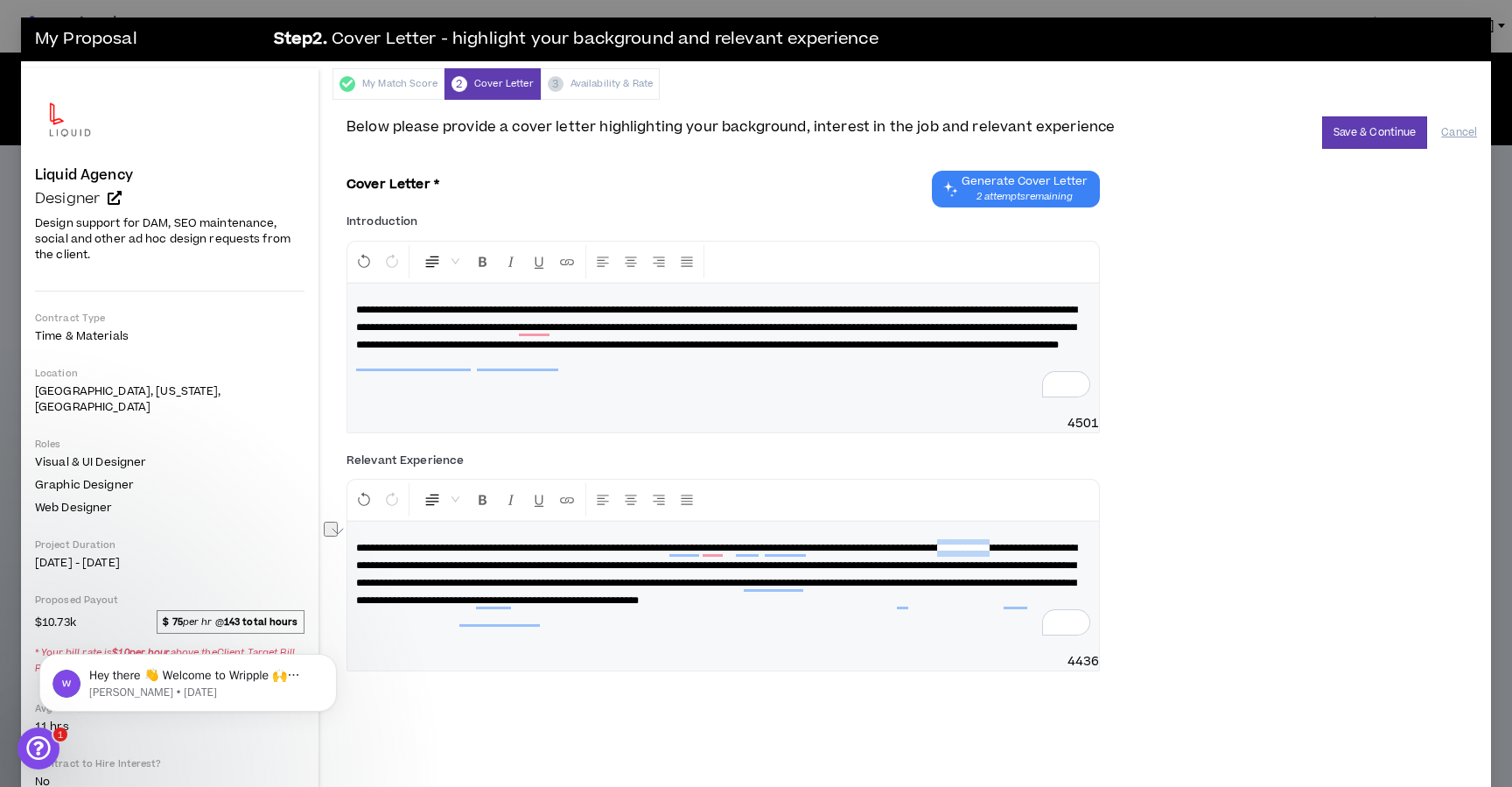 drag, startPoint x: 380, startPoint y: 560, endPoint x: 452, endPoint y: 559, distance: 72.006944 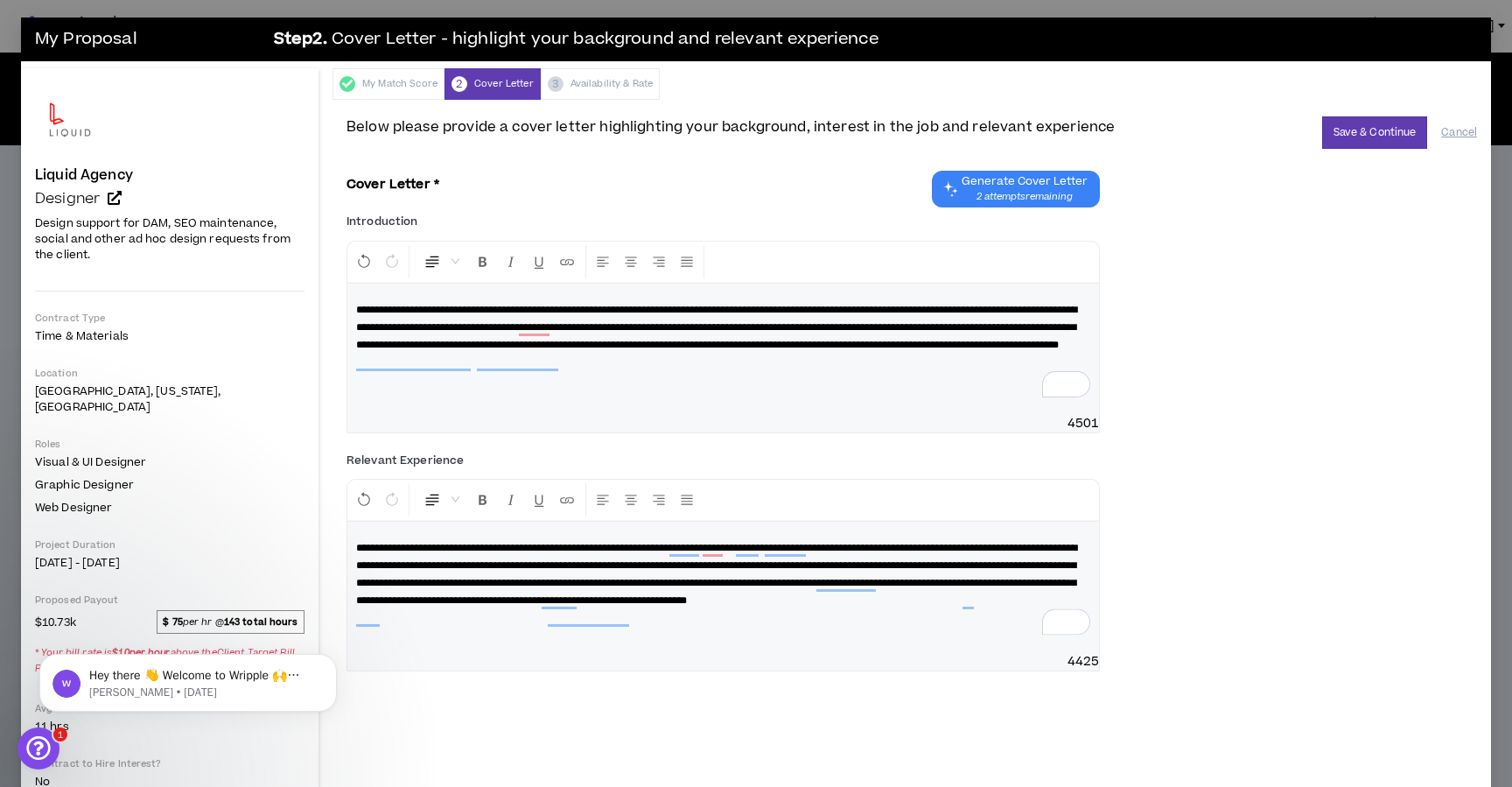 click on "**********" at bounding box center [723, 574] 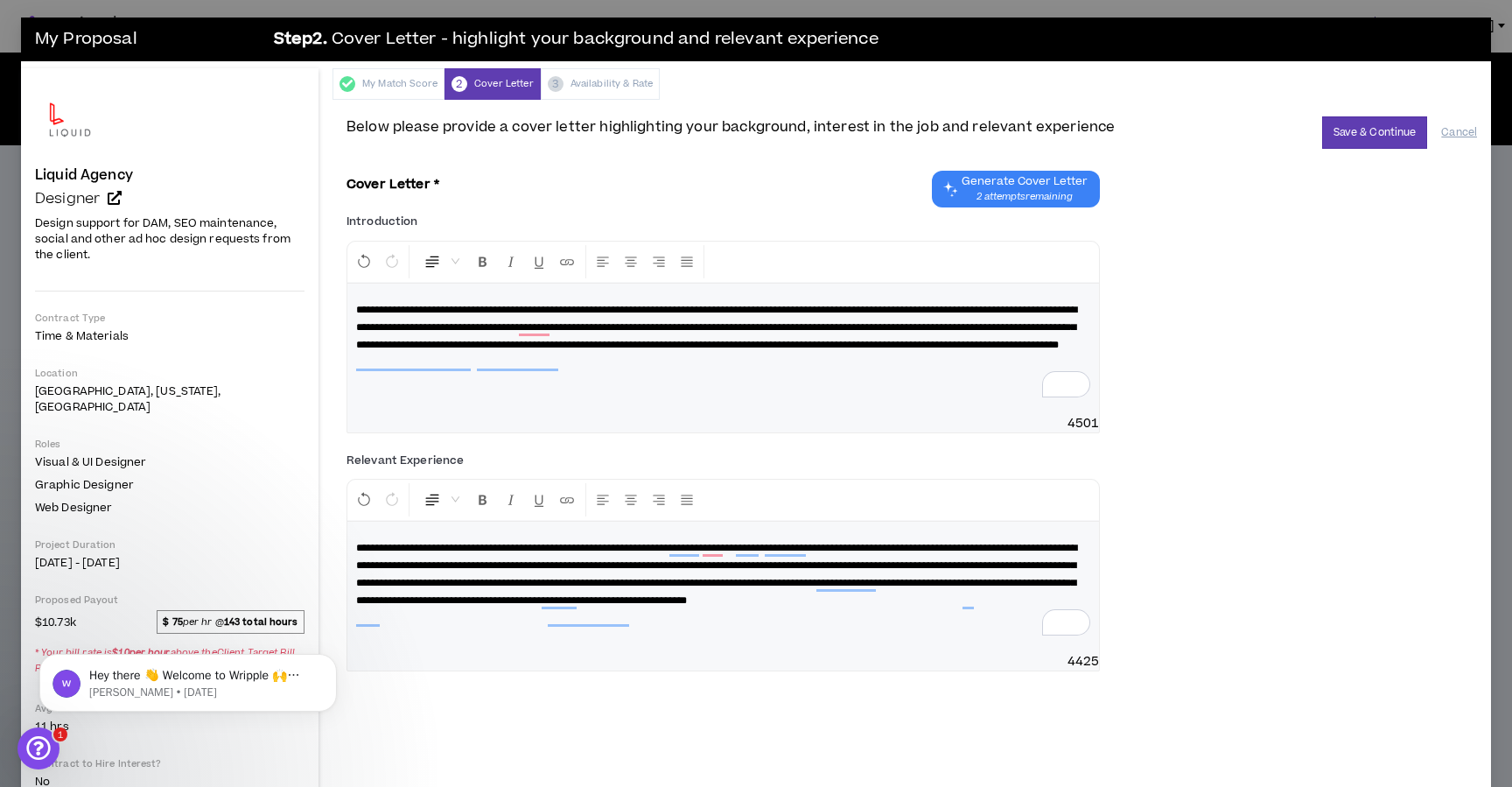 click on "**********" at bounding box center [717, 574] 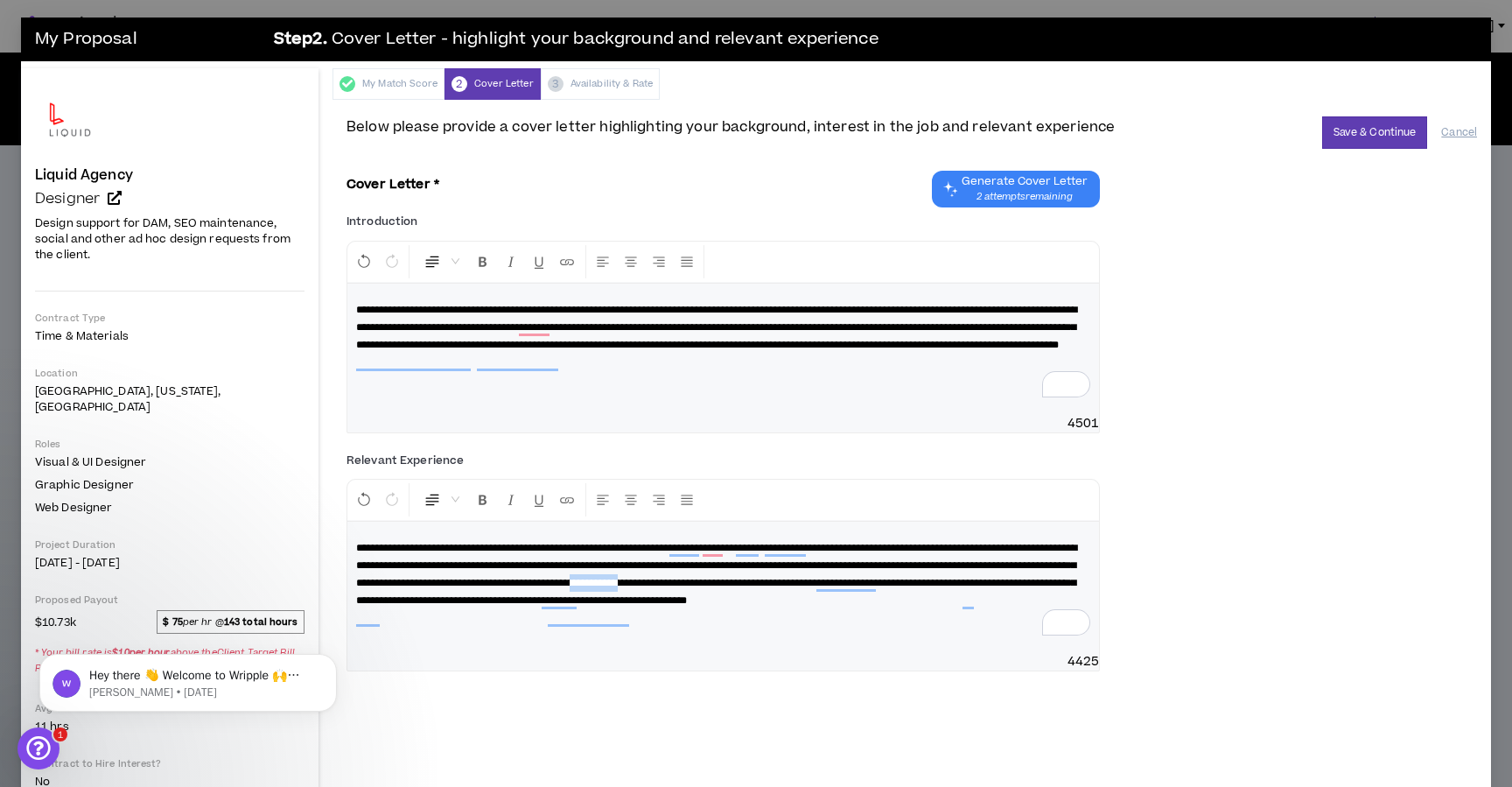 click on "**********" at bounding box center (717, 574) 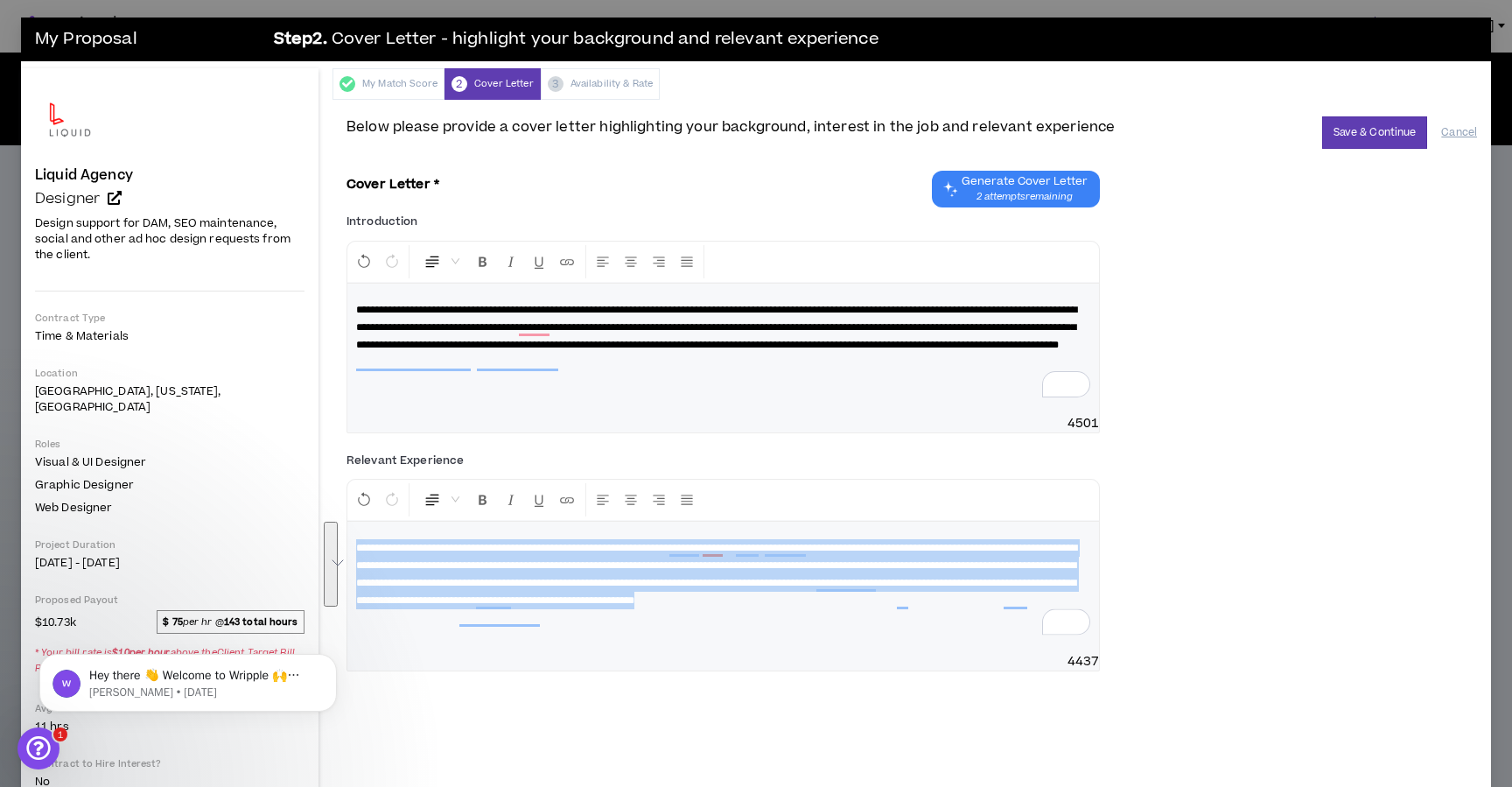 copy on "**********" 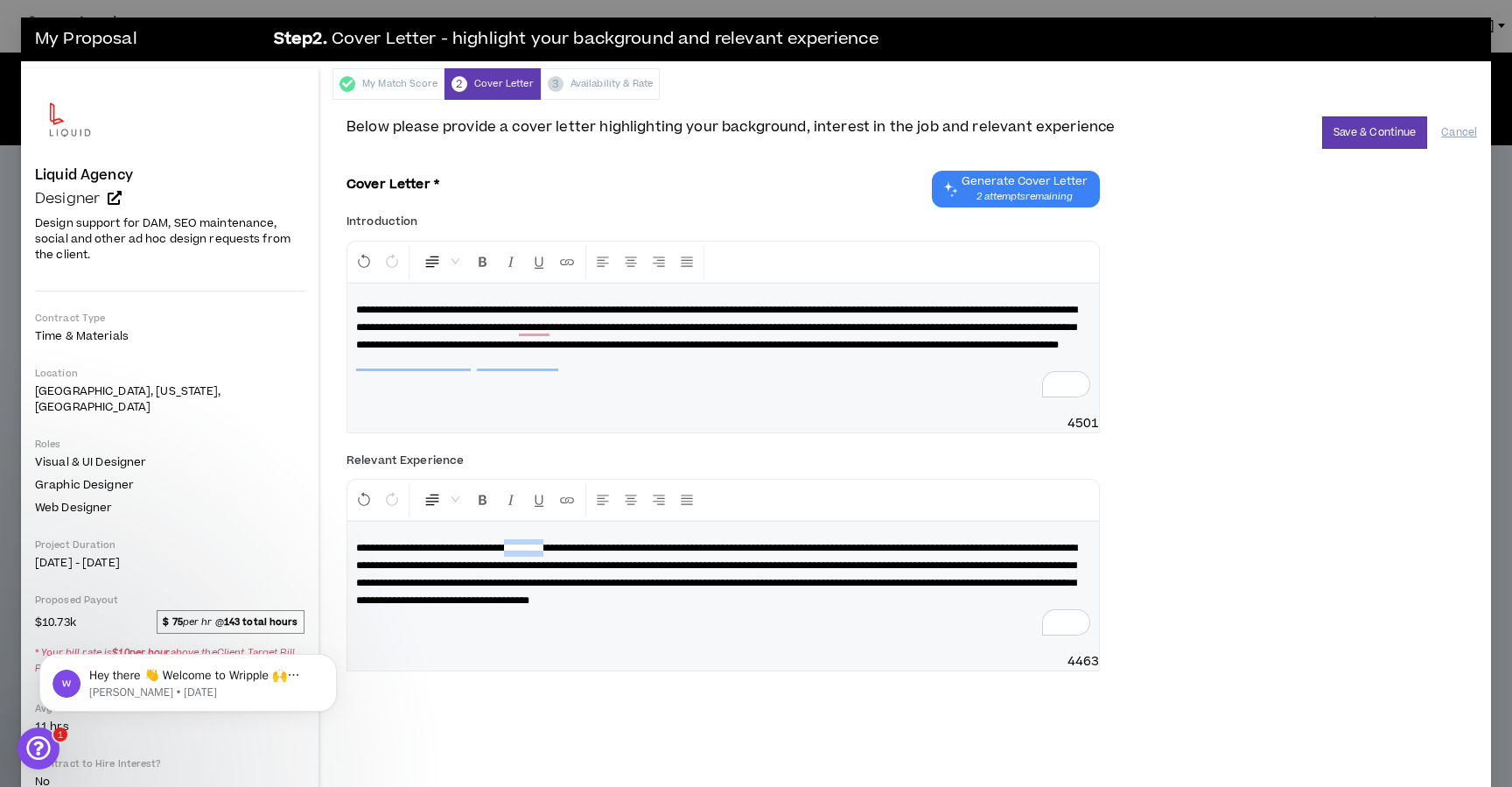 drag, startPoint x: 601, startPoint y: 545, endPoint x: 549, endPoint y: 545, distance: 52 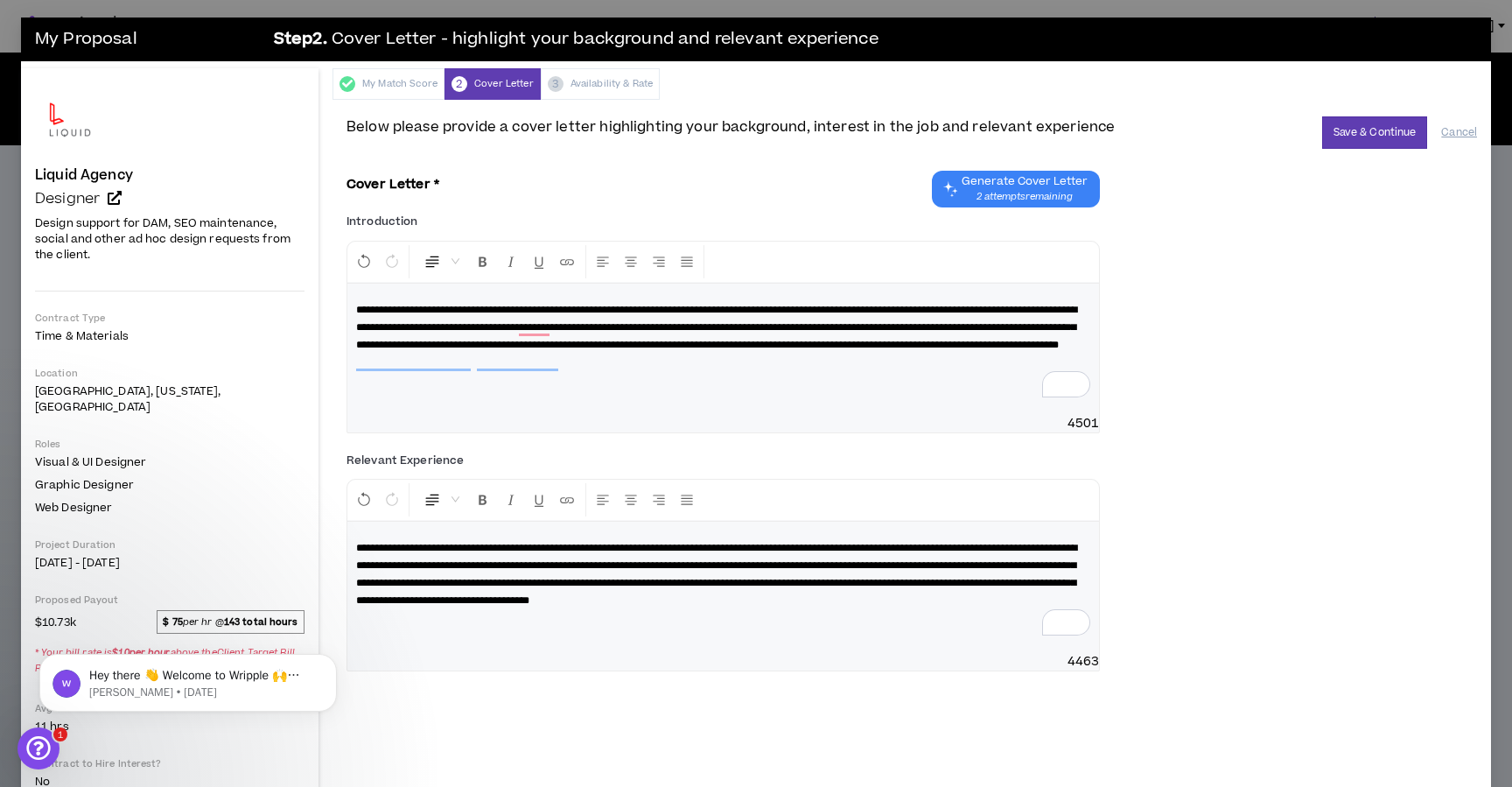 click on "**********" at bounding box center [717, 574] 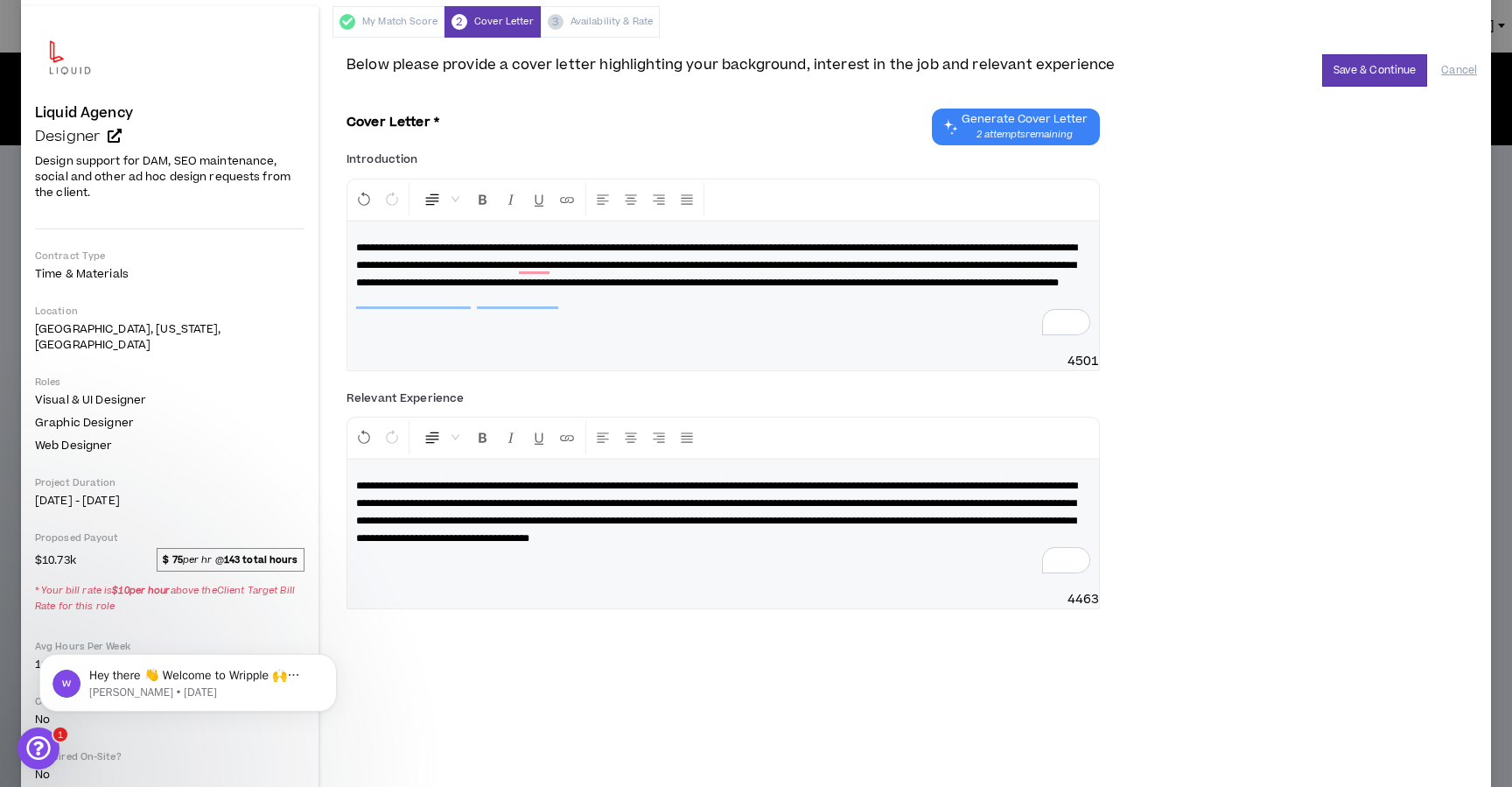 scroll, scrollTop: 0, scrollLeft: 0, axis: both 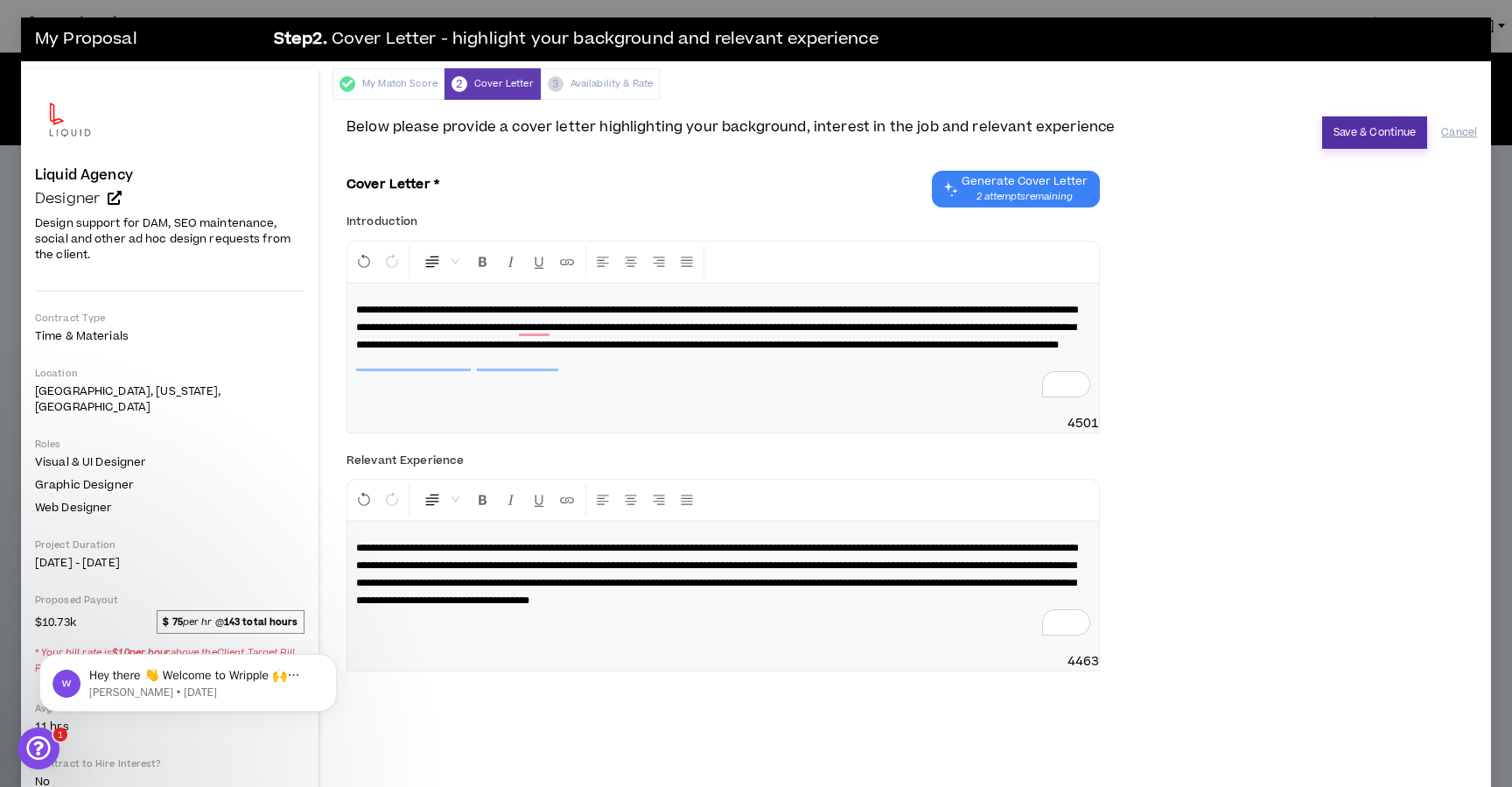 click on "Save & Continue" at bounding box center [1375, 132] 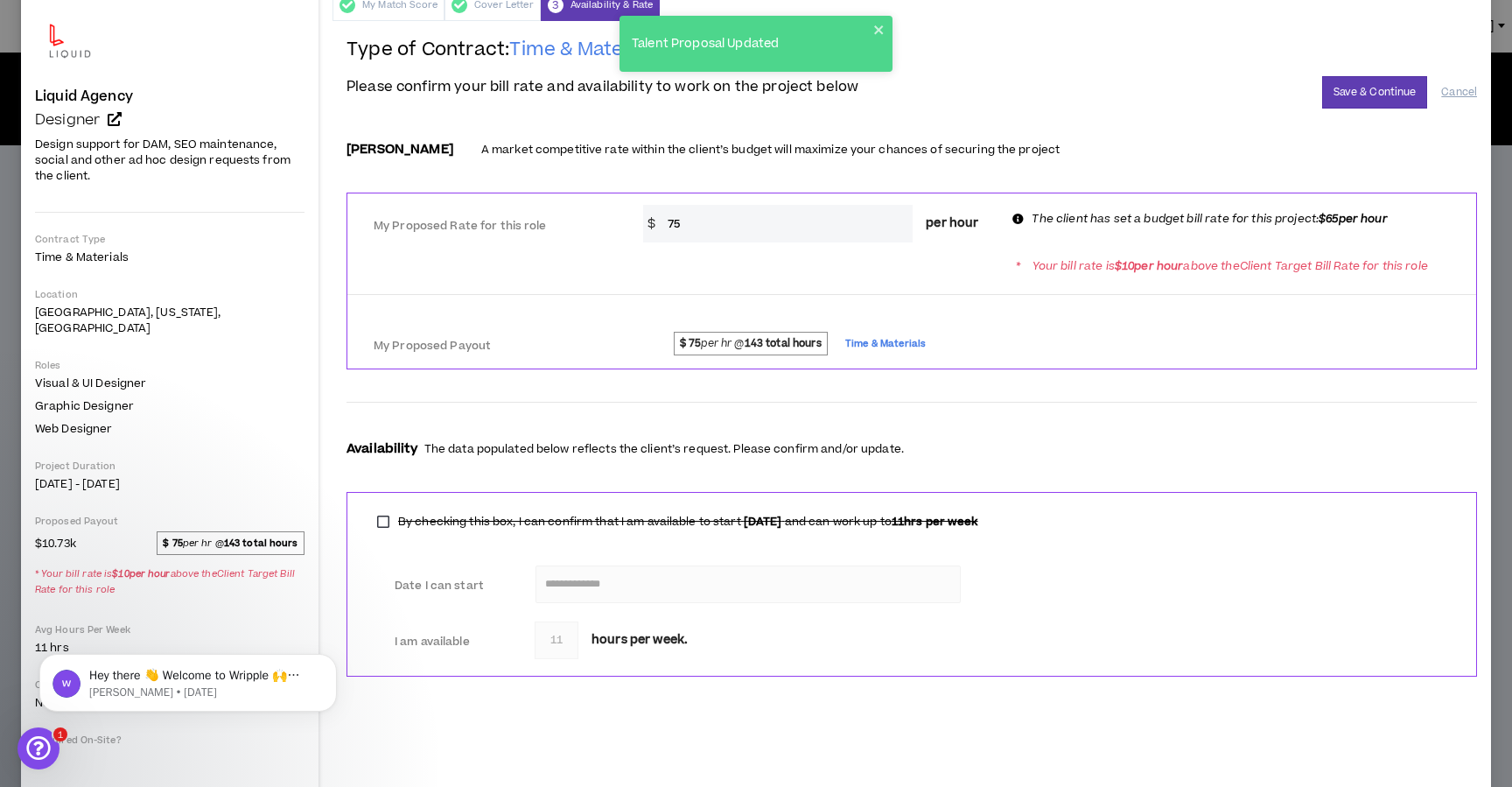 scroll, scrollTop: 151, scrollLeft: 0, axis: vertical 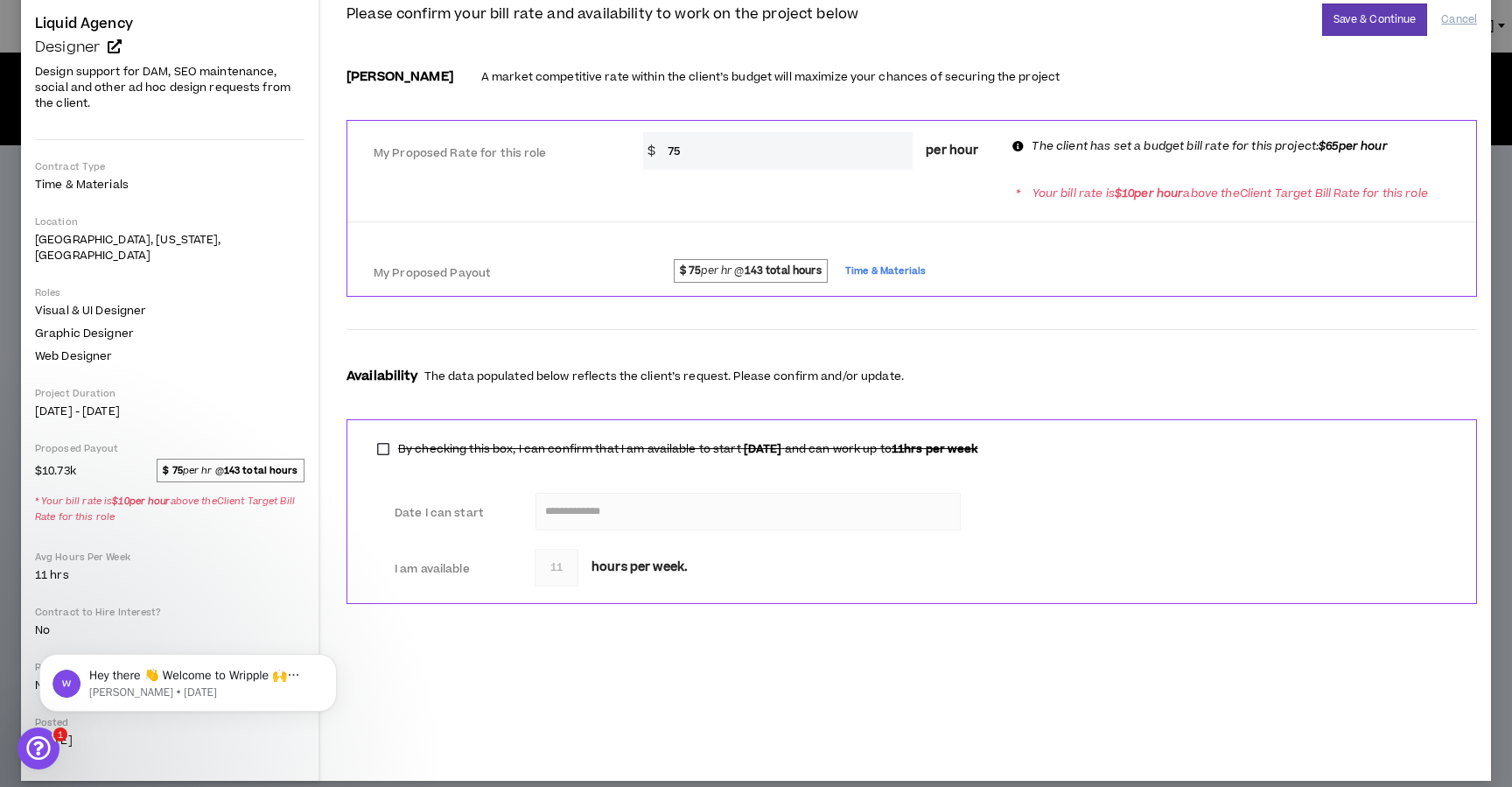 click on "By checking this box, I can confirm that I am available to start   Aug 4, 2025   and can work up to  11  hrs per week" at bounding box center [677, 449] 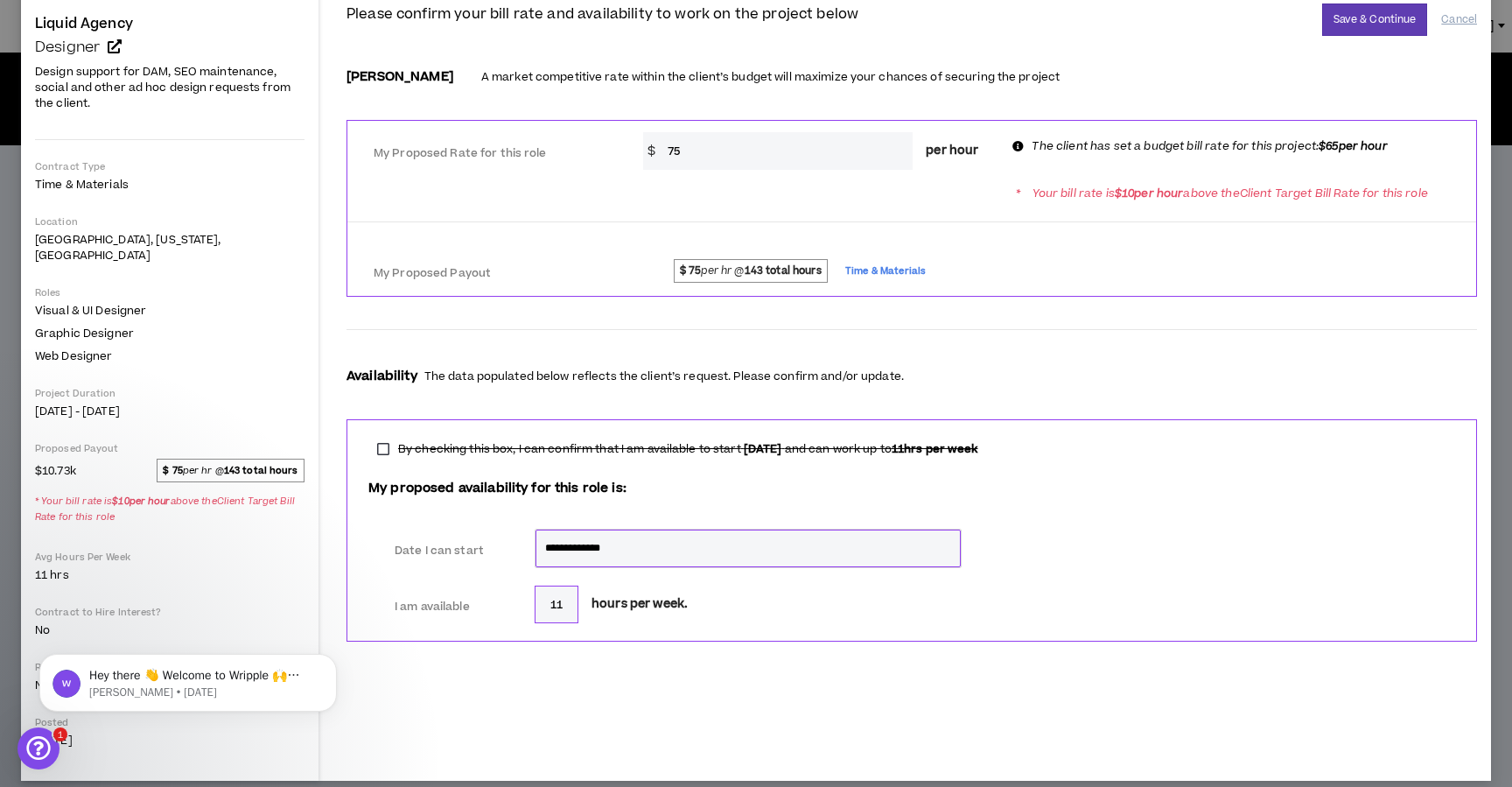 click on "By checking this box, I can confirm that I am available to start   Aug 4, 2025   and can work up to  11  hrs per week" at bounding box center [677, 449] 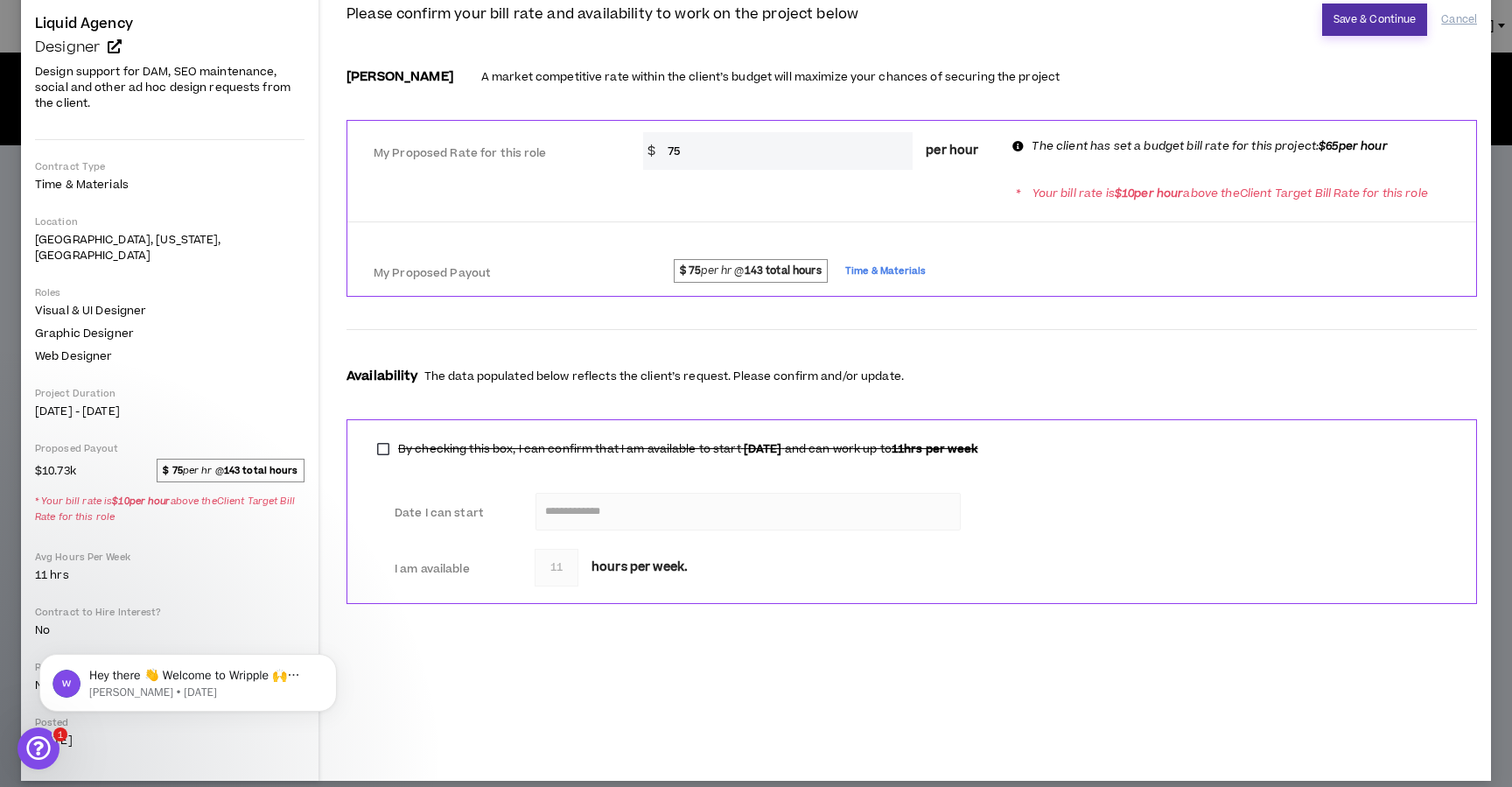 click on "Save & Continue" at bounding box center [1375, 19] 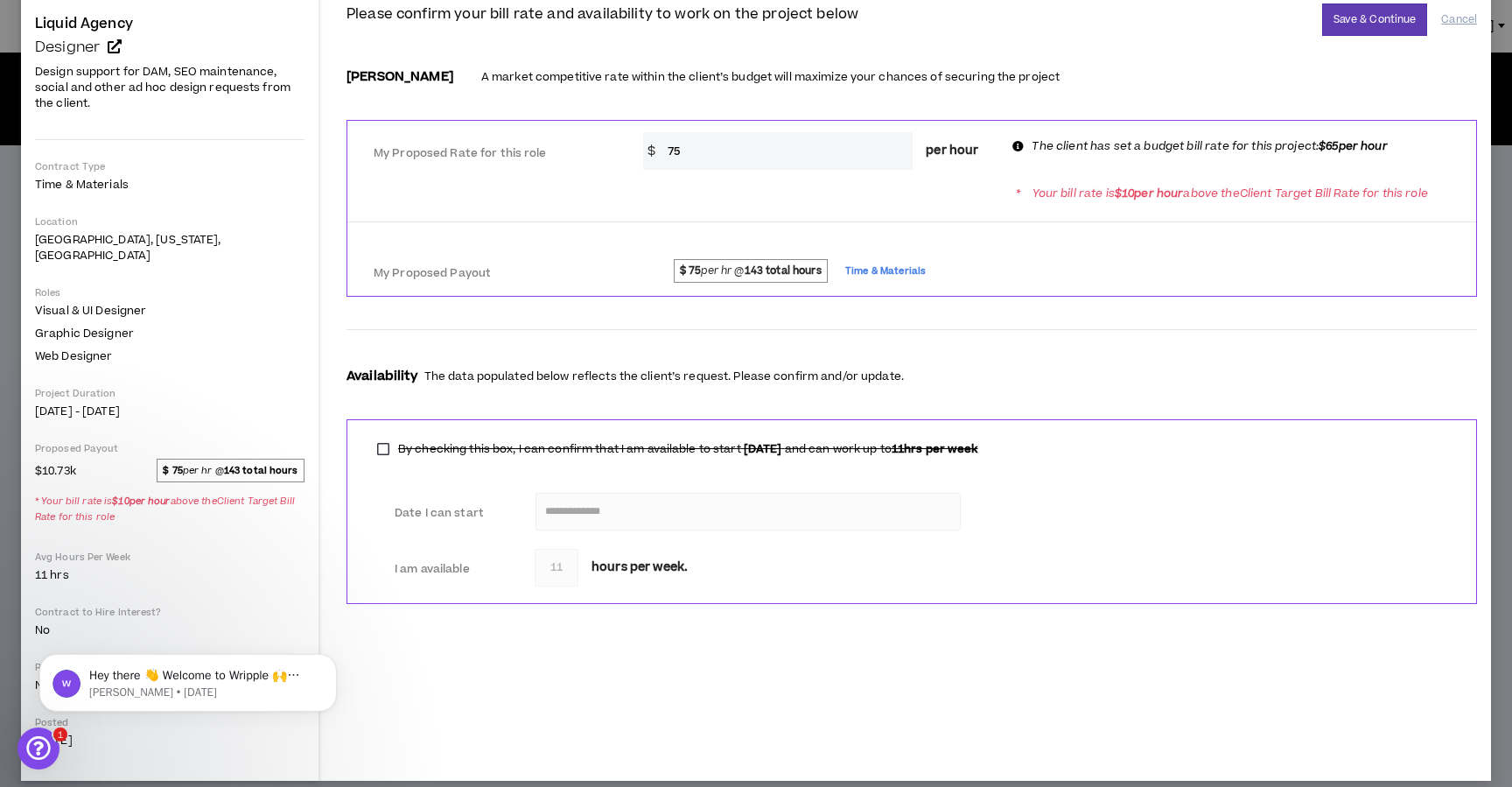 scroll, scrollTop: 0, scrollLeft: 0, axis: both 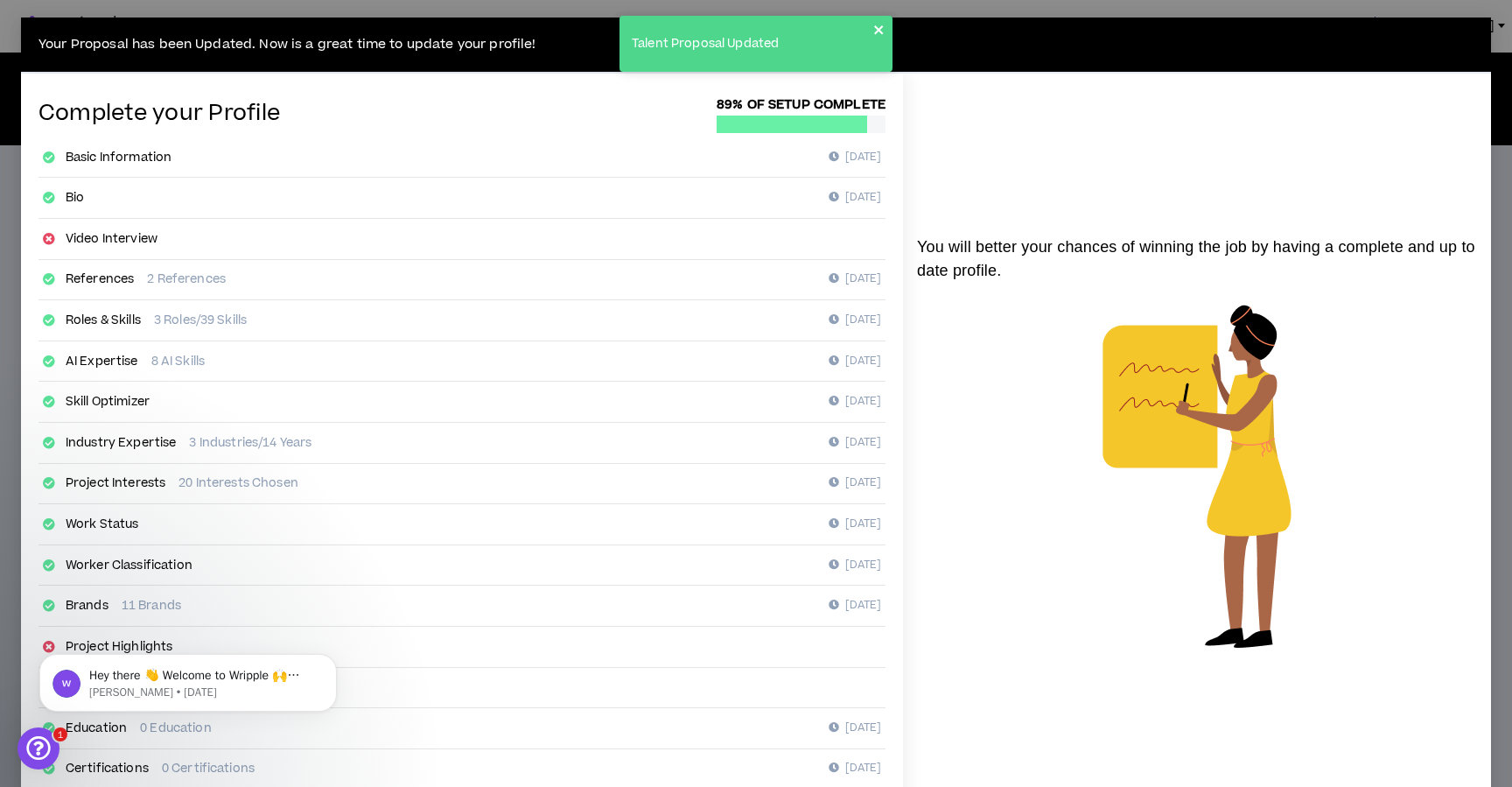 click 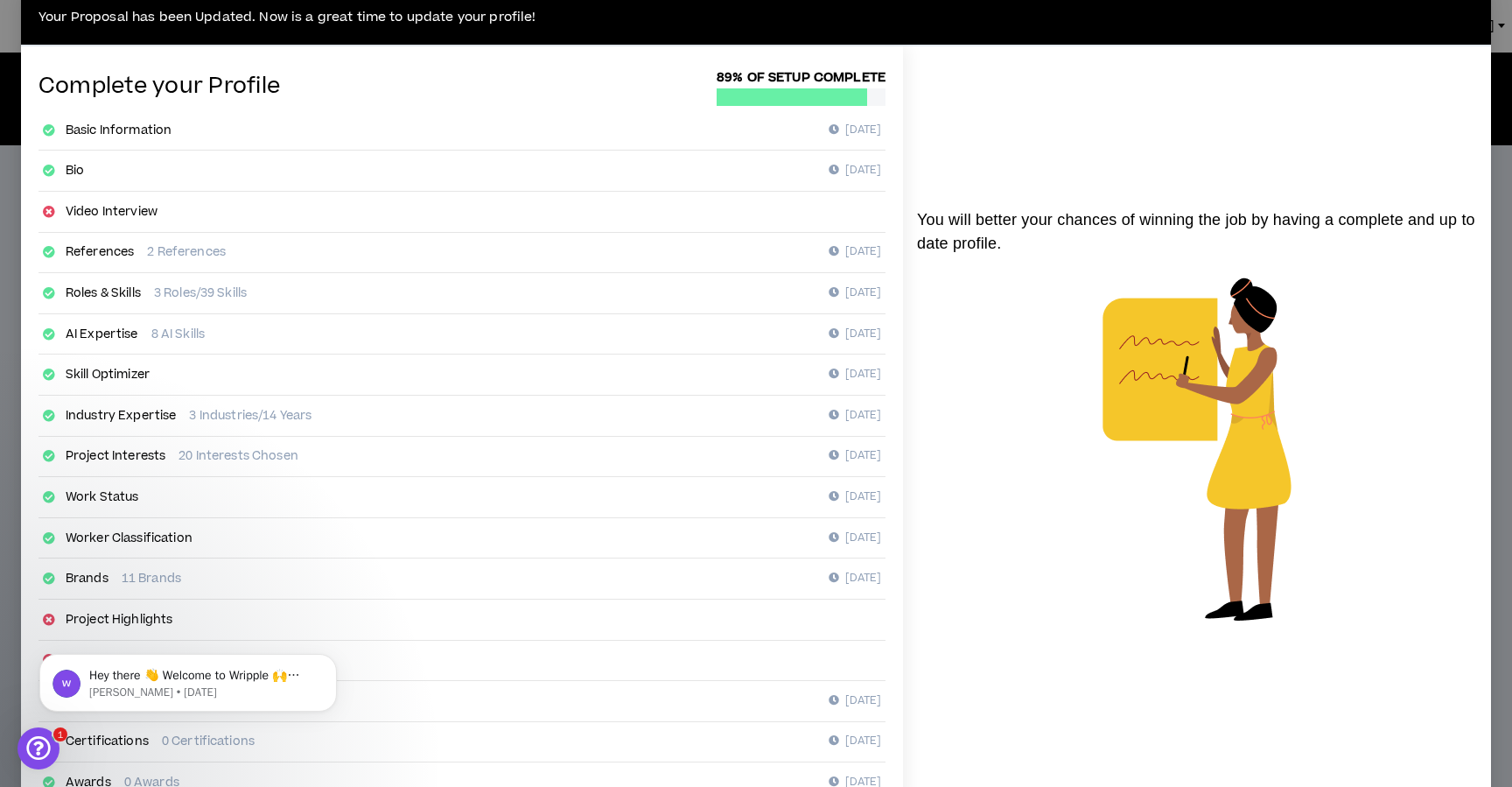 scroll, scrollTop: 0, scrollLeft: 0, axis: both 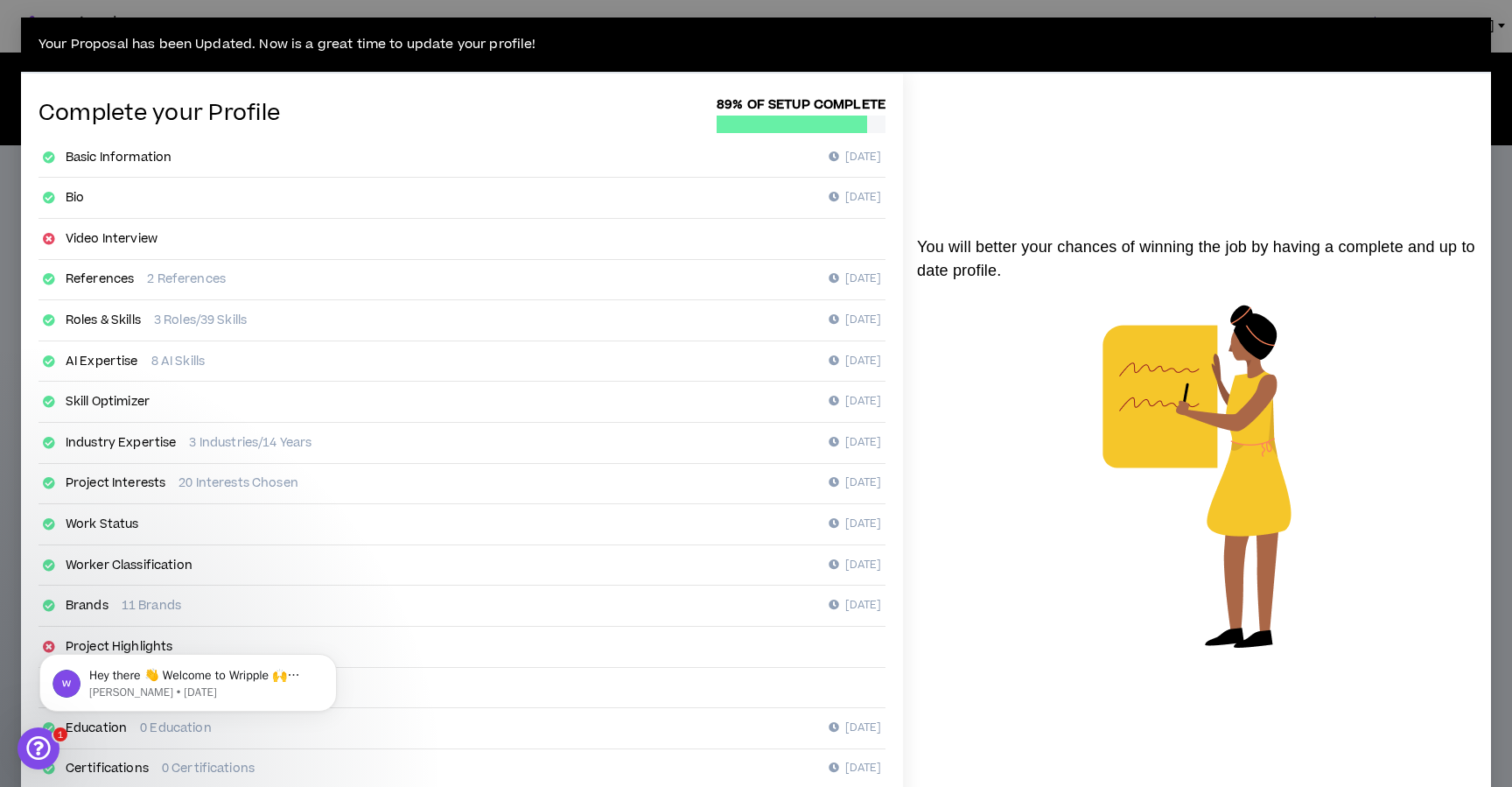 click on "Complete your Profile 89% of setup complete Basic Information    0 days ago Bio    1 day ago Video Interview References 2 References    1 day ago Roles & Skills 3 Roles/39 Skills    0 days ago AI Expertise 8 AI Skills    0 days ago Skill Optimizer    0 days ago Industry Expertise 3 Industries/14 Years    0 days ago Project Interests 20 Interests Chosen    0 days ago Work Status    1 day ago Worker Classification    0 days ago Brands 11 Brands    0 days ago Project Highlights Work History Education 0 Education    1 day ago Certifications 0 Certifications    1 day ago Awards 0 Awards    1 day ago" at bounding box center (462, 452) 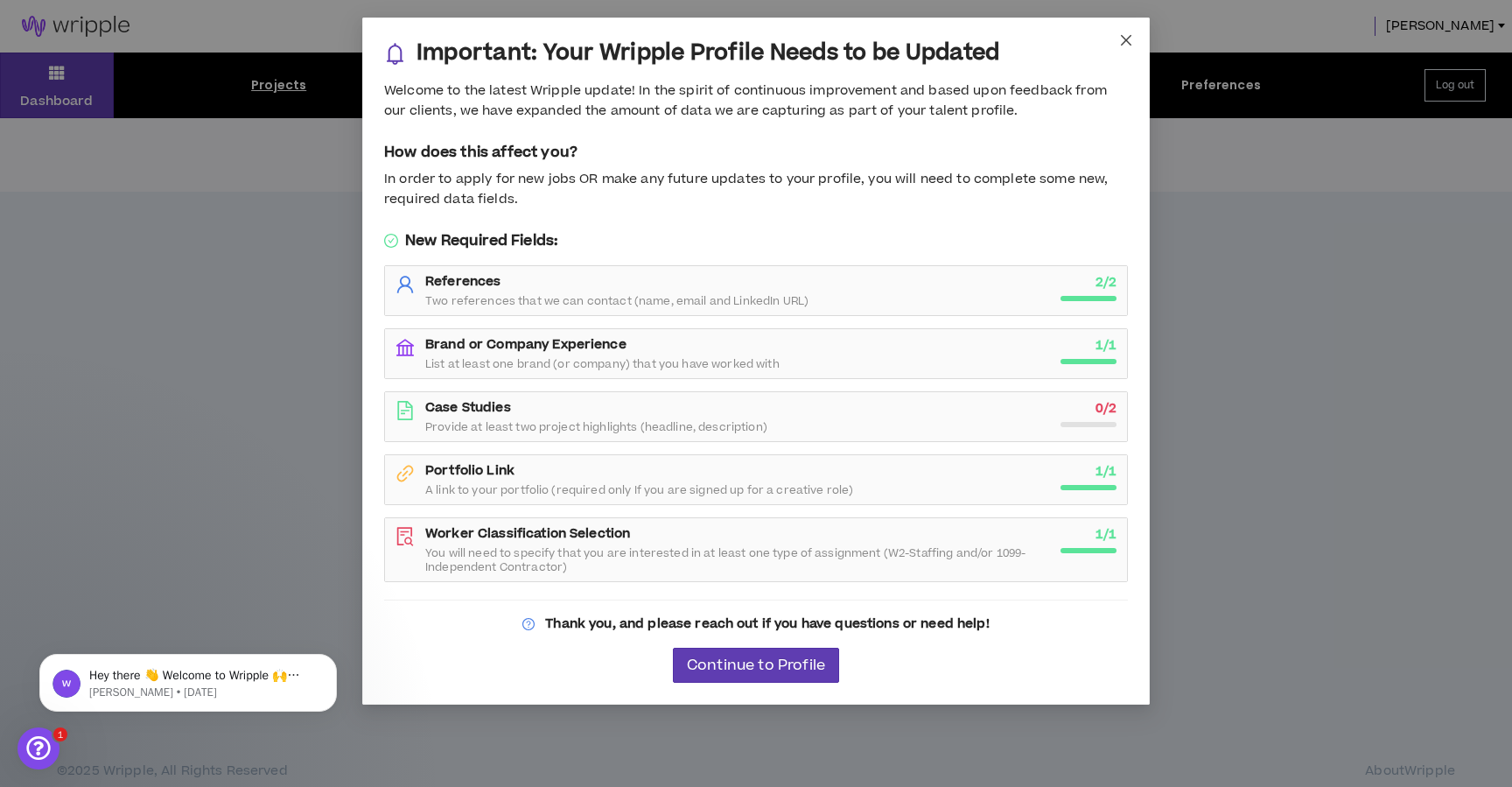 click 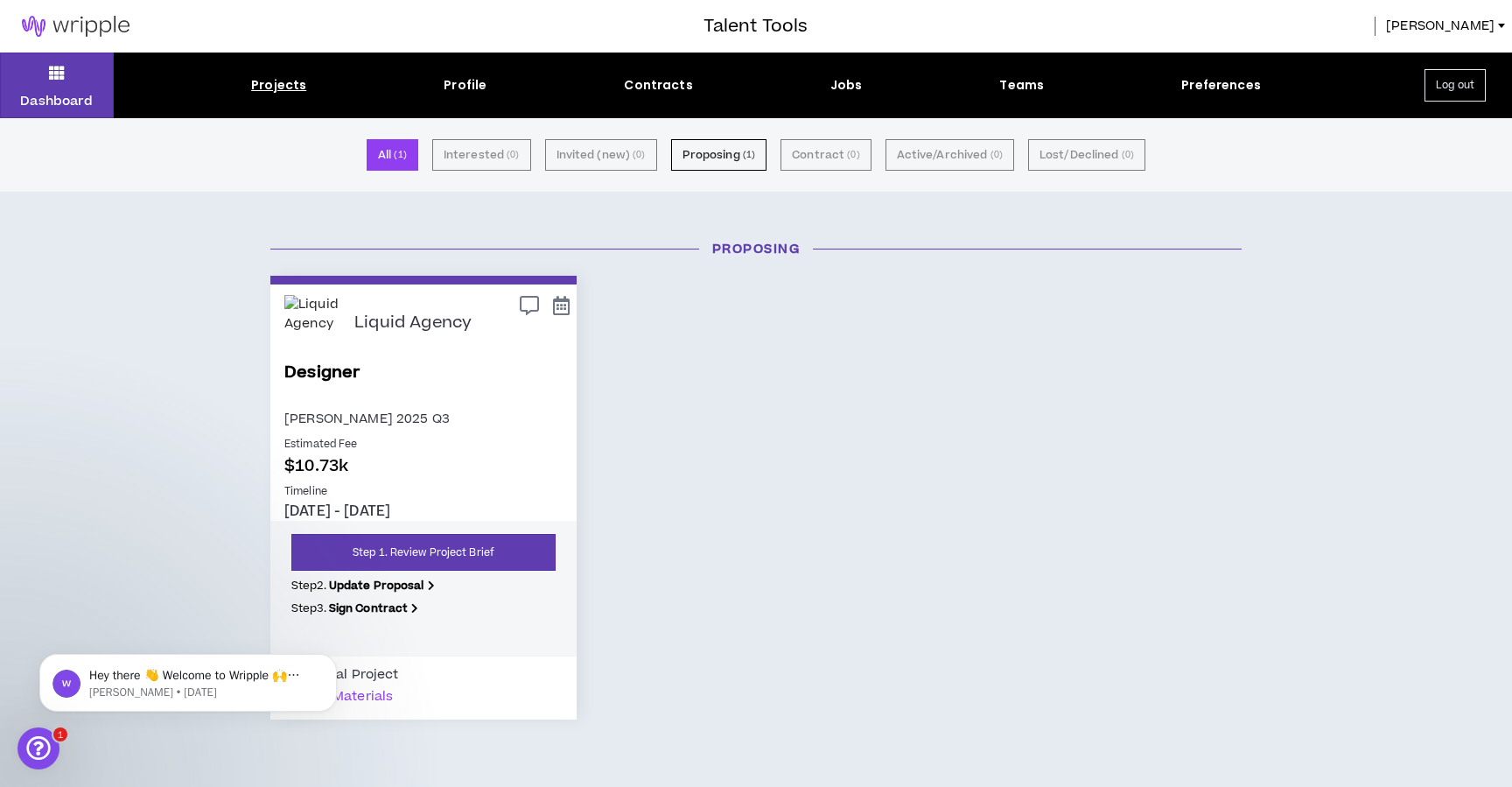 click at bounding box center [75, 26] 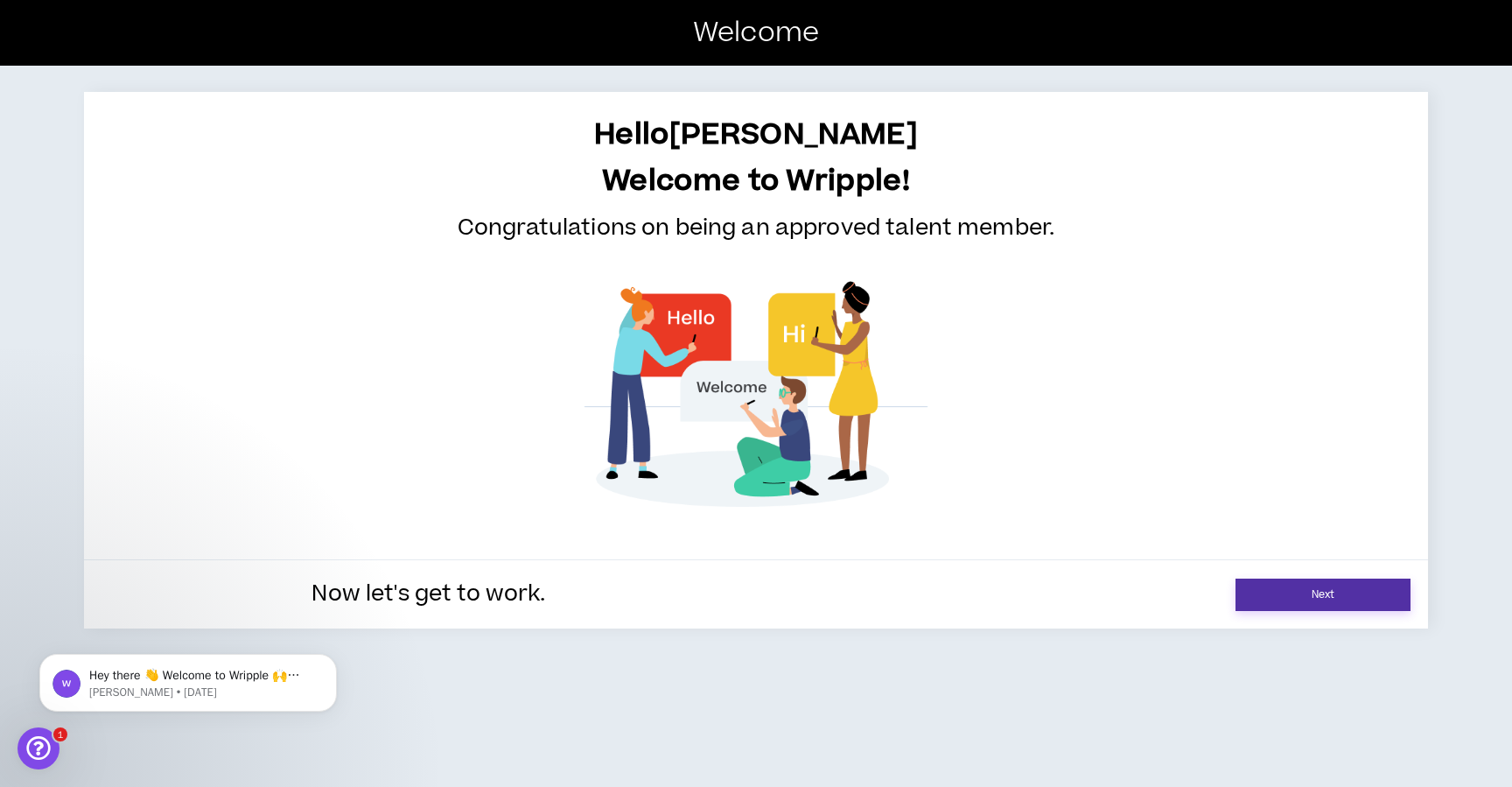 click on "Next" at bounding box center [1323, 594] 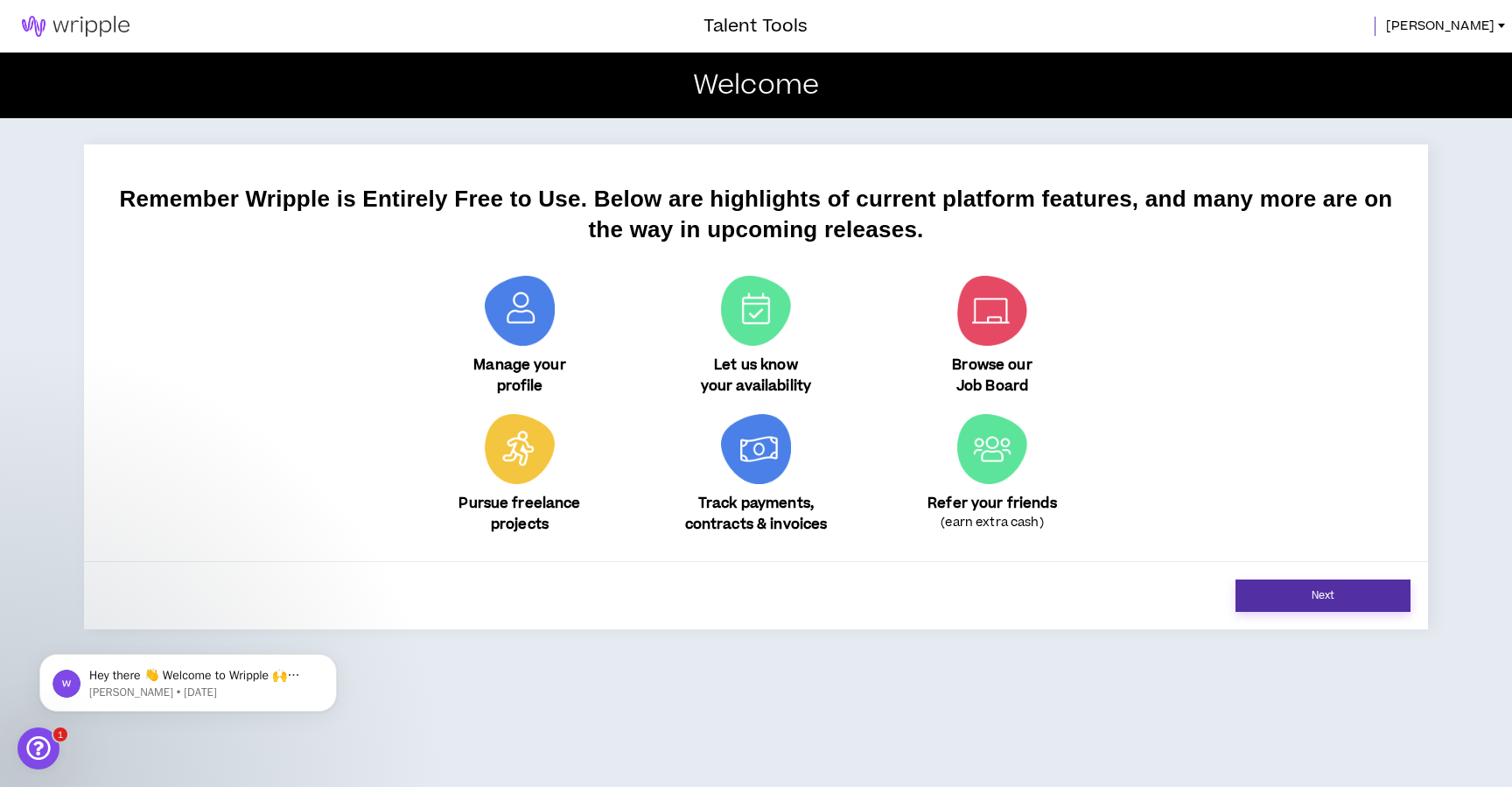 click on "Next" at bounding box center [1323, 595] 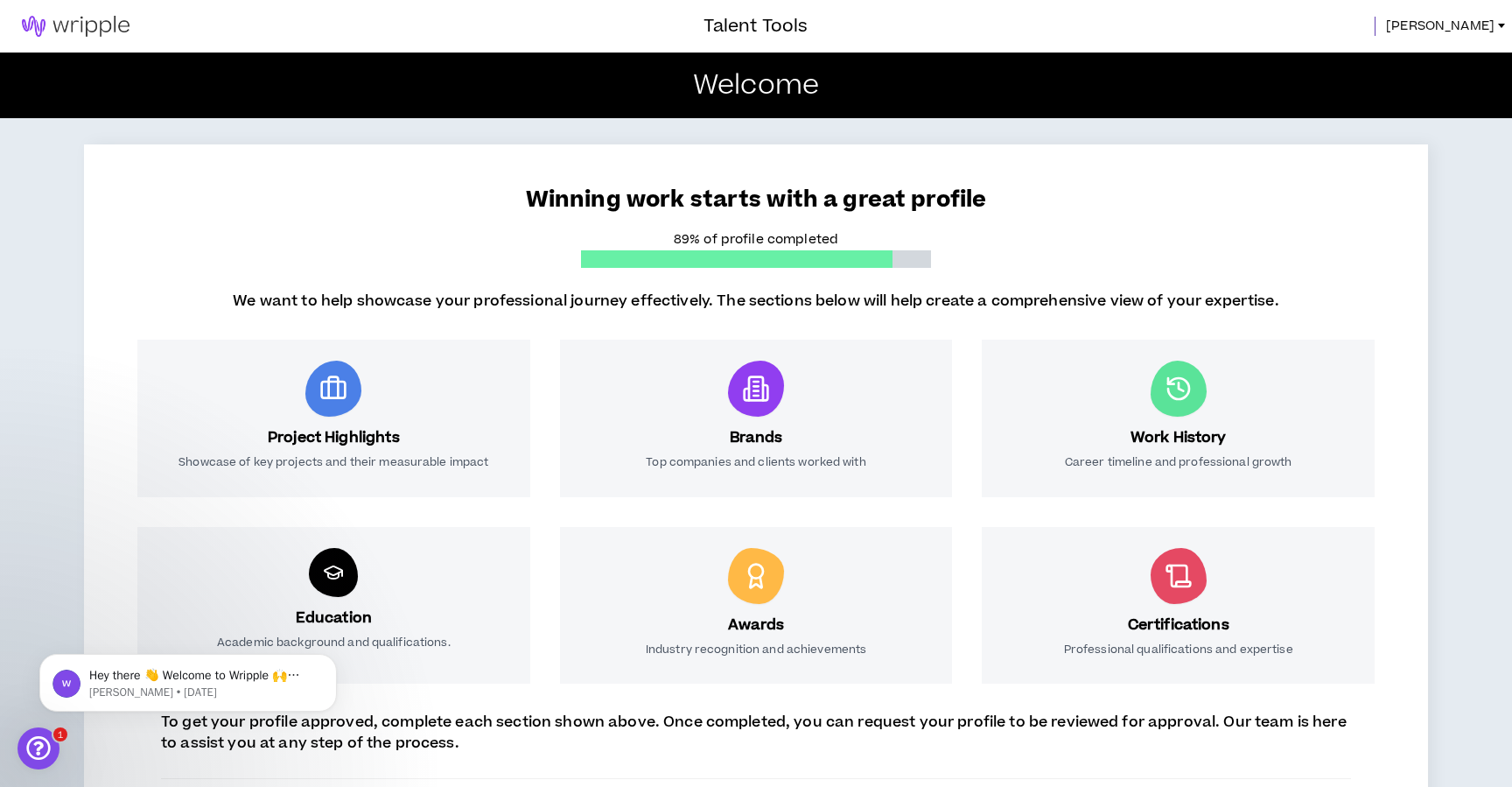 click on "[PERSON_NAME]" at bounding box center [1449, 26] 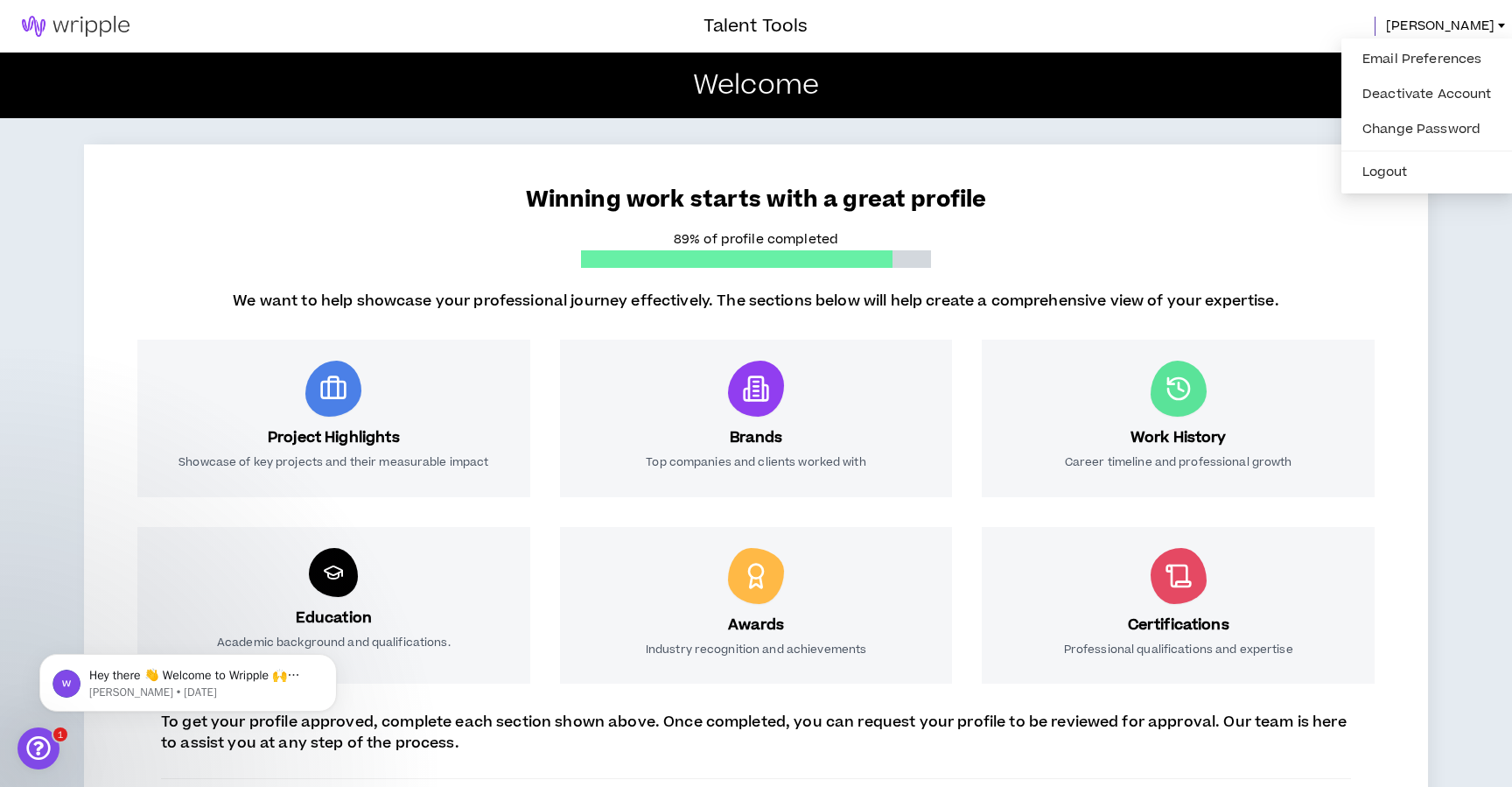 click on "[PERSON_NAME]" at bounding box center (1440, 26) 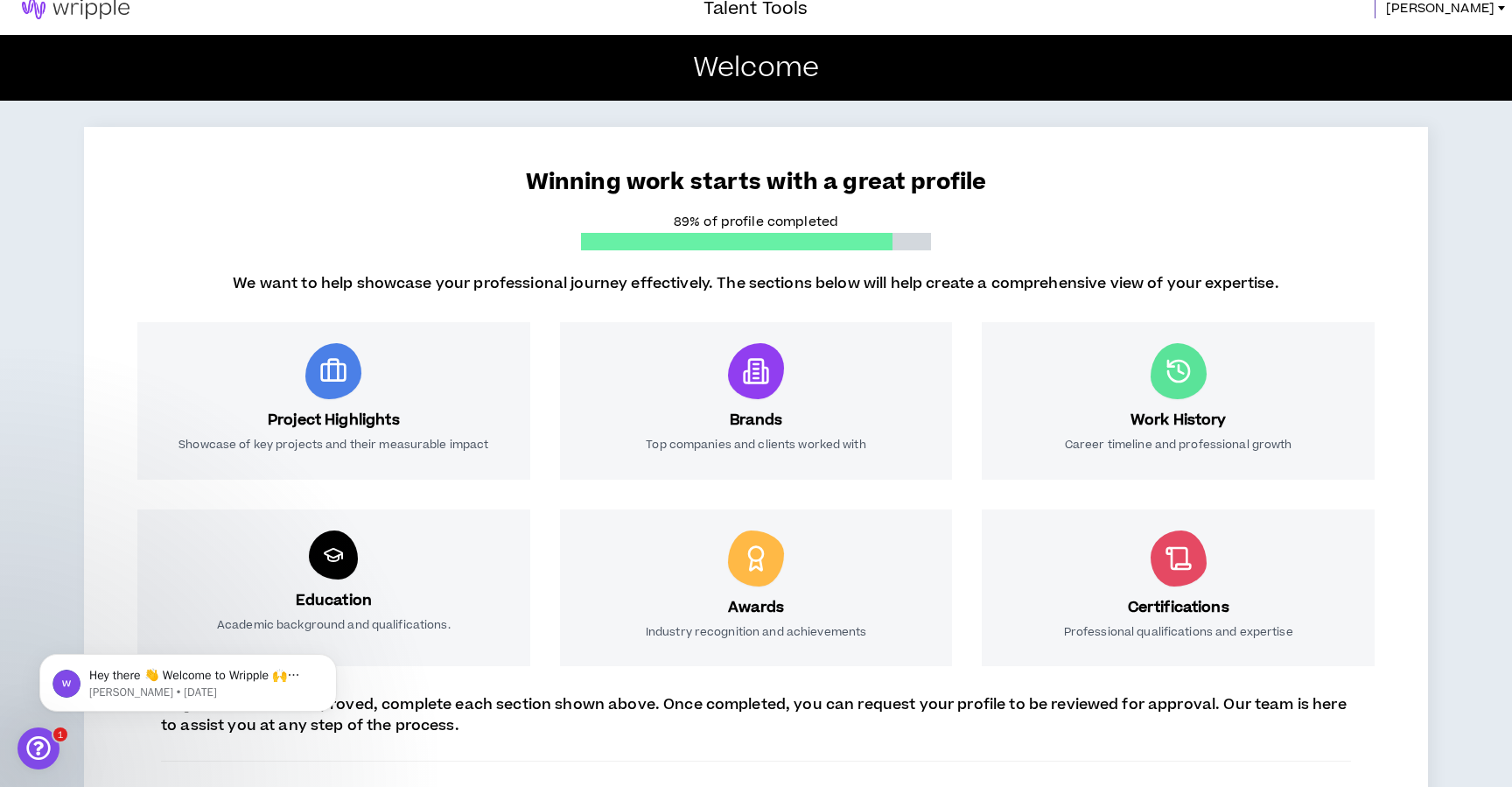 scroll, scrollTop: 0, scrollLeft: 0, axis: both 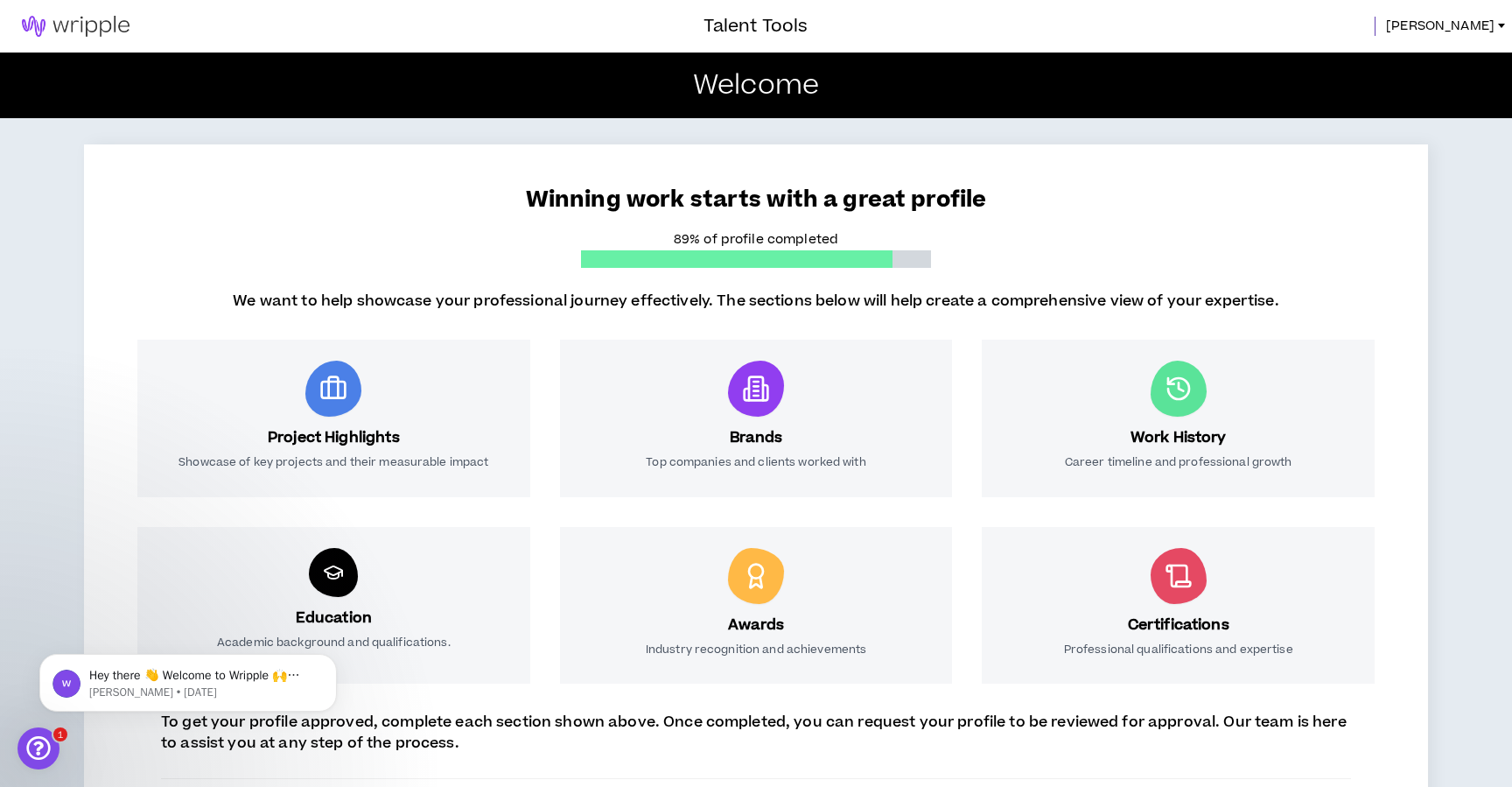 click at bounding box center (75, 26) 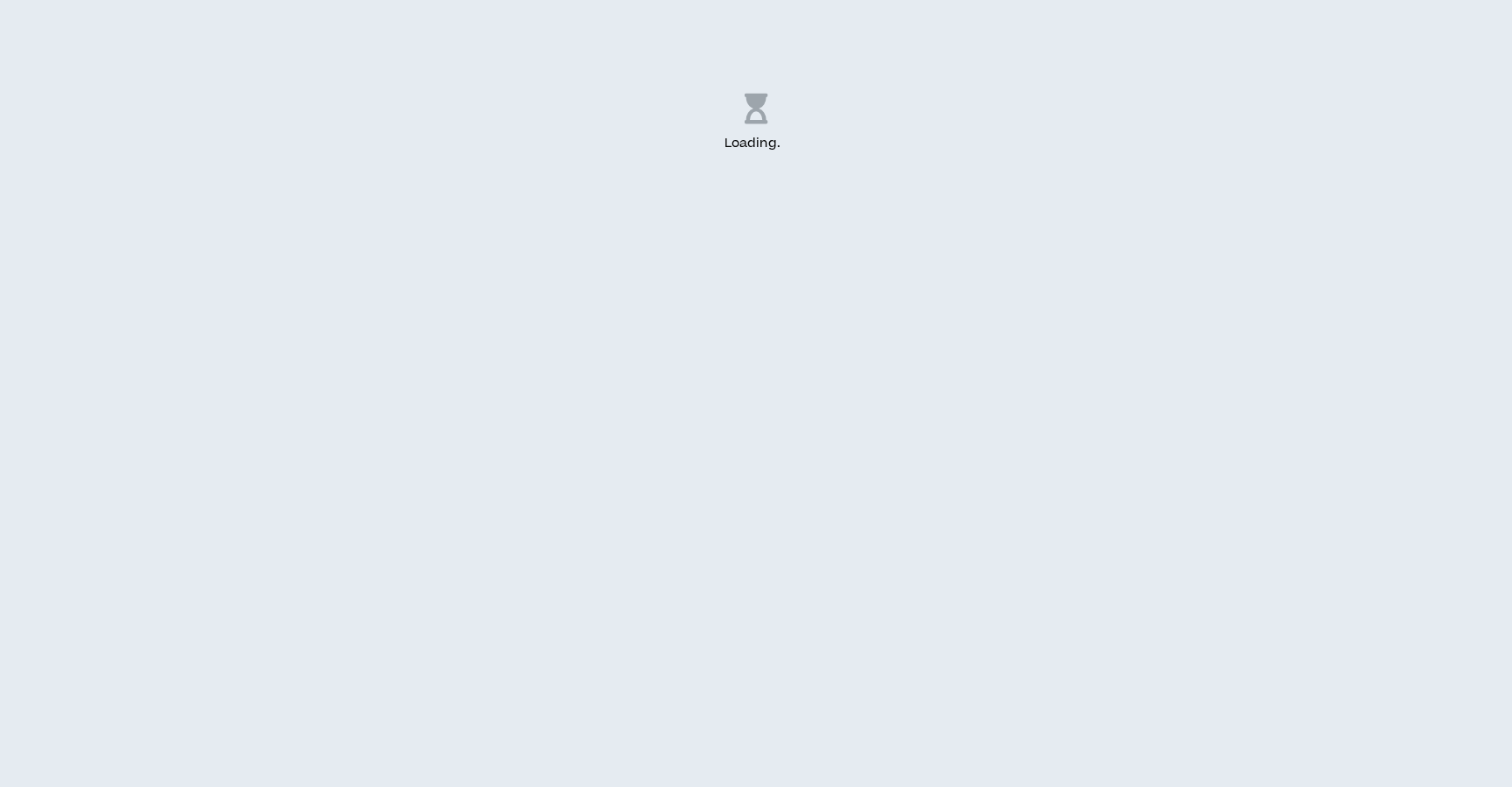 scroll, scrollTop: 0, scrollLeft: 0, axis: both 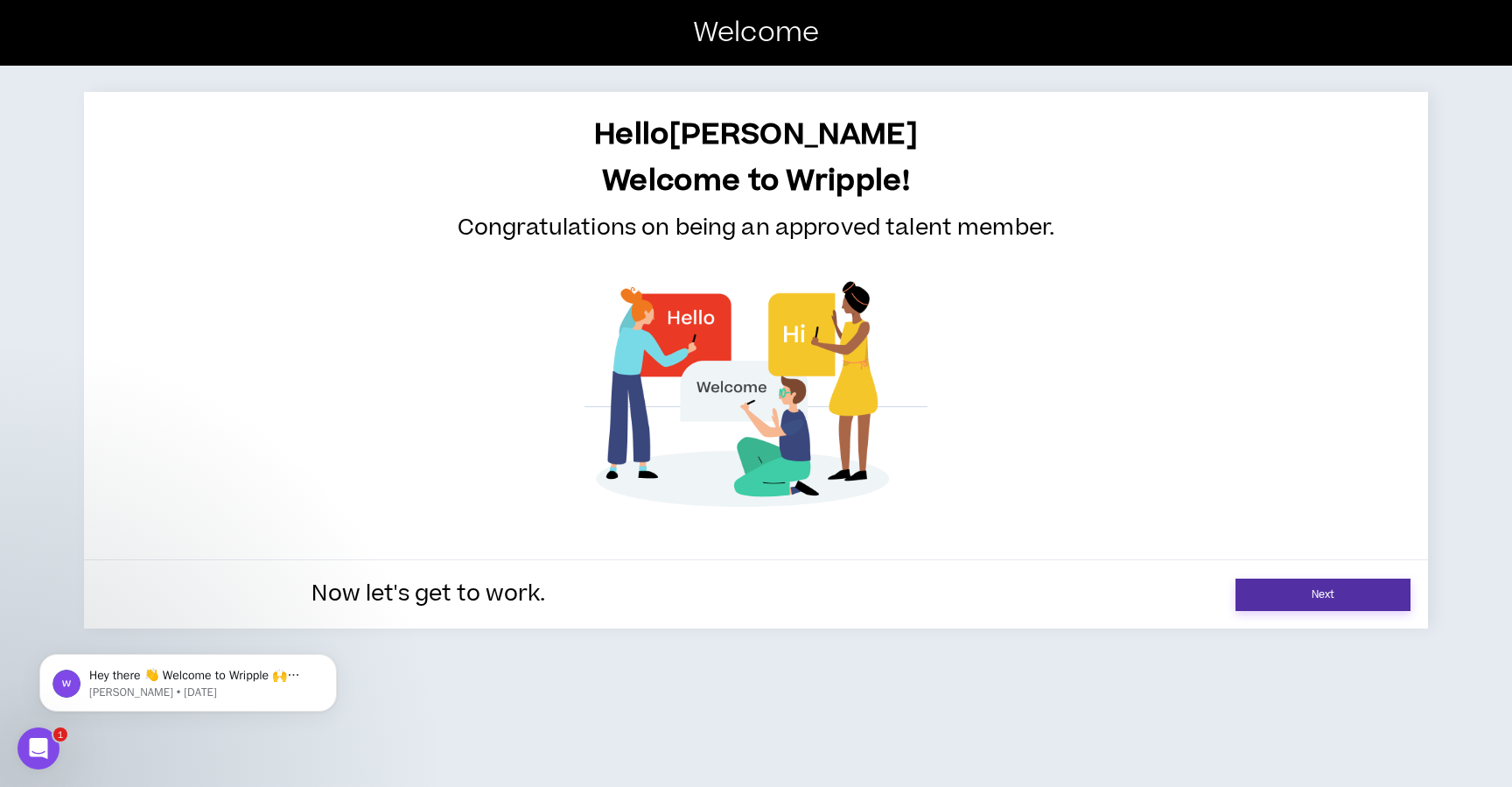click on "Next" at bounding box center (1323, 594) 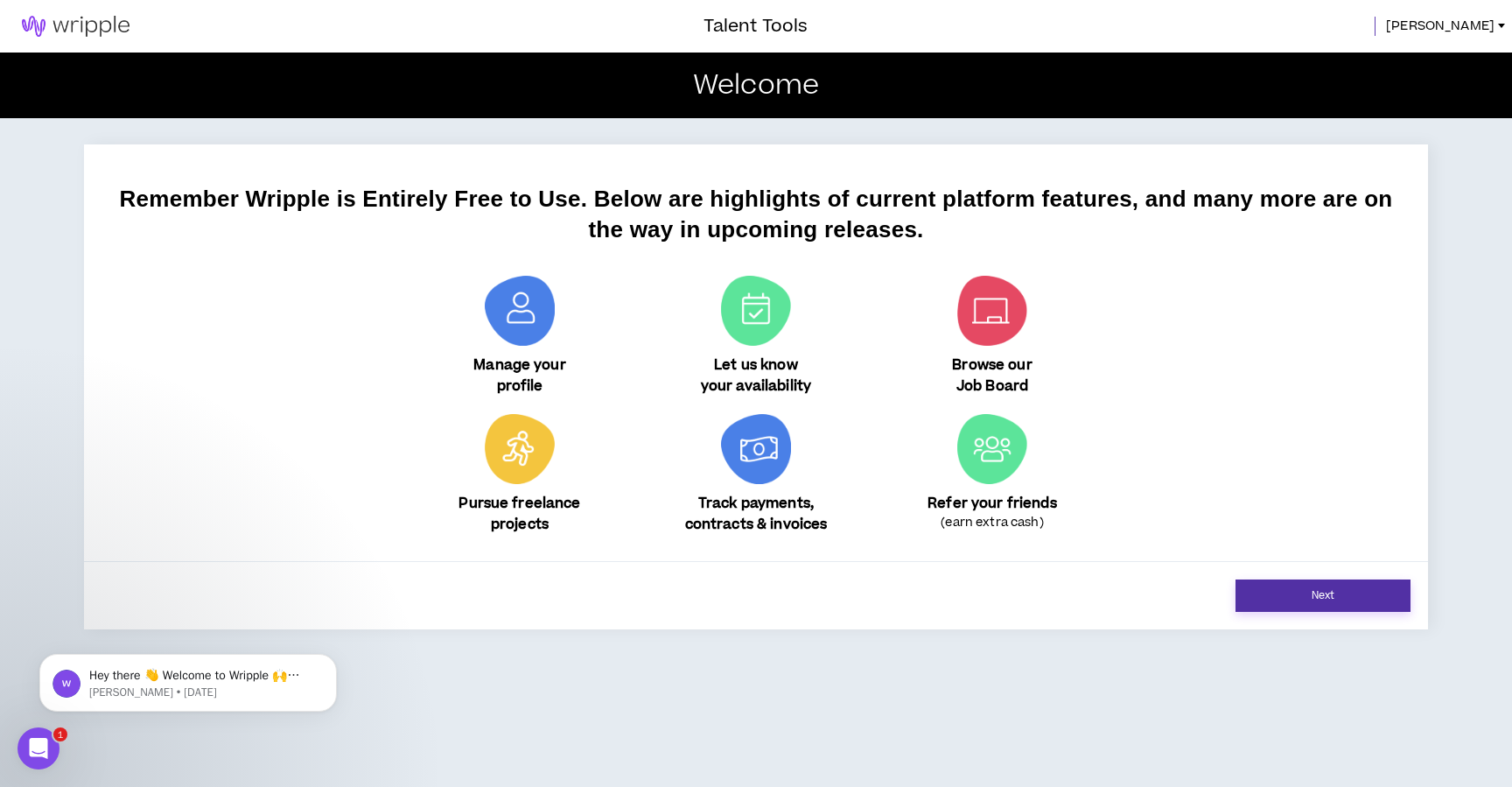 click on "Next" at bounding box center (1323, 595) 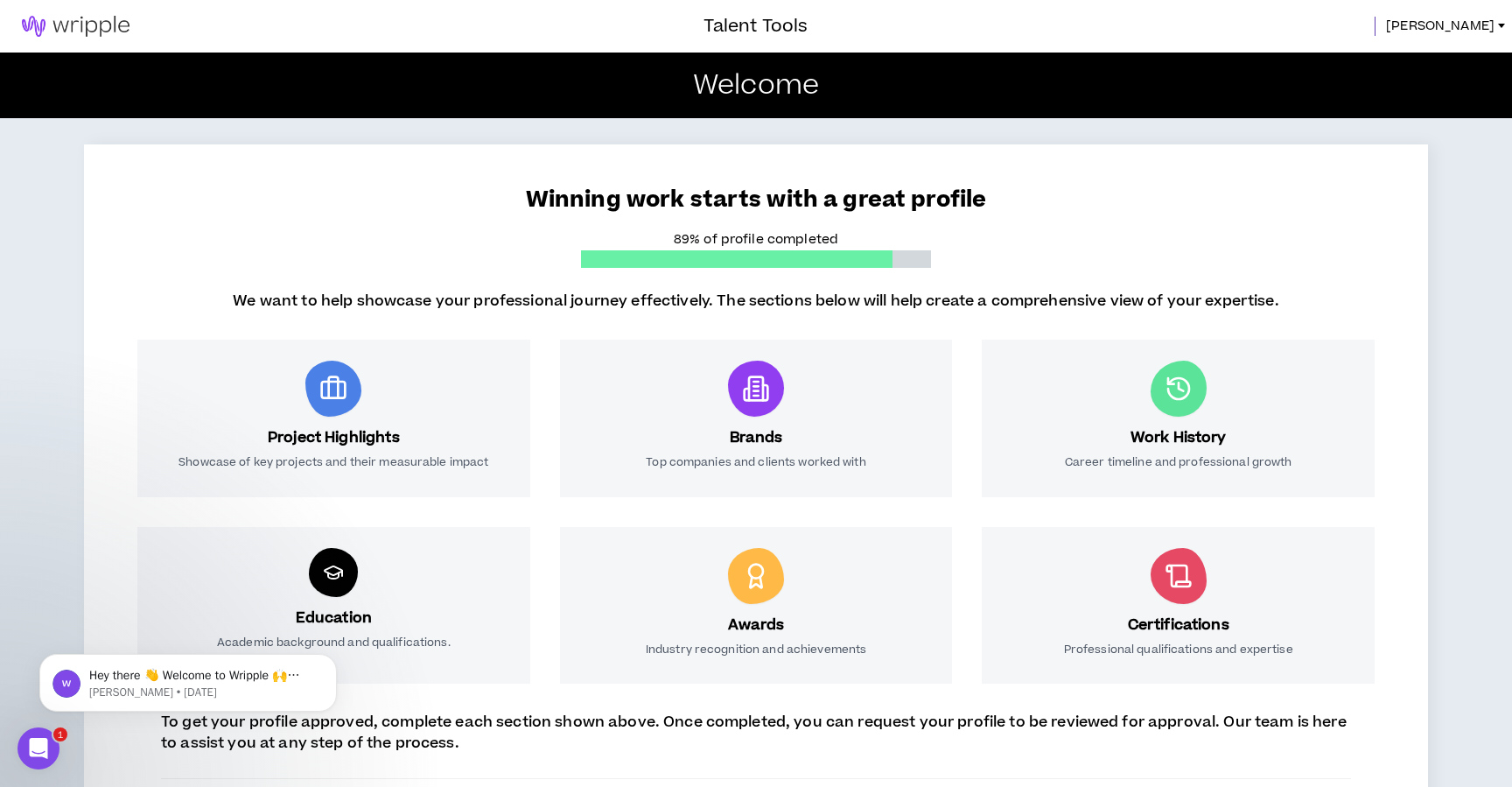 scroll, scrollTop: 161, scrollLeft: 0, axis: vertical 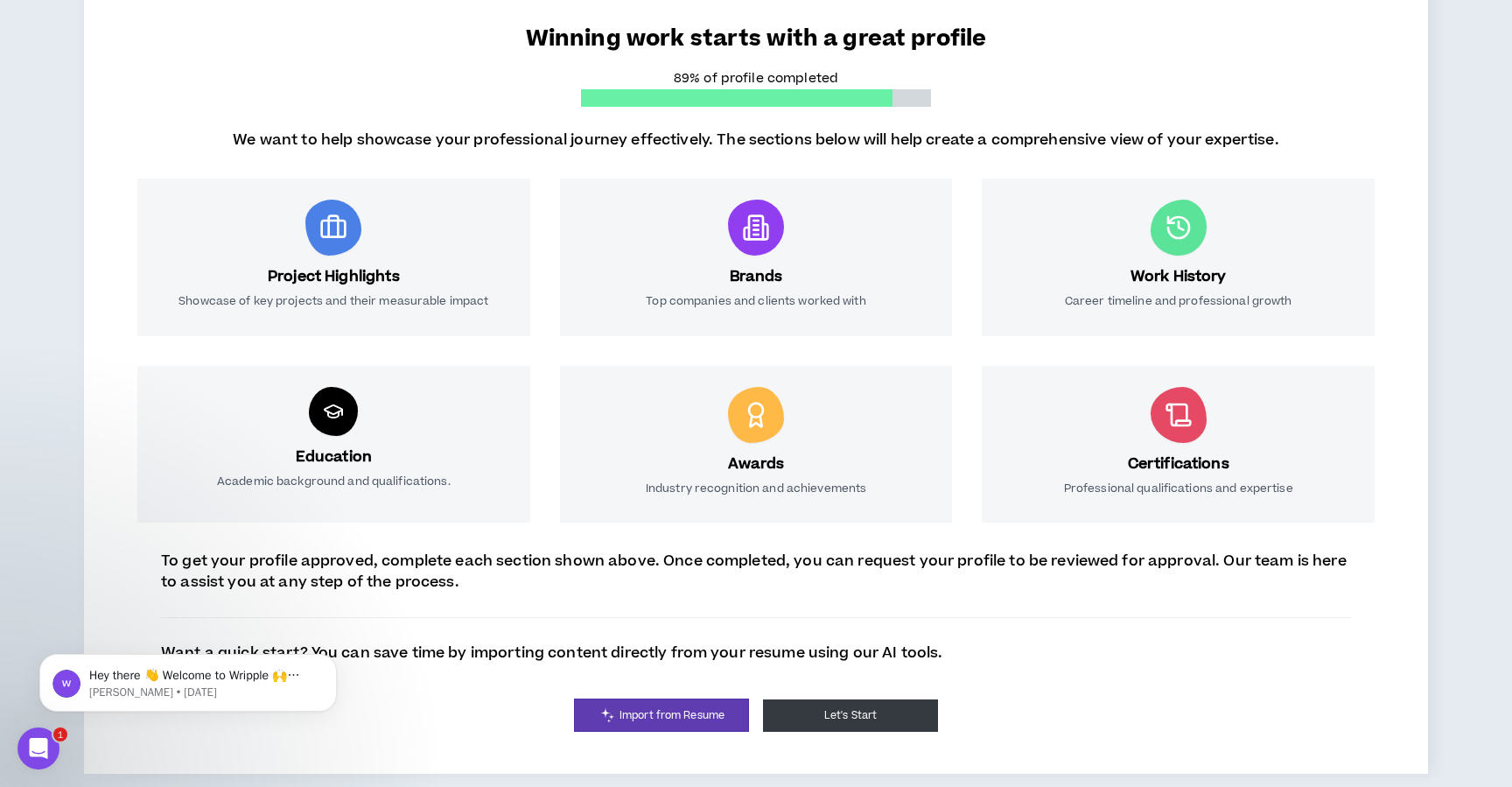 click on "Let's Start" at bounding box center (850, 715) 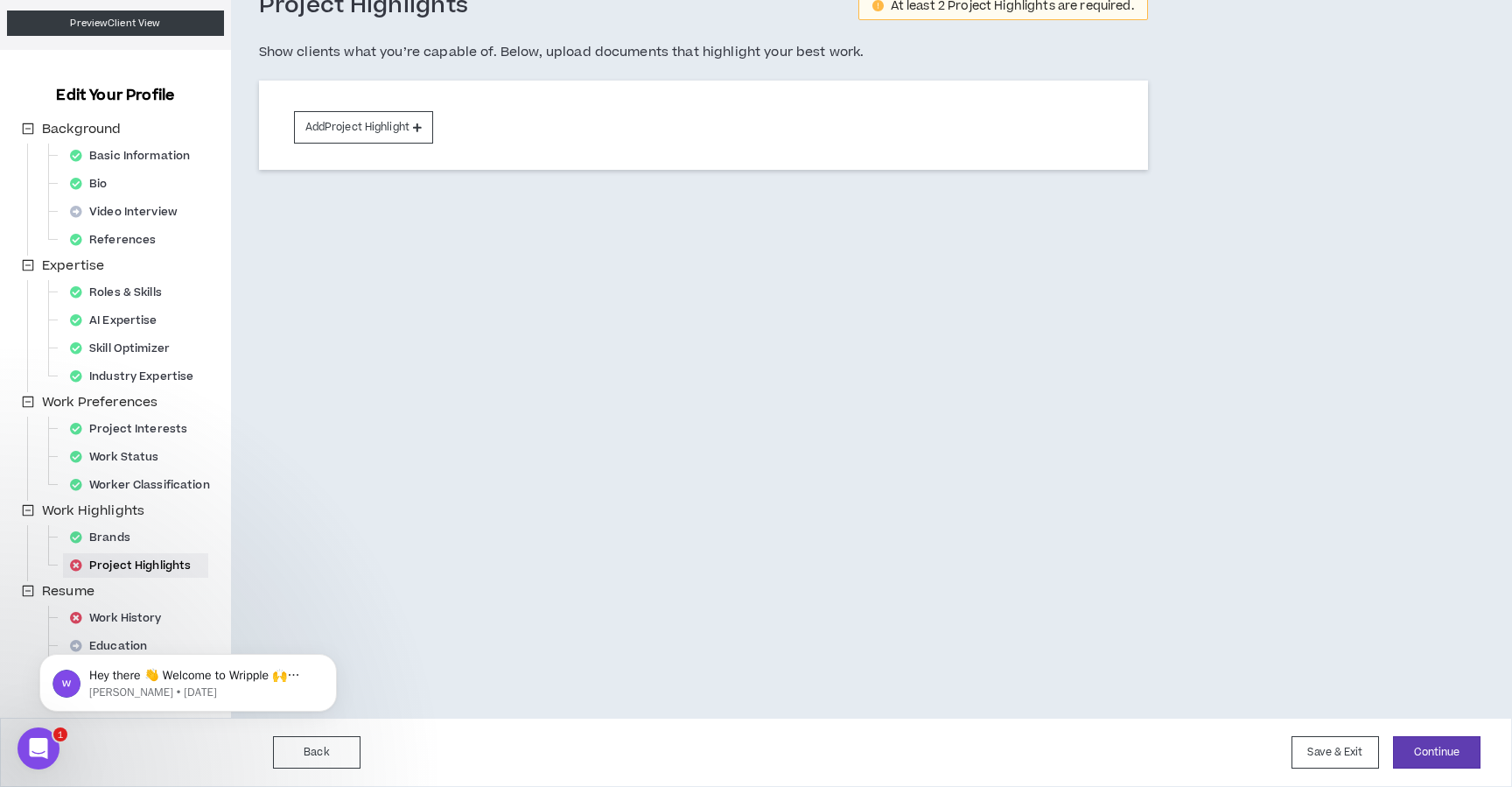 scroll, scrollTop: 0, scrollLeft: 0, axis: both 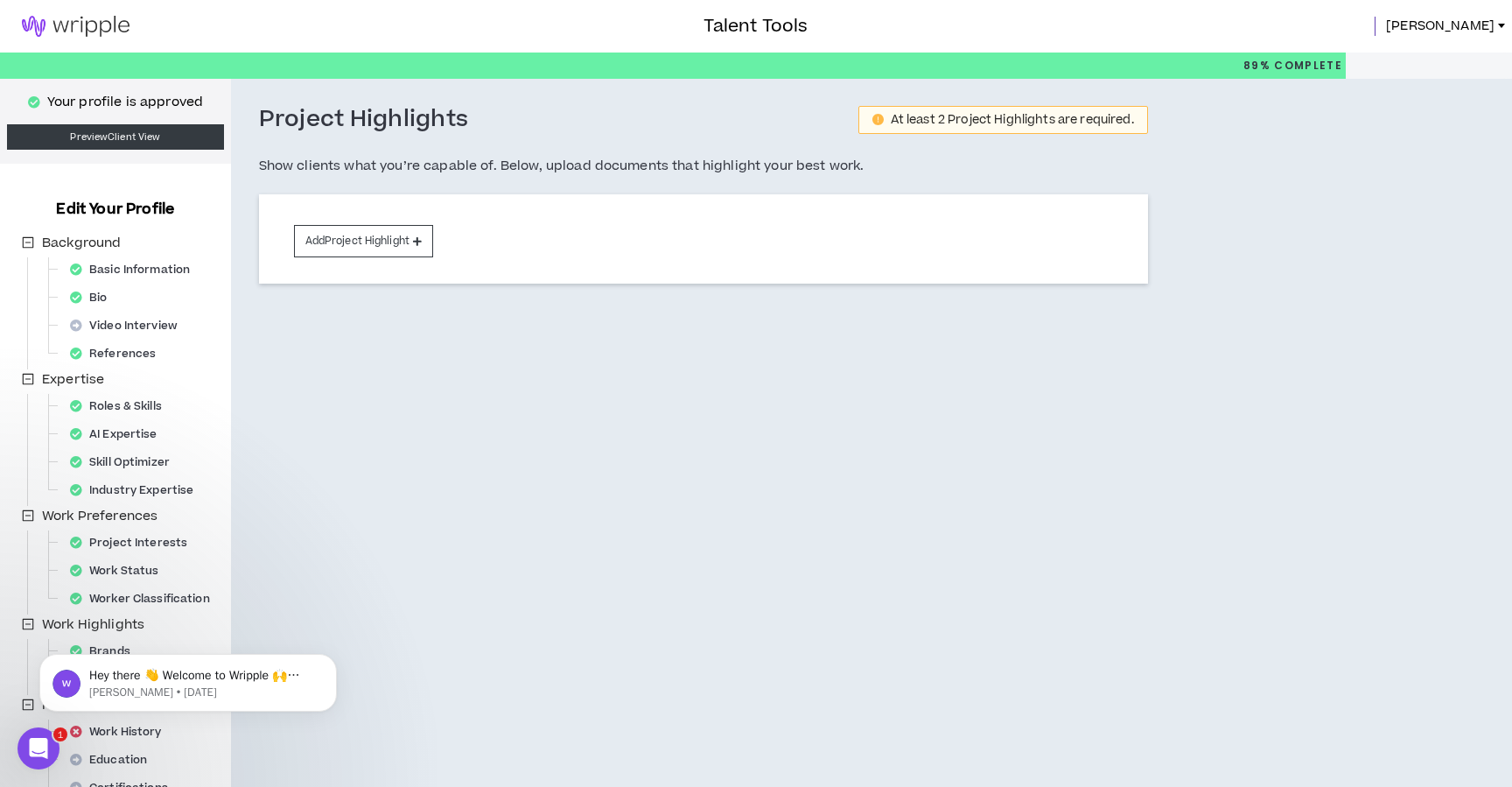 click on "Talent Tools [PERSON_NAME]" at bounding box center (756, 26) 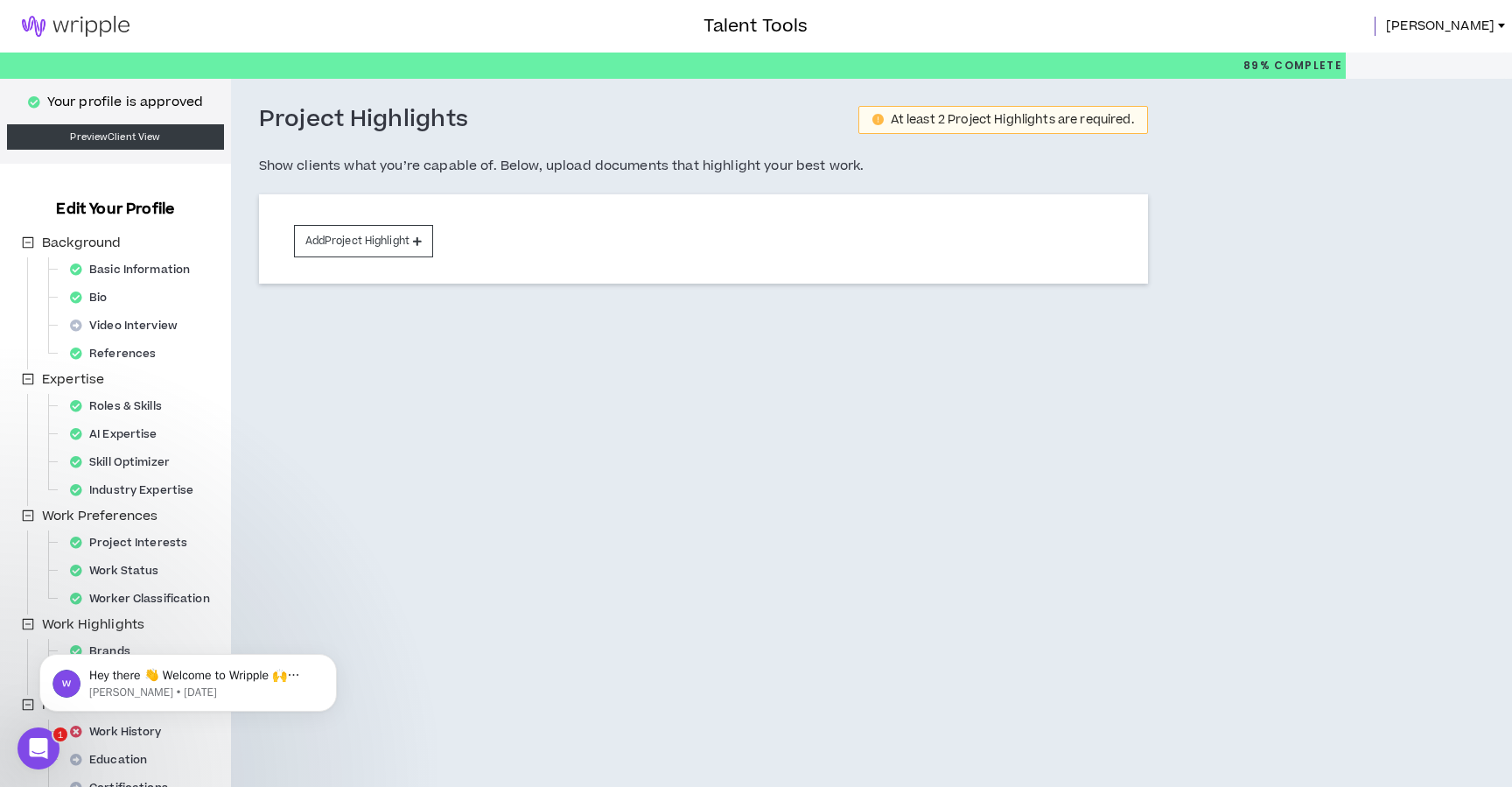 click on "[PERSON_NAME]" at bounding box center [1440, 26] 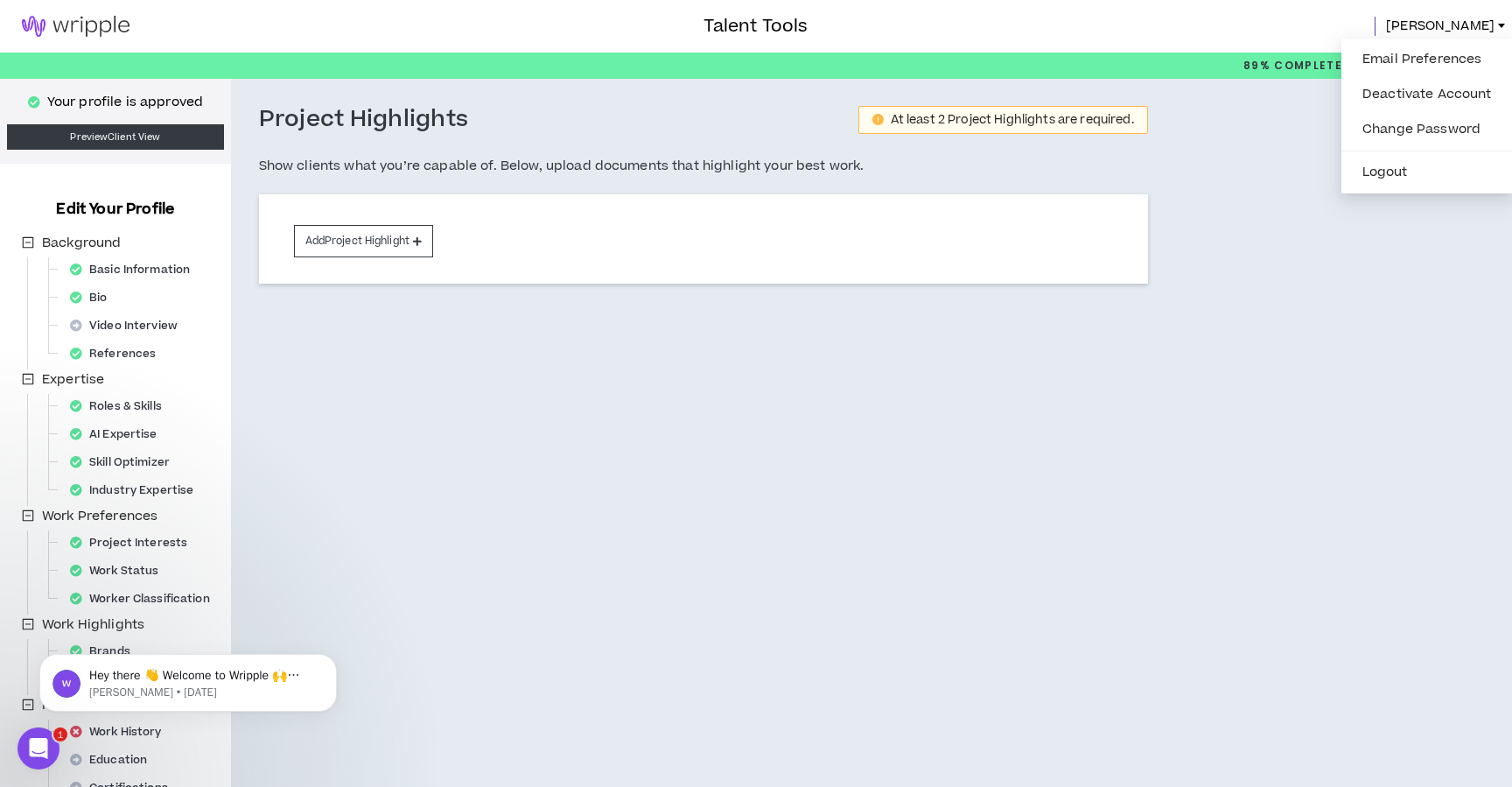 click on "Your profile is approved" at bounding box center (125, 102) 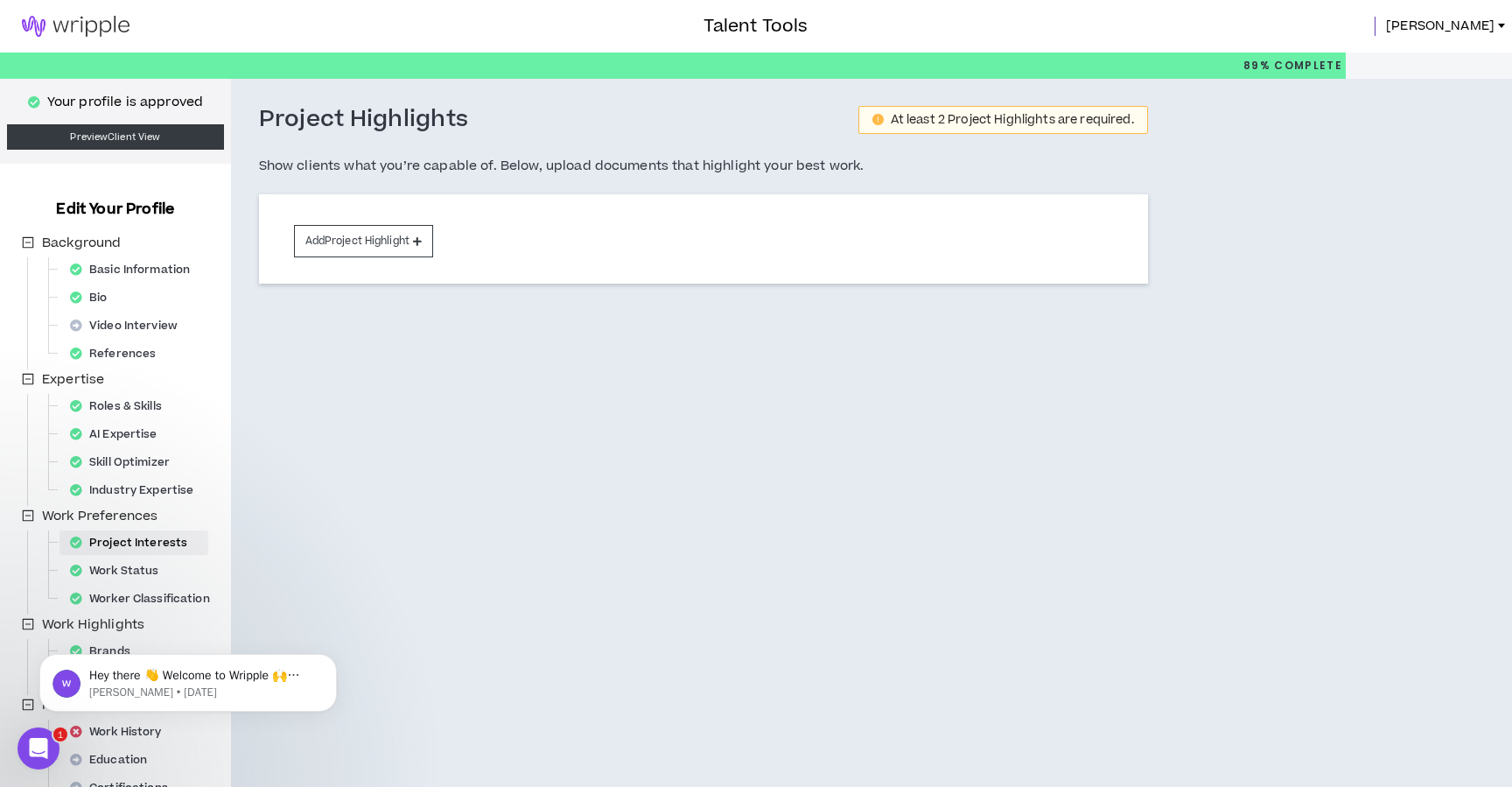 scroll, scrollTop: 114, scrollLeft: 0, axis: vertical 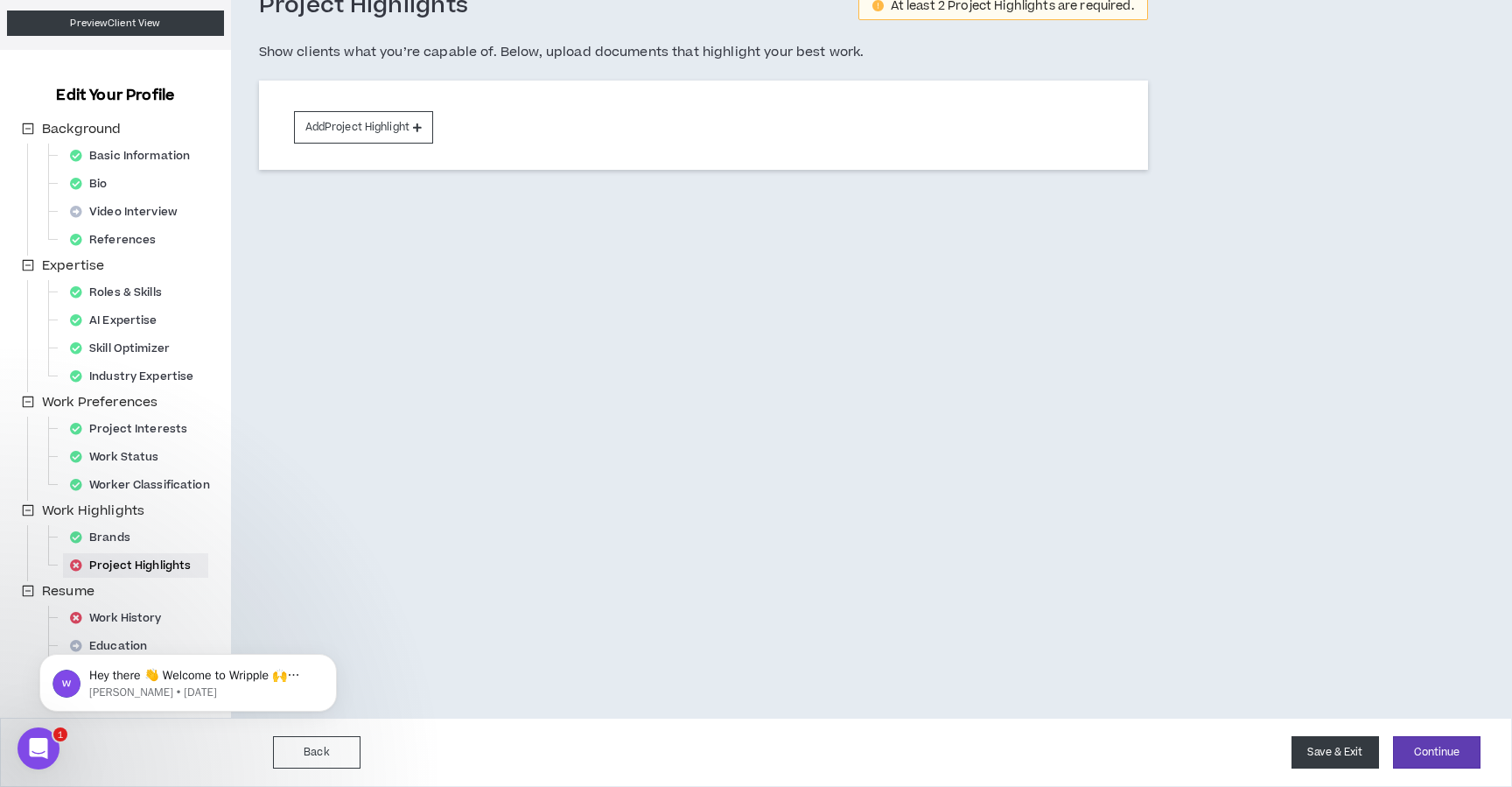 click on "Save & Exit" at bounding box center (1335, 752) 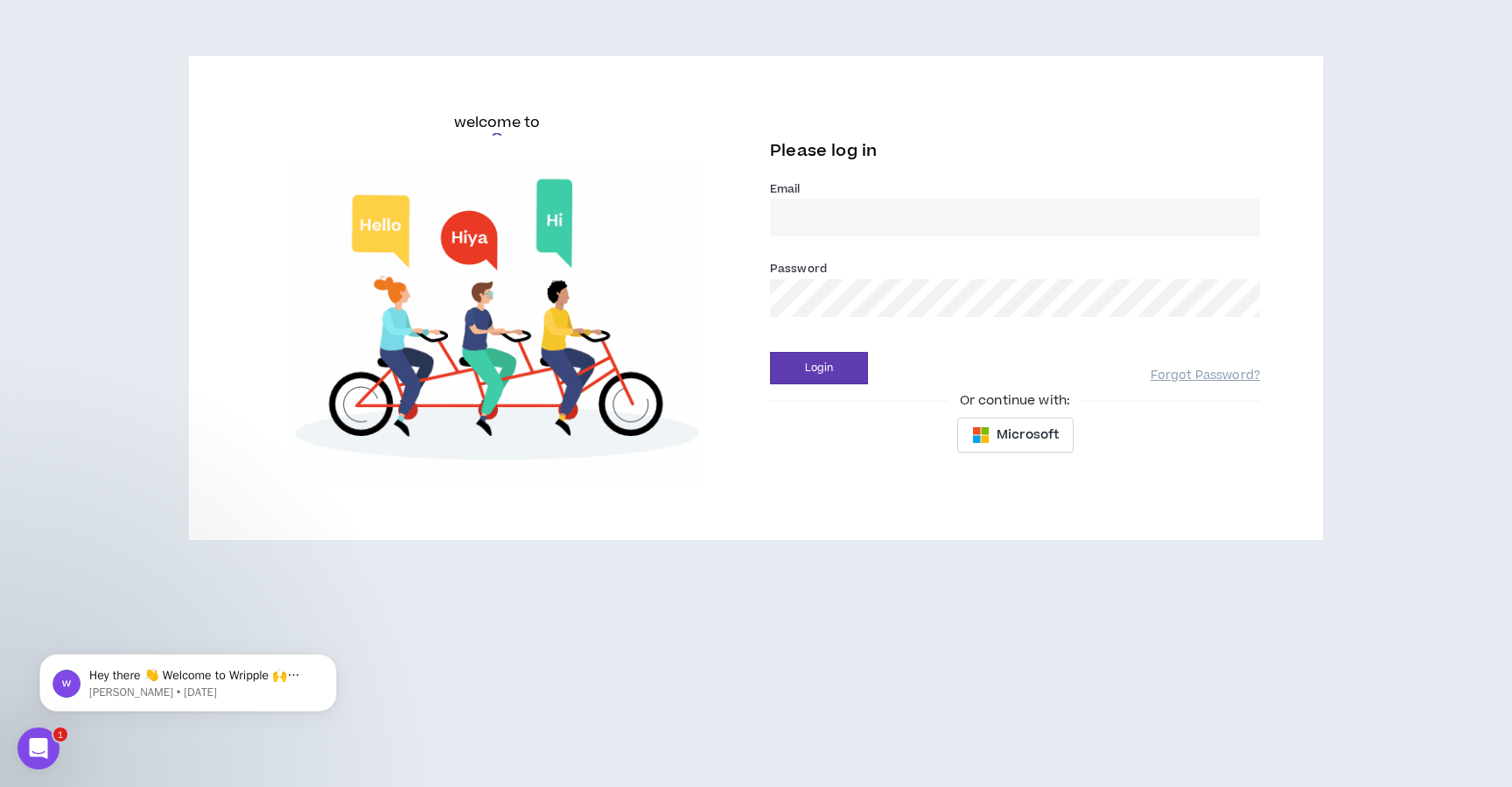 scroll, scrollTop: 0, scrollLeft: 0, axis: both 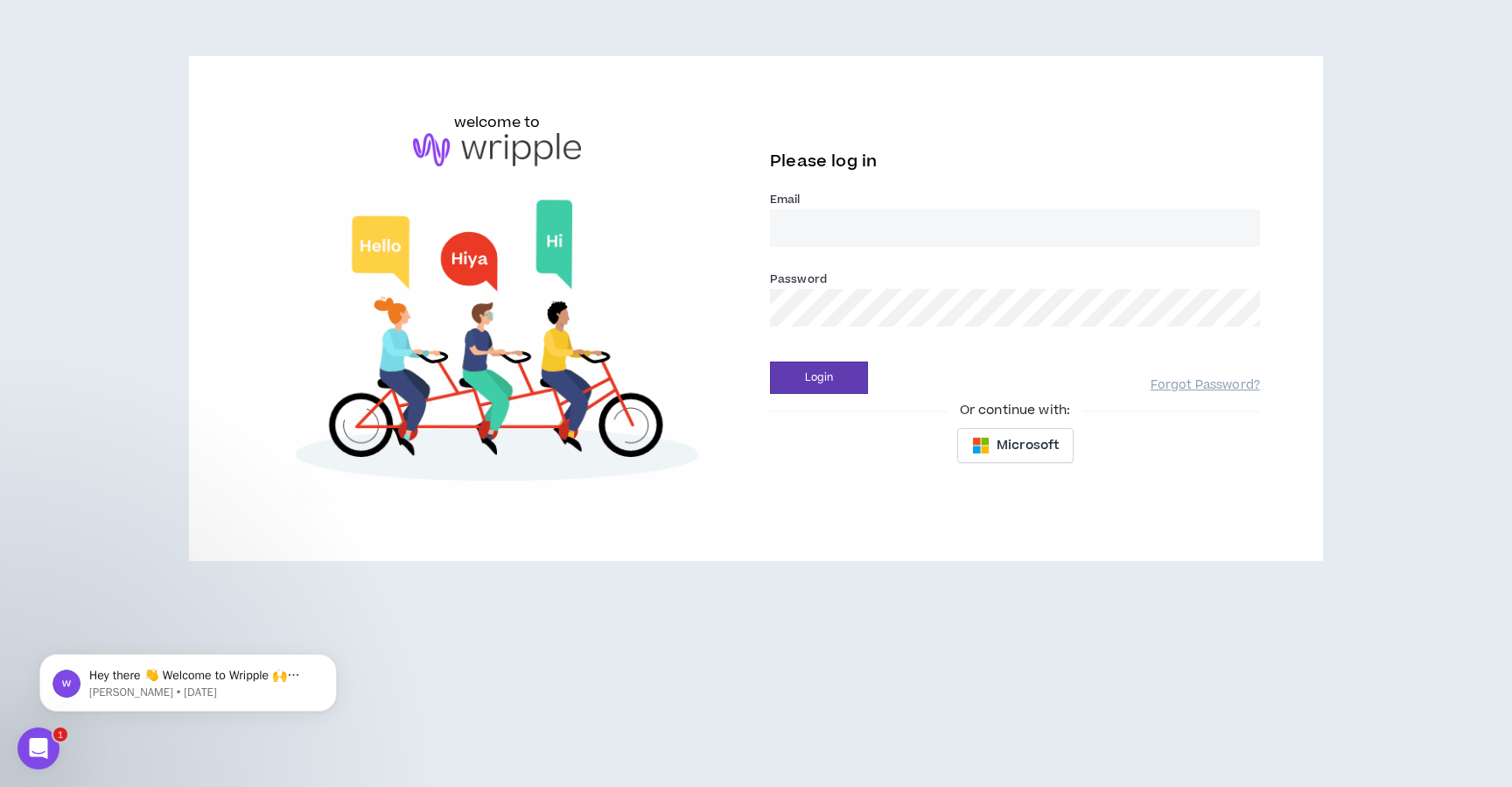 click on "Email  *" at bounding box center [1015, 228] 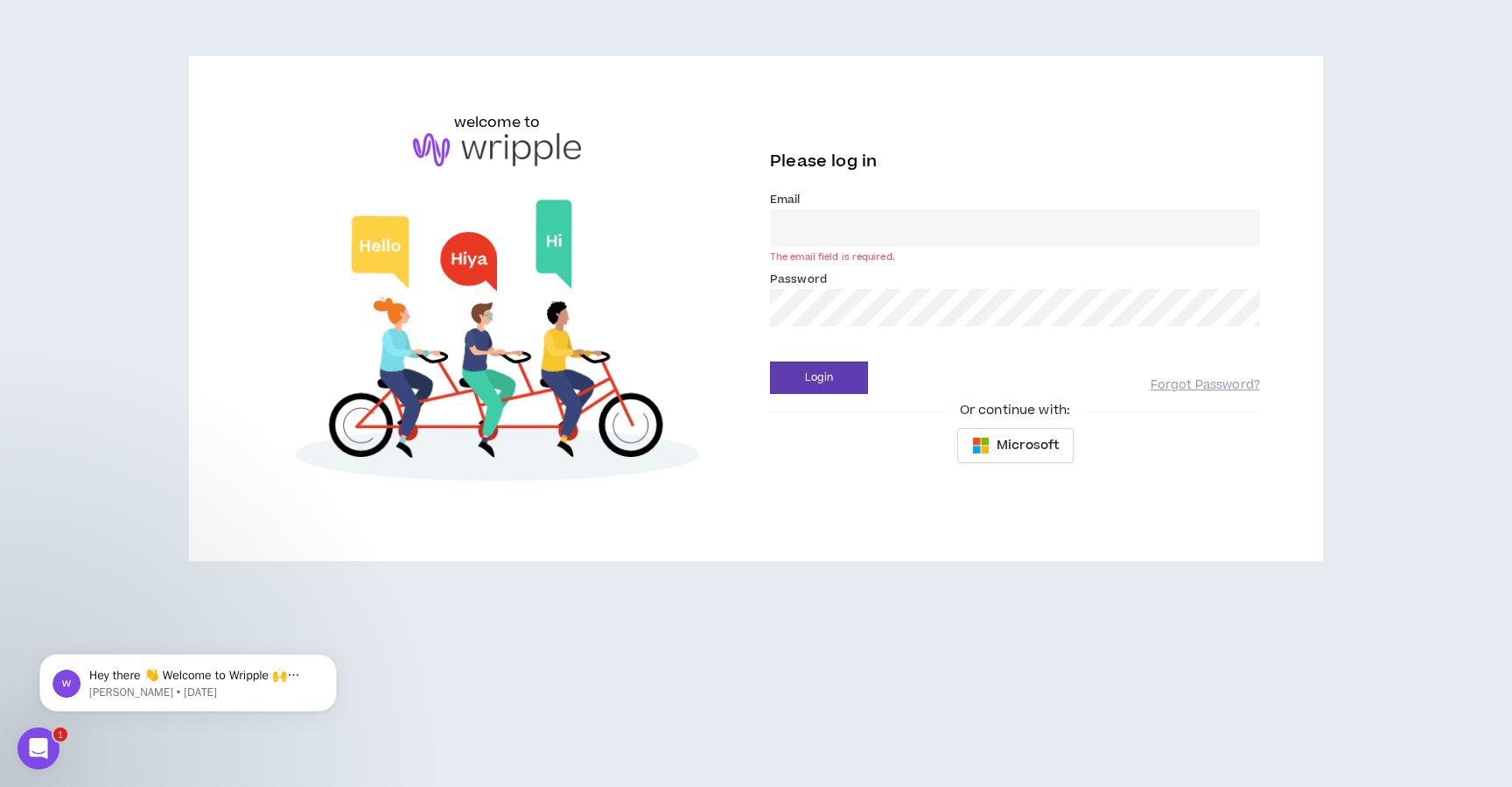 type on "[PERSON_NAME][EMAIL_ADDRESS][PERSON_NAME][DOMAIN_NAME]" 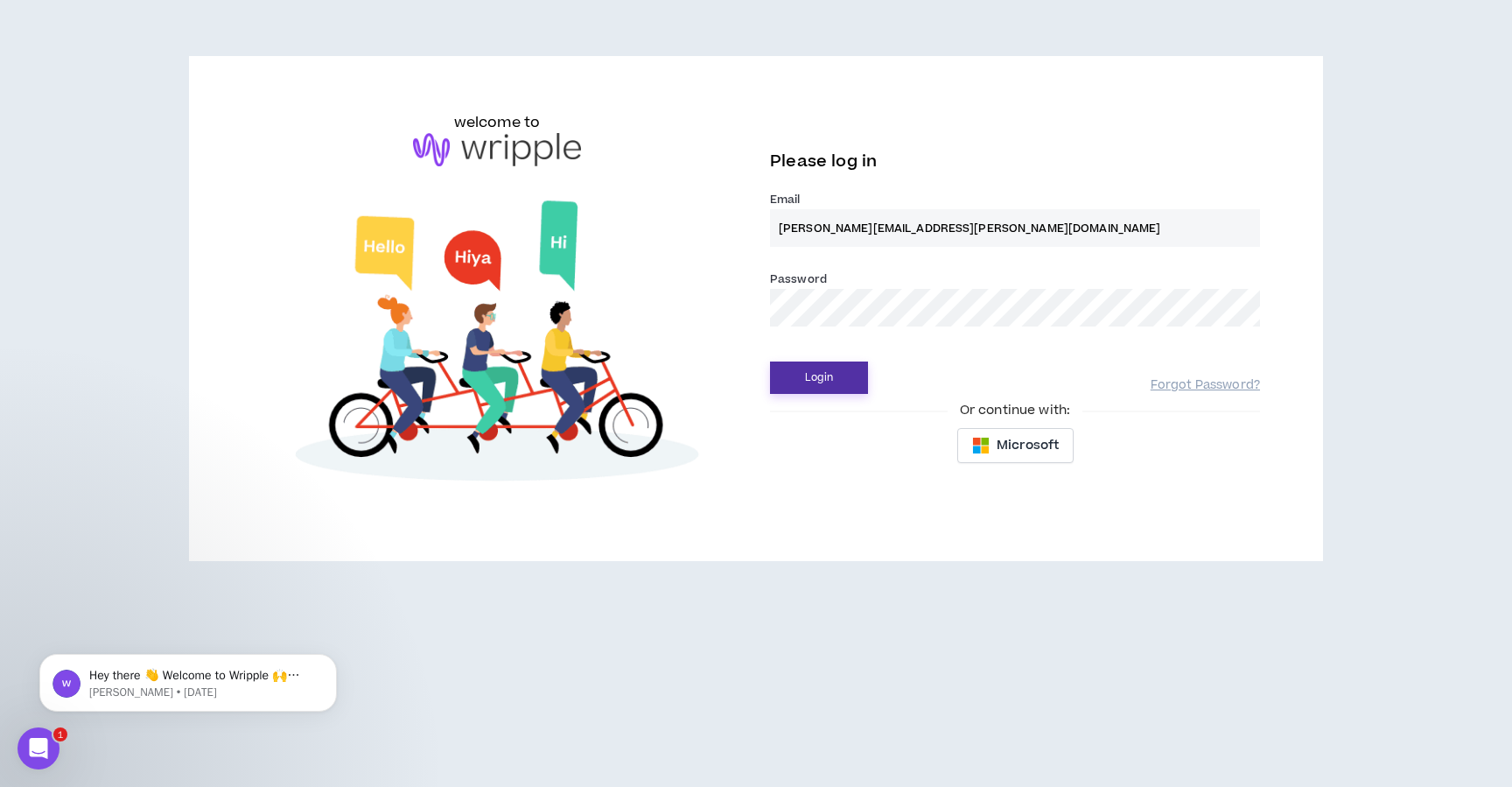 click on "Login" at bounding box center (819, 377) 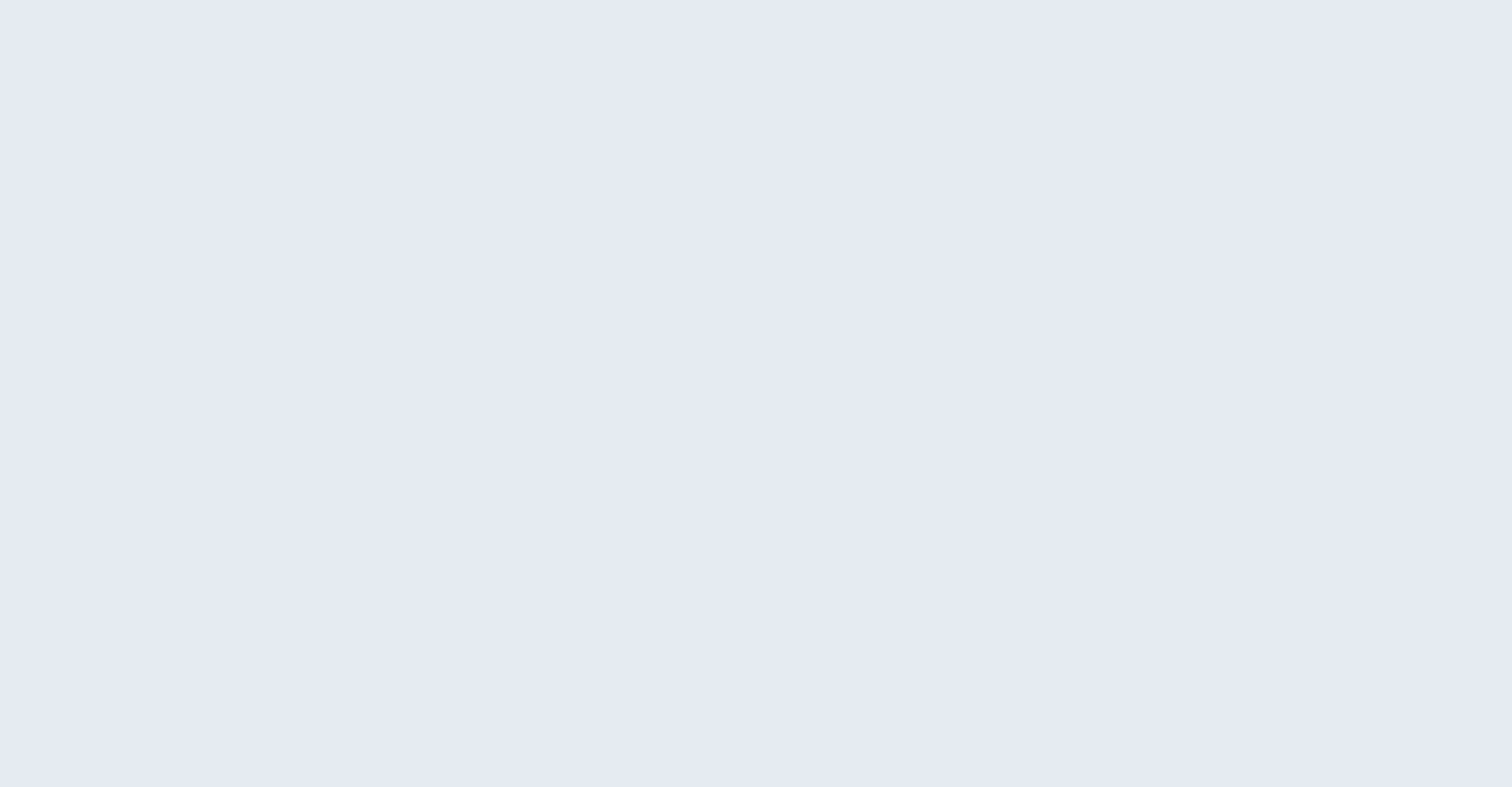 scroll, scrollTop: 0, scrollLeft: 0, axis: both 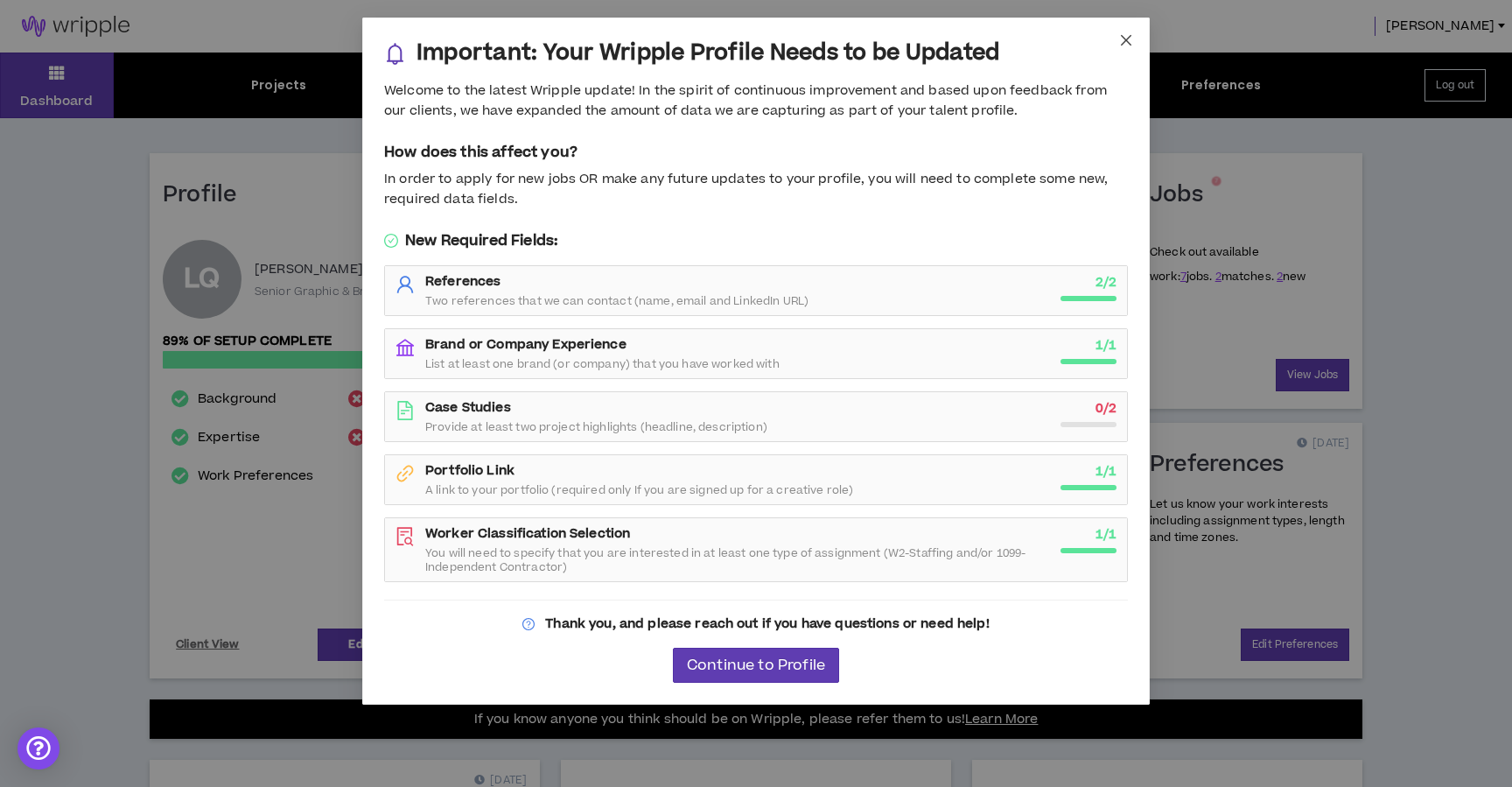 click at bounding box center [1126, 41] 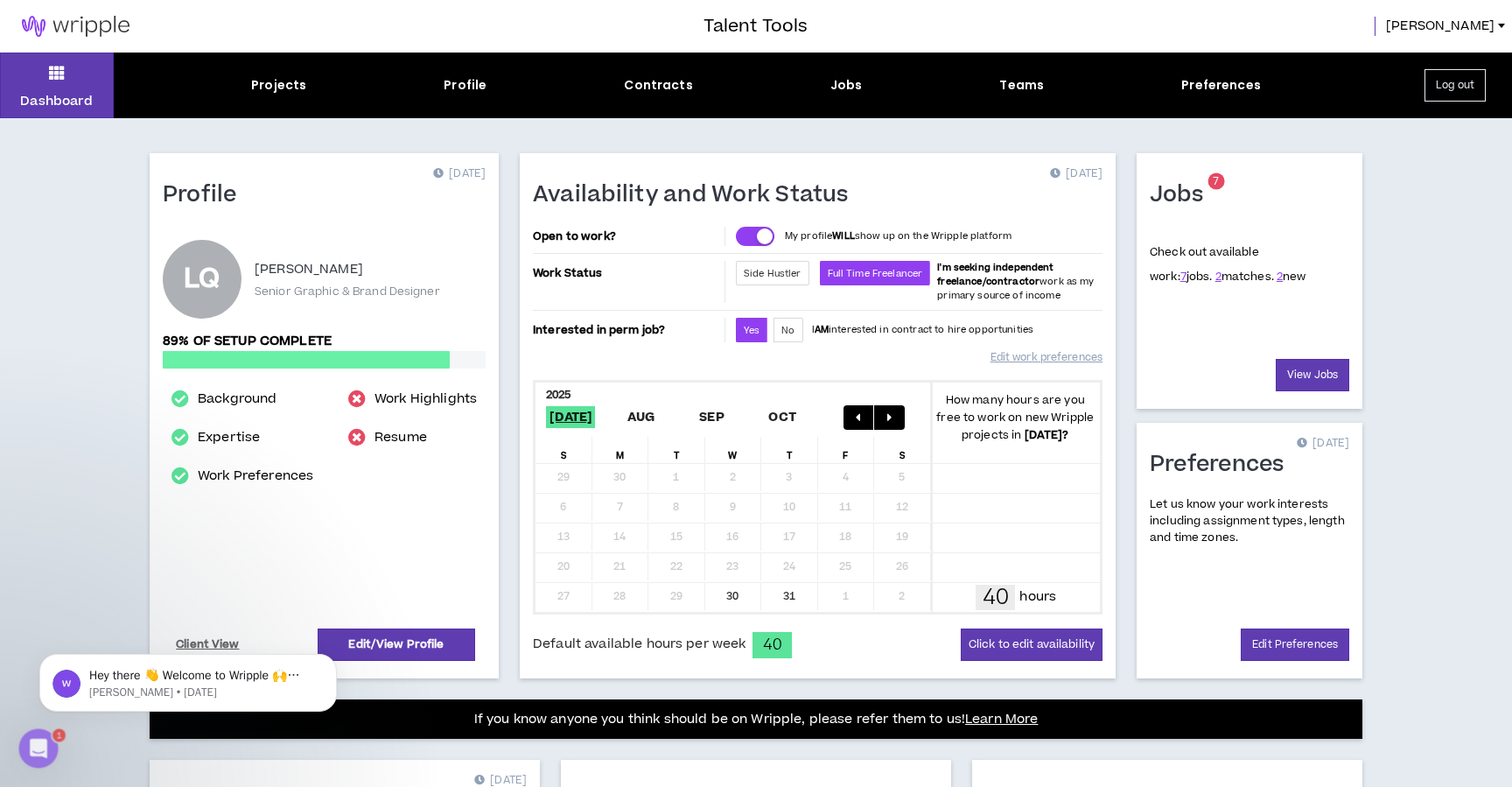 scroll, scrollTop: 0, scrollLeft: 0, axis: both 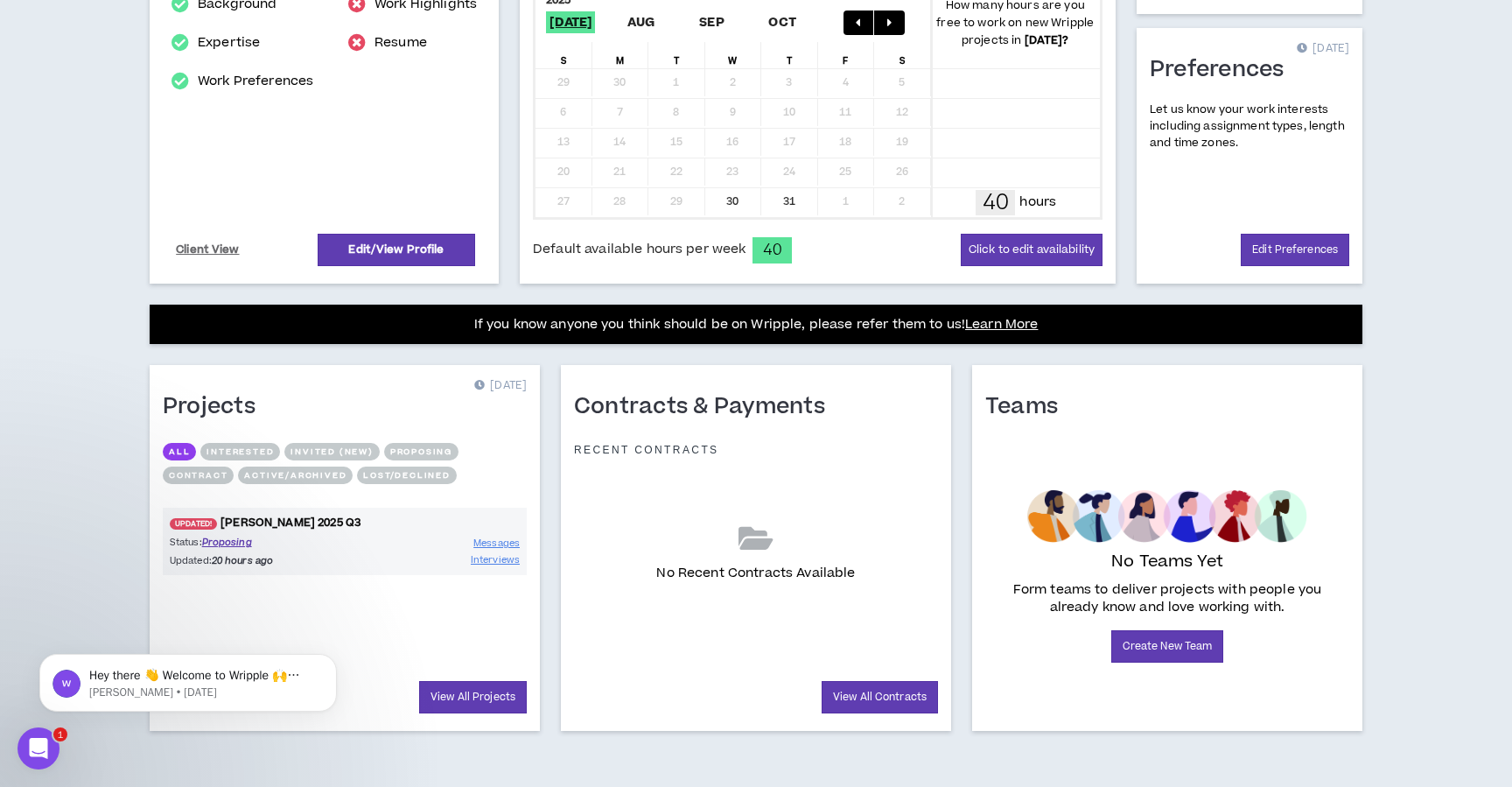 click on "UPDATED!" at bounding box center [193, 523] 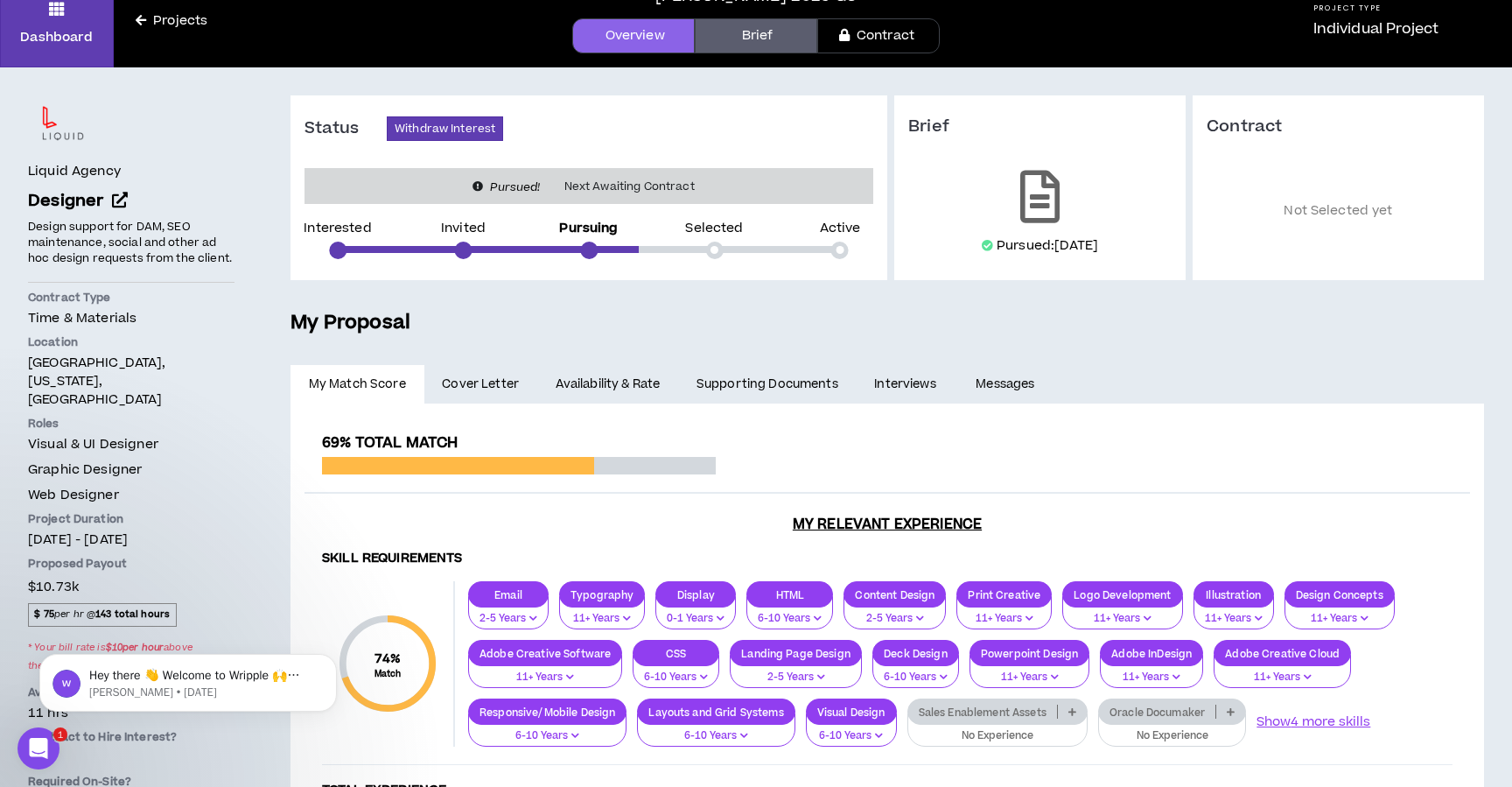 scroll, scrollTop: 445, scrollLeft: 0, axis: vertical 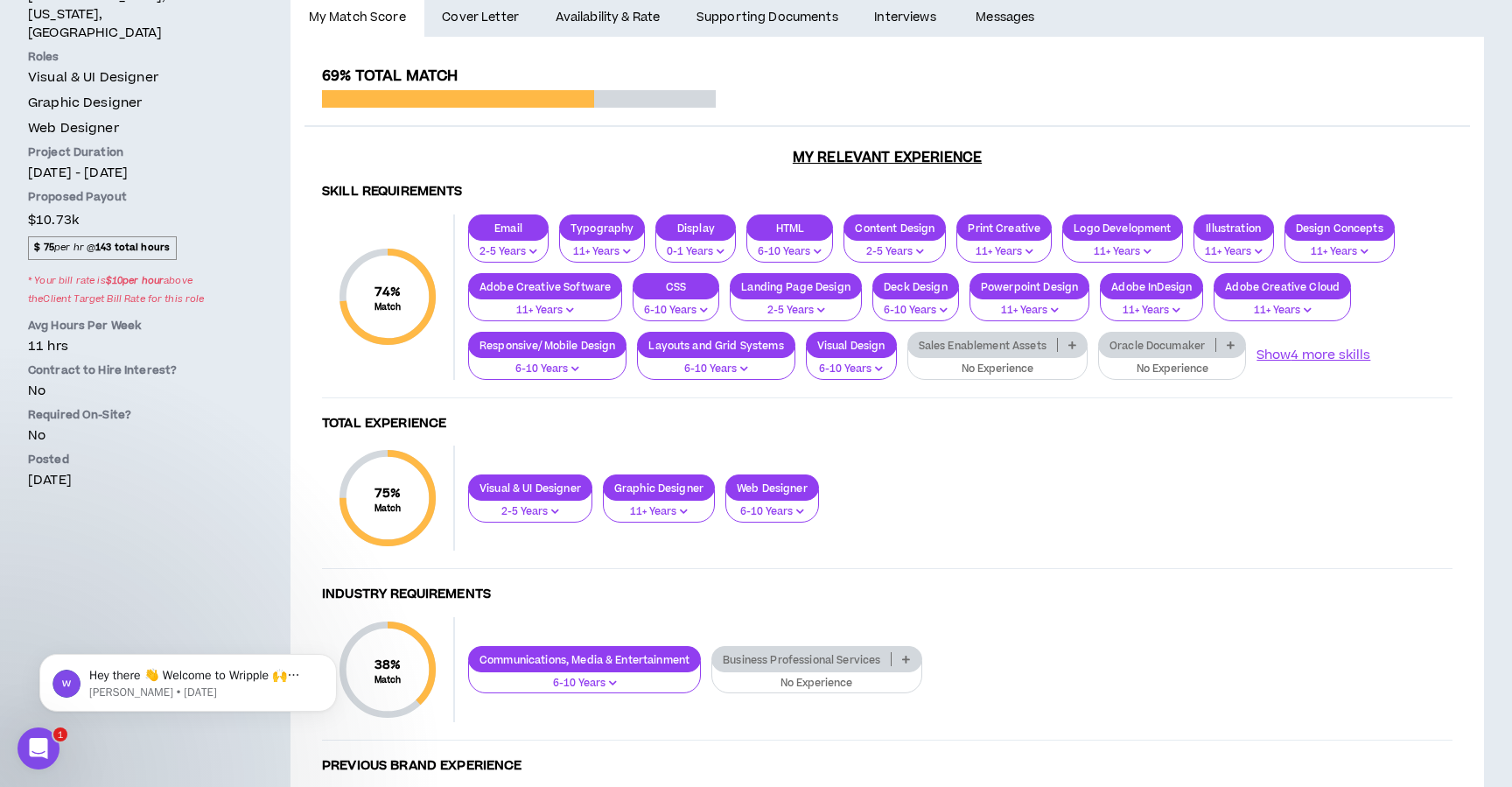 click on "$ 75" at bounding box center (44, 247) 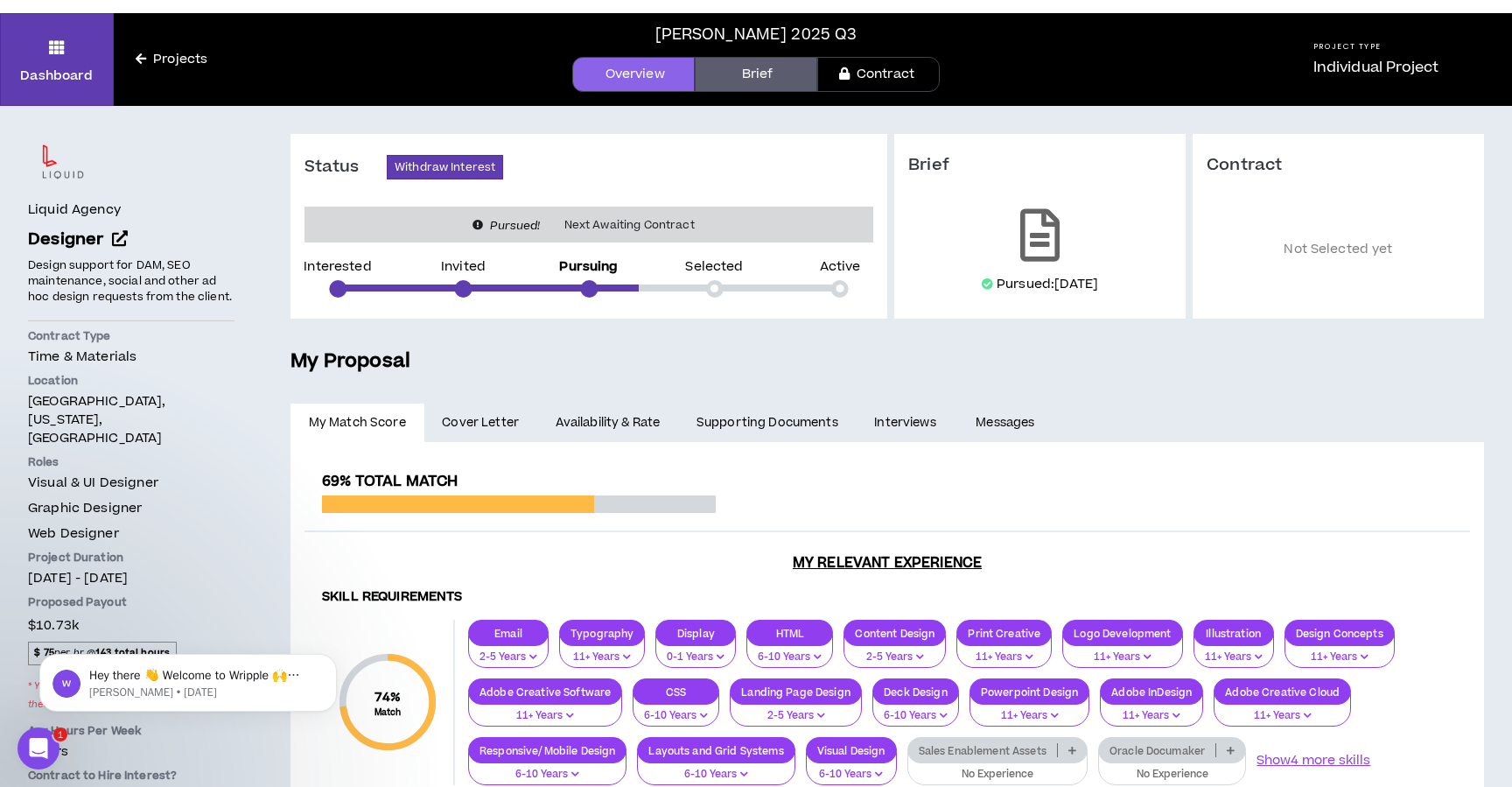scroll, scrollTop: 17, scrollLeft: 0, axis: vertical 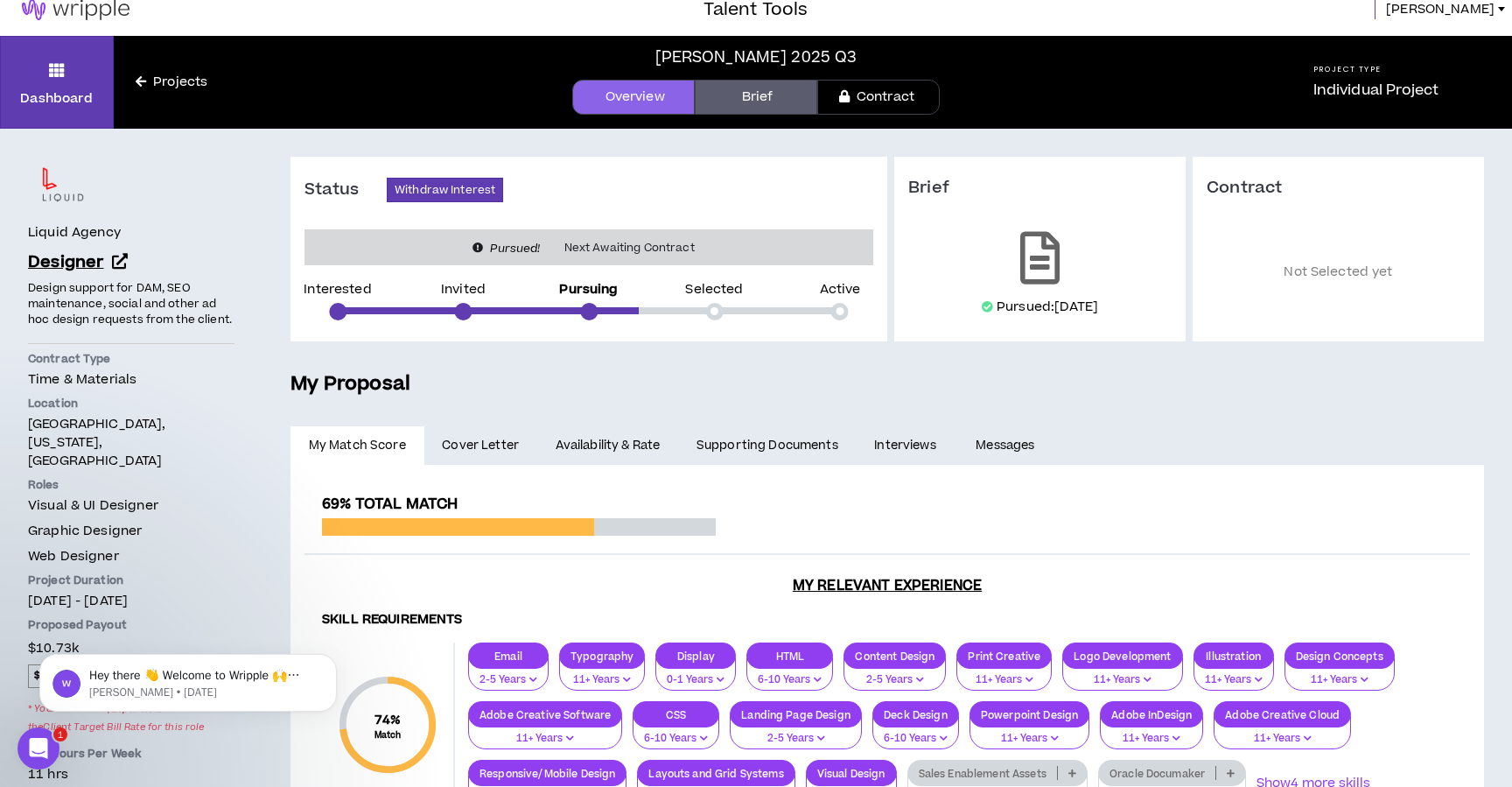 click at bounding box center [120, 261] 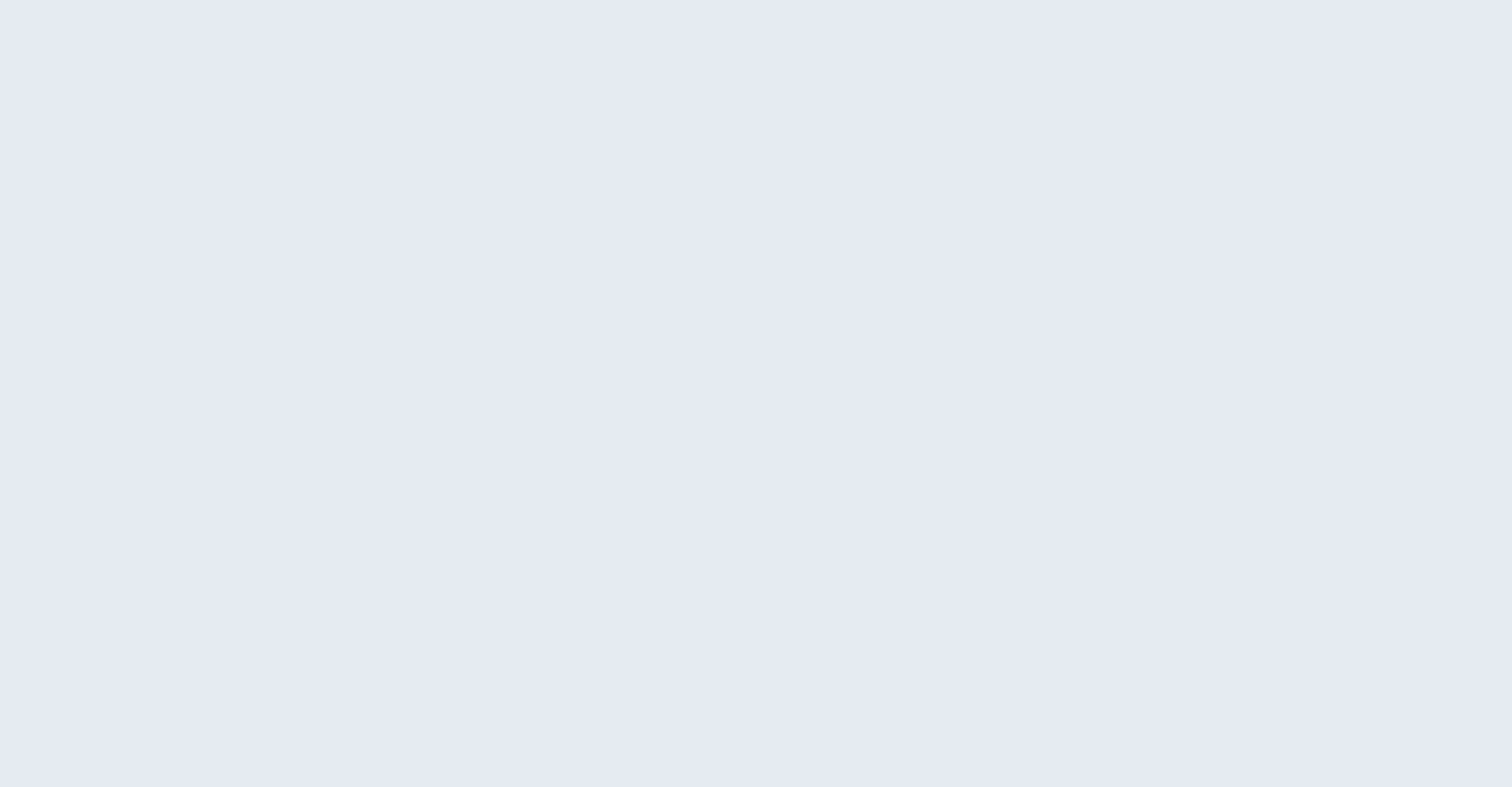 scroll, scrollTop: 0, scrollLeft: 0, axis: both 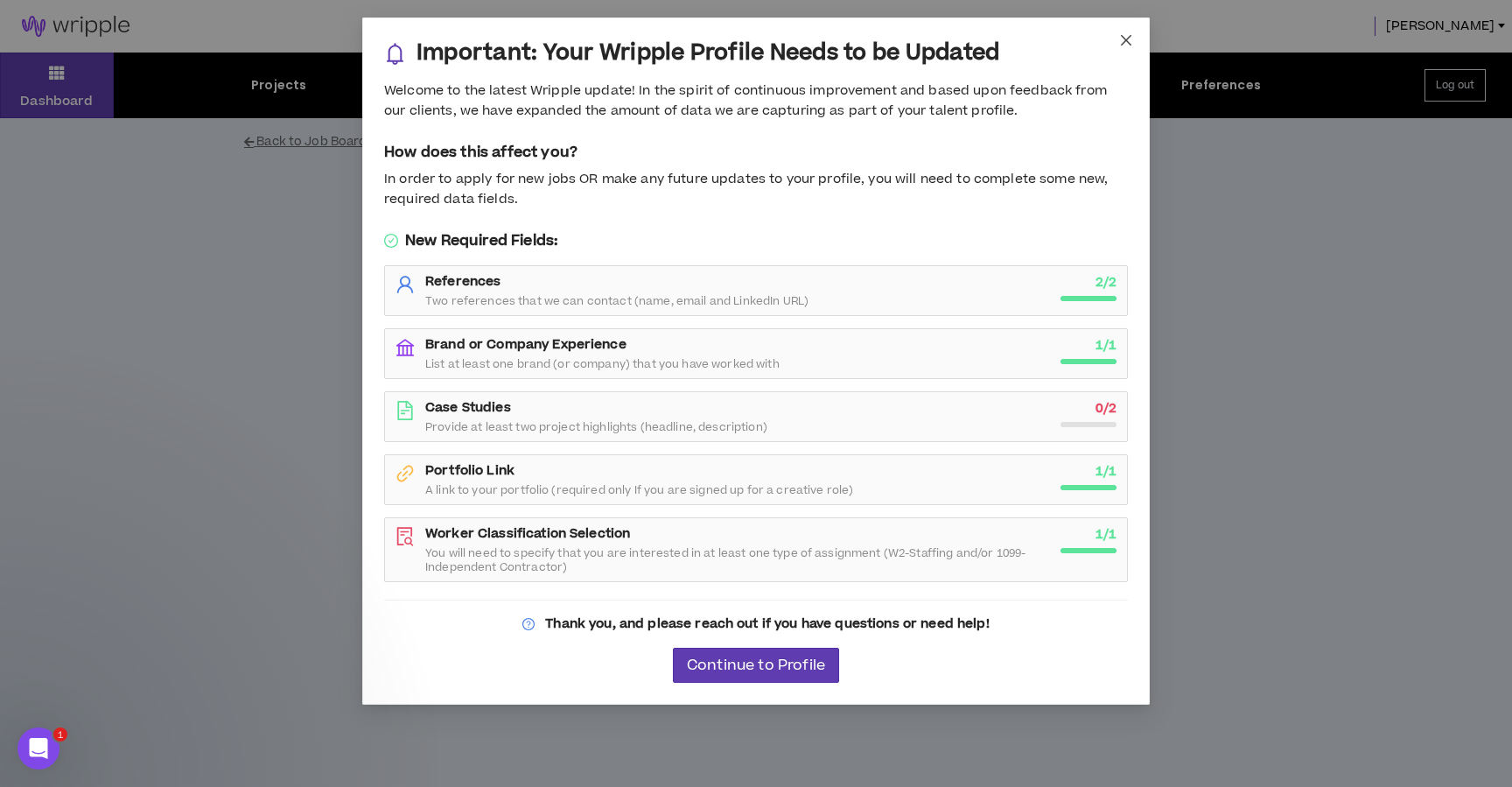 click 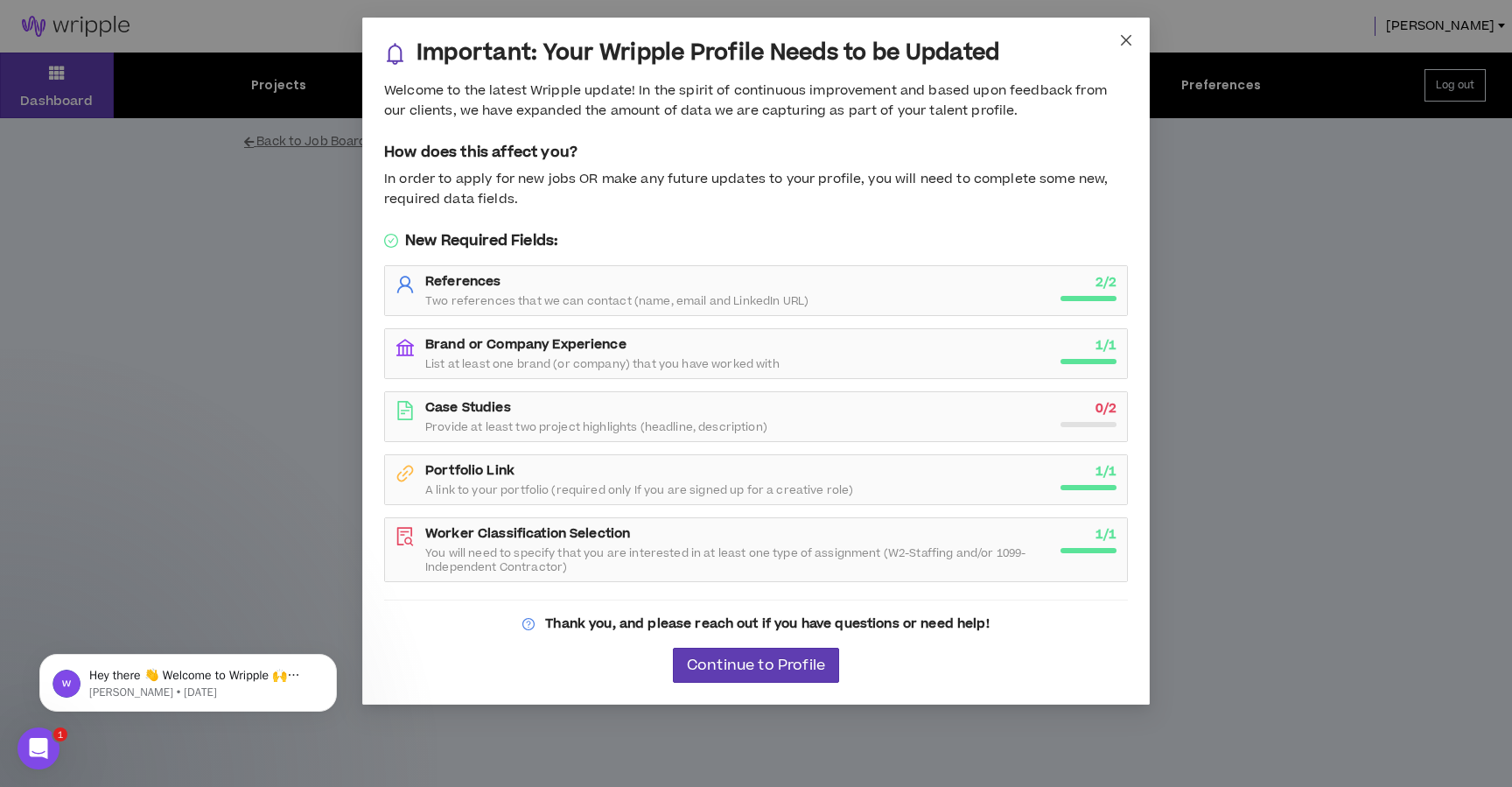 scroll, scrollTop: 0, scrollLeft: 0, axis: both 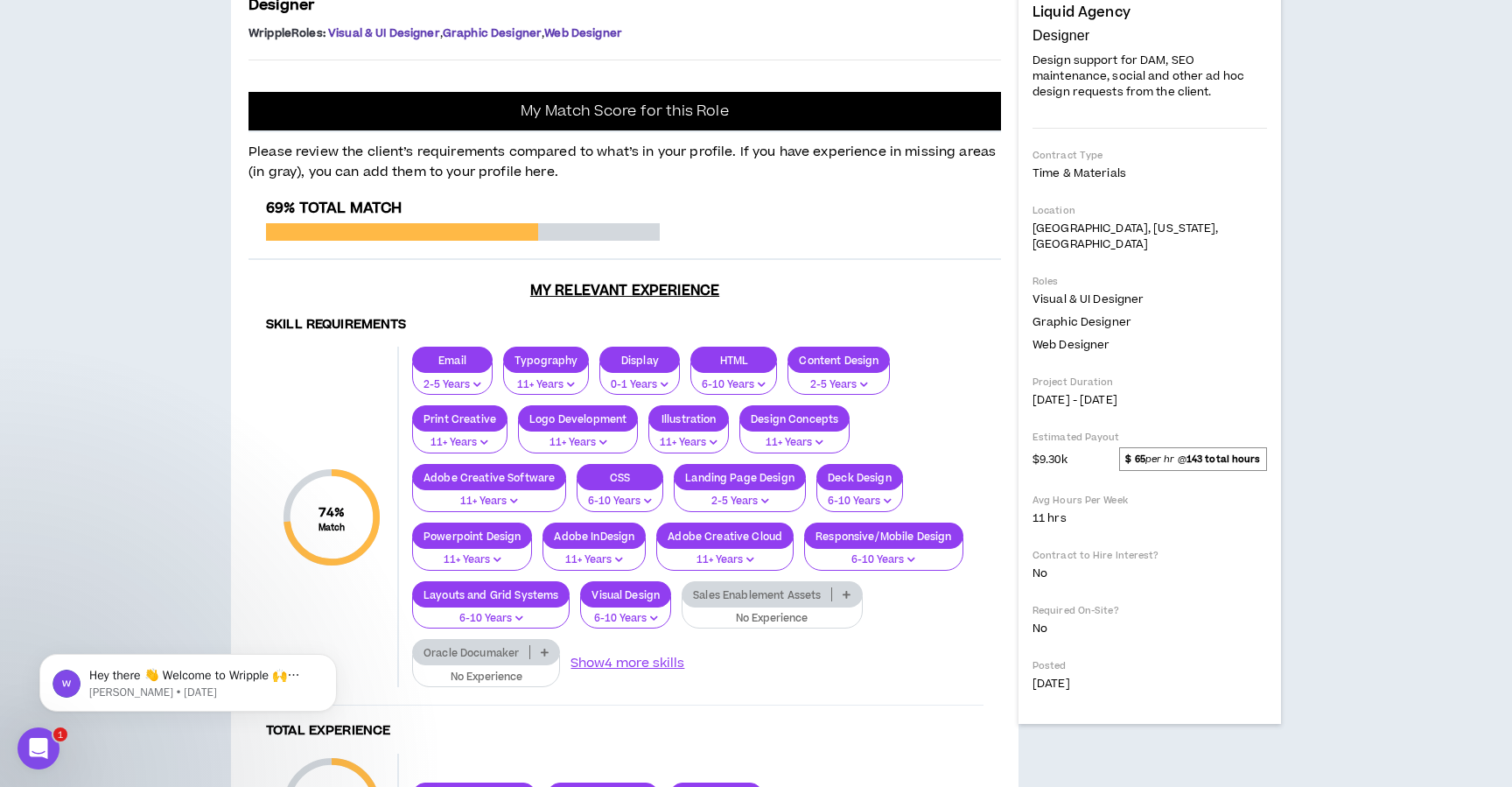 click on "$ 65  per hr @  143 total hours" at bounding box center (1193, 459) 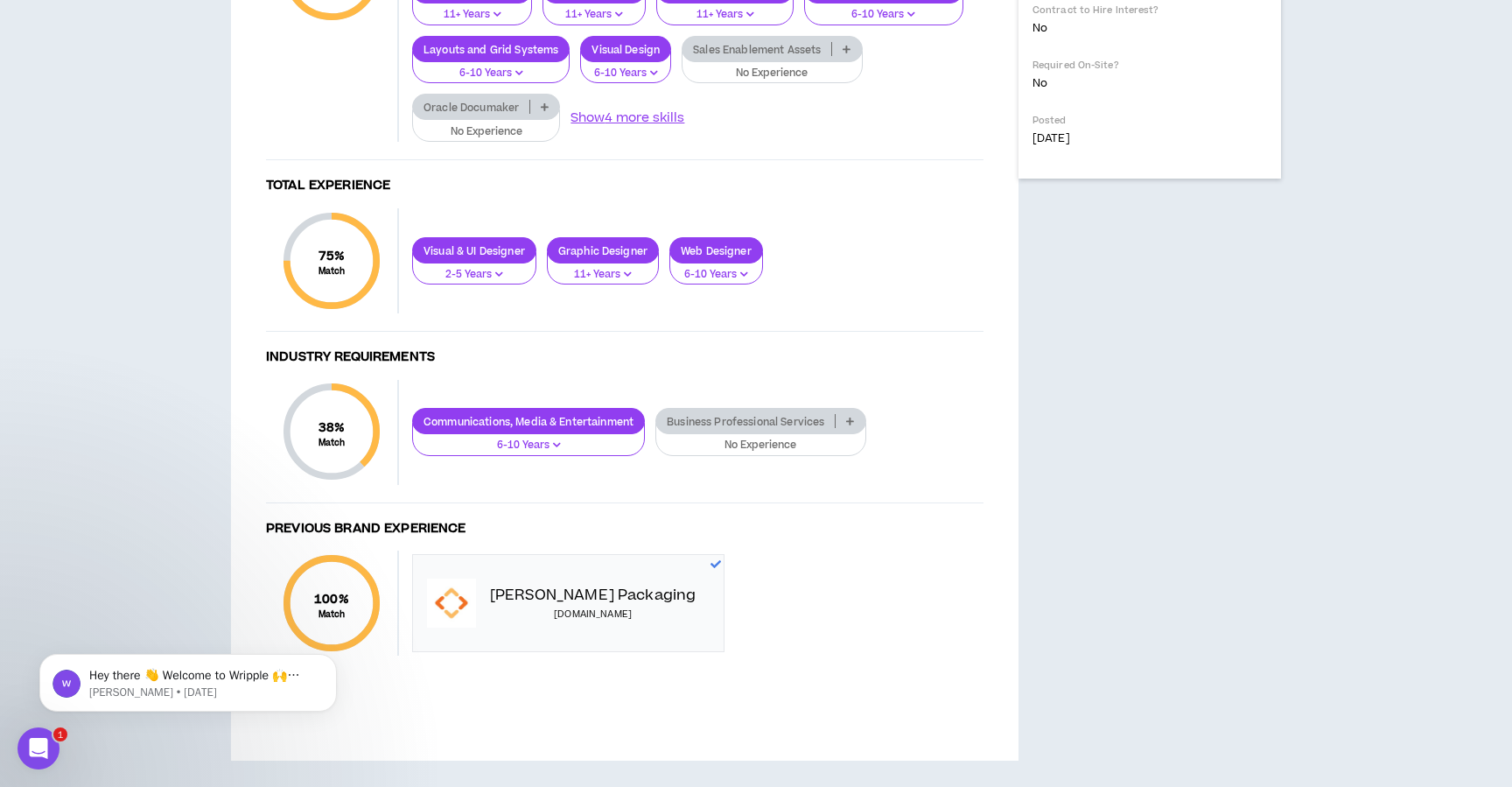 scroll, scrollTop: 1236, scrollLeft: 0, axis: vertical 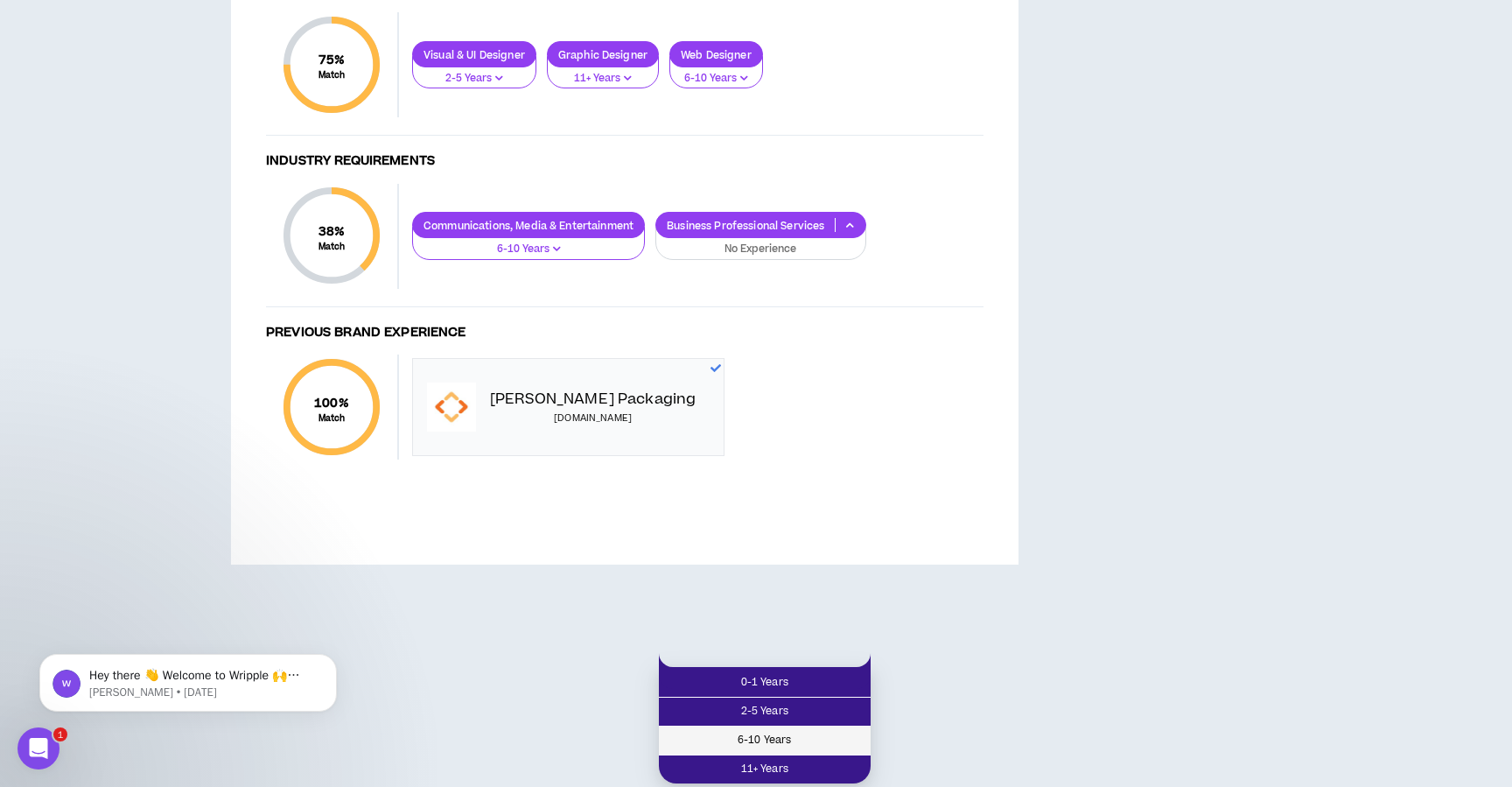 click on "6-10 Years" at bounding box center (765, 741) 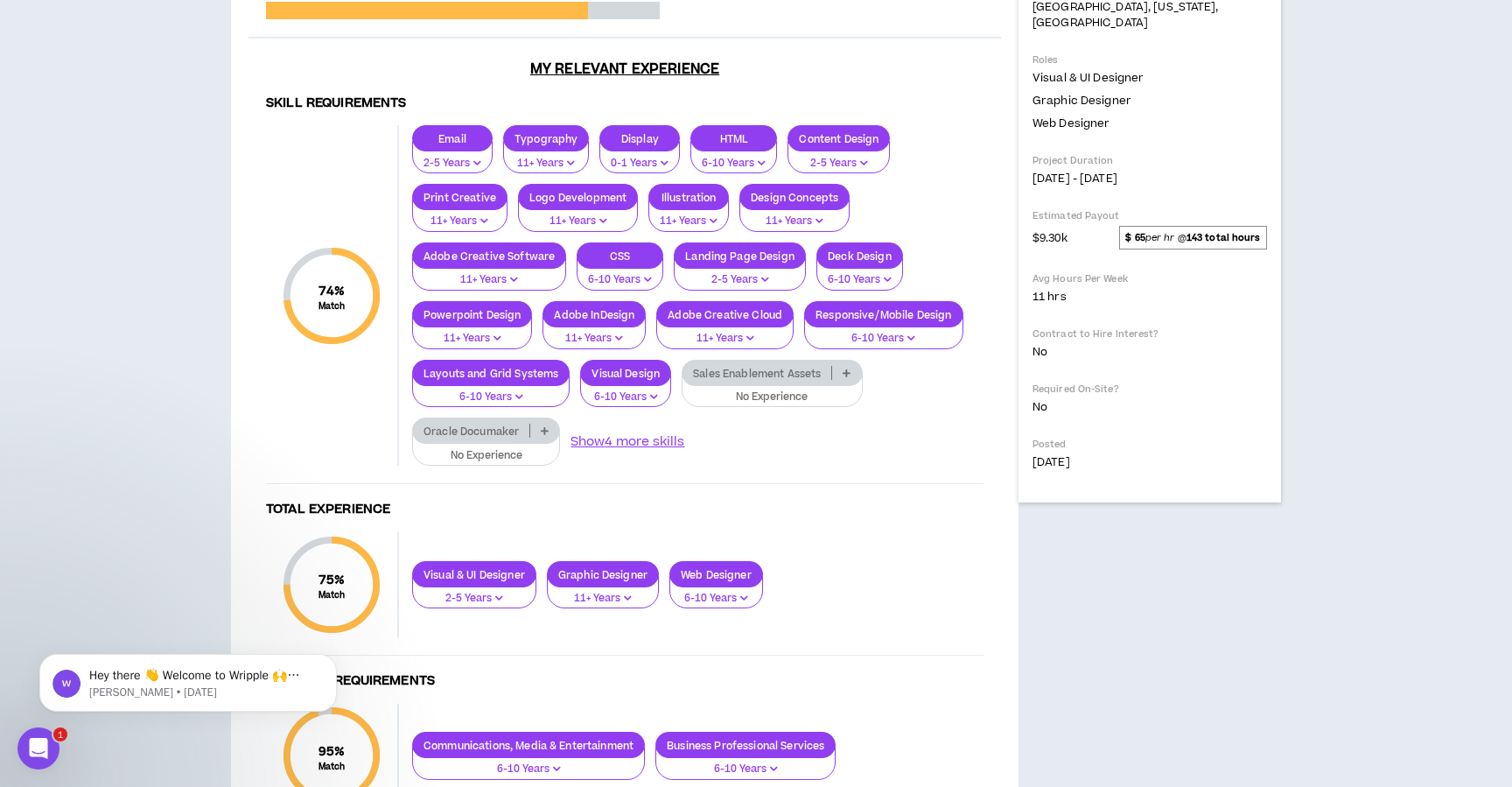 scroll, scrollTop: 951, scrollLeft: 0, axis: vertical 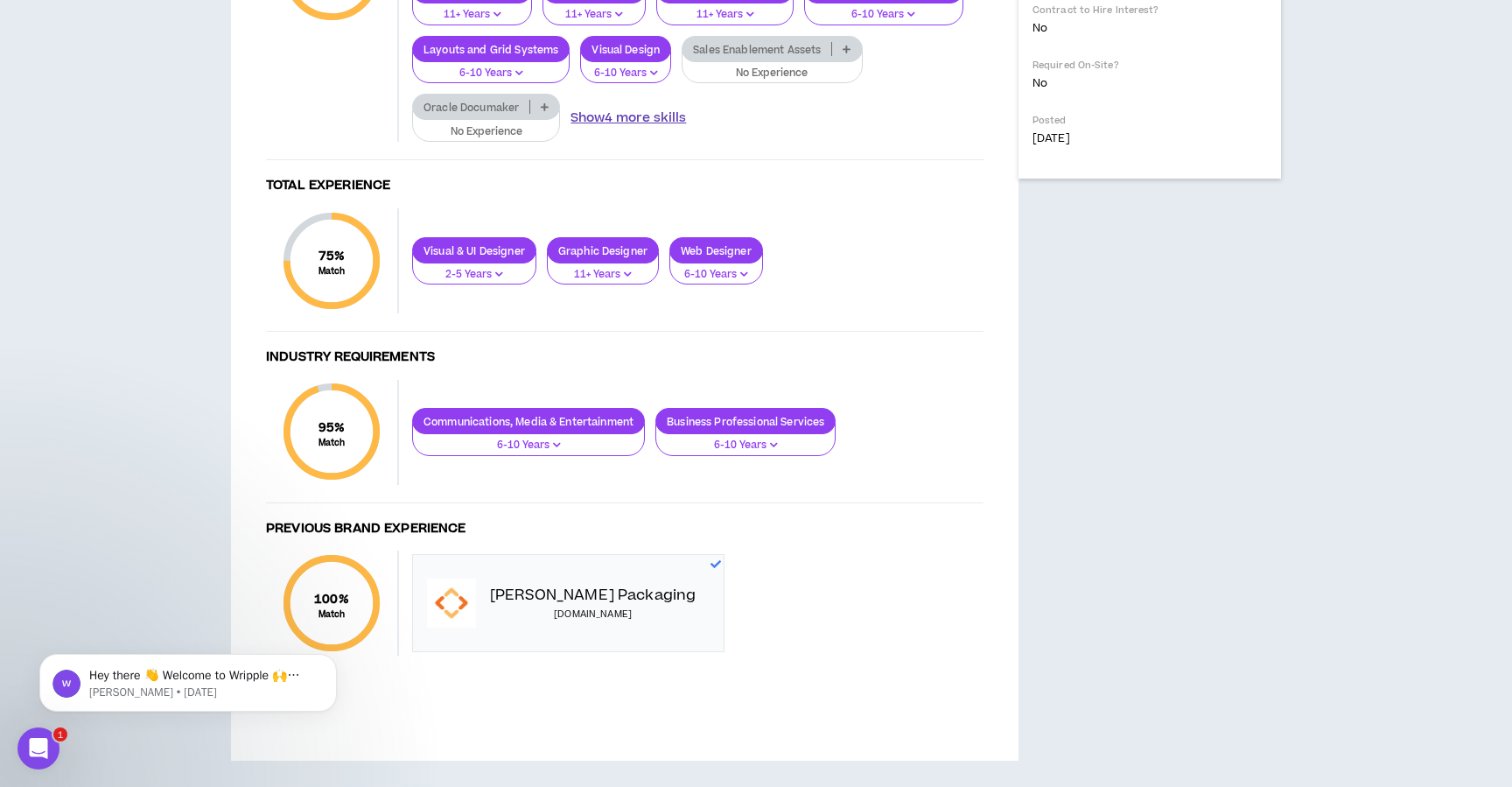 click on "Show  4 more skills" at bounding box center (628, 118) 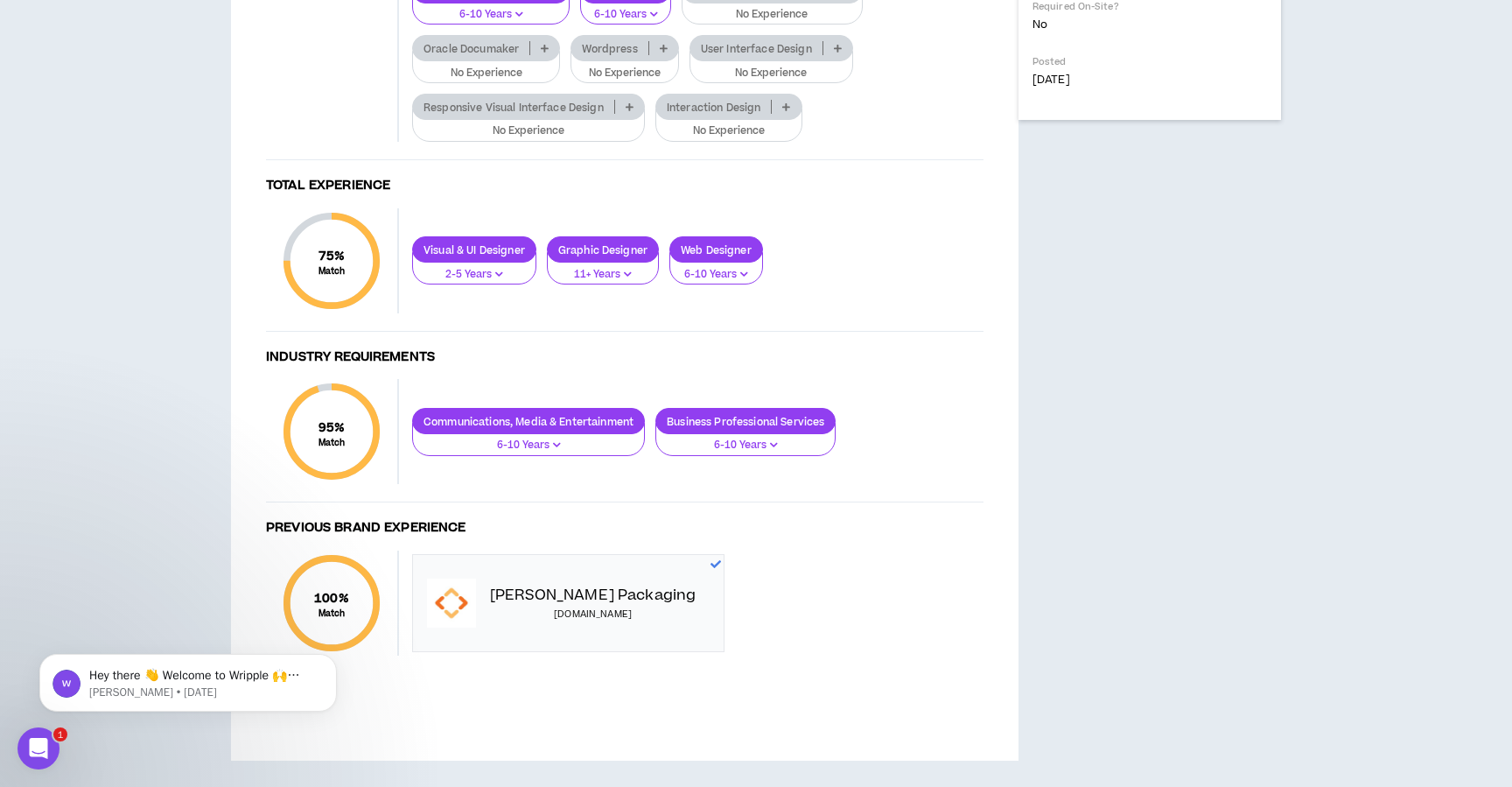 click on "Wordpress" at bounding box center [609, 48] 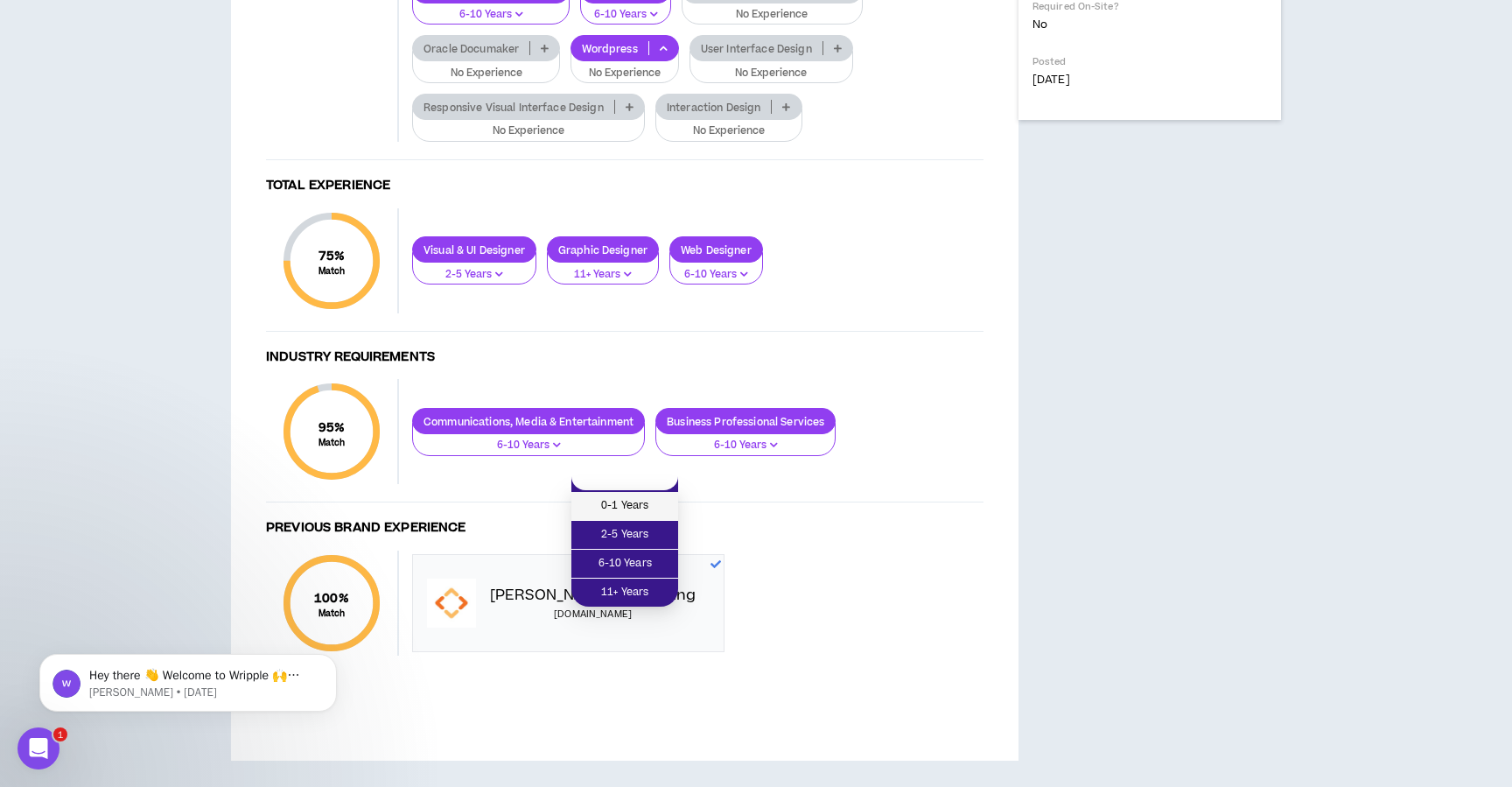 click on "0-1 Years" at bounding box center (625, 506) 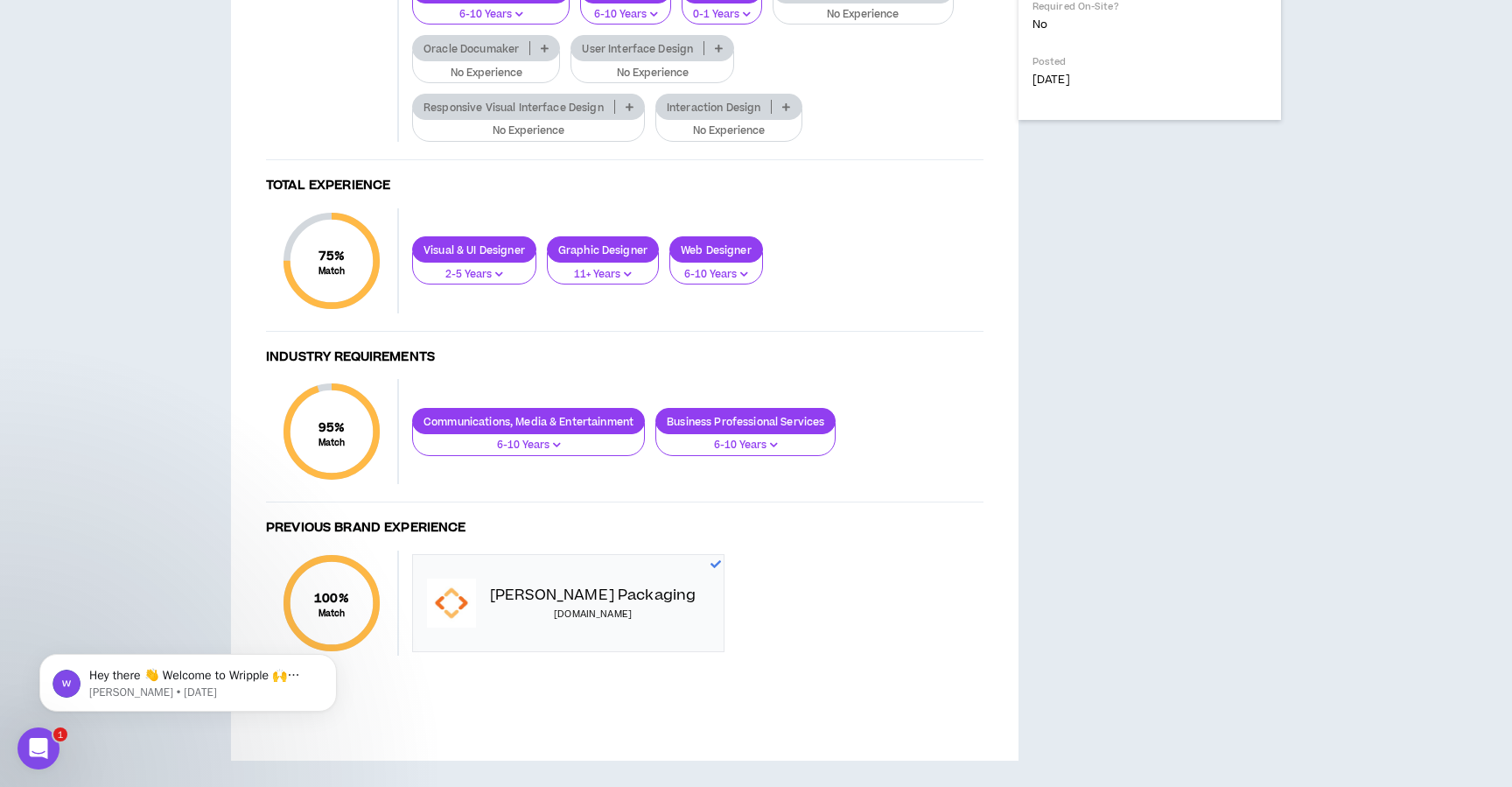 click on "User Interface Design" at bounding box center [637, 48] 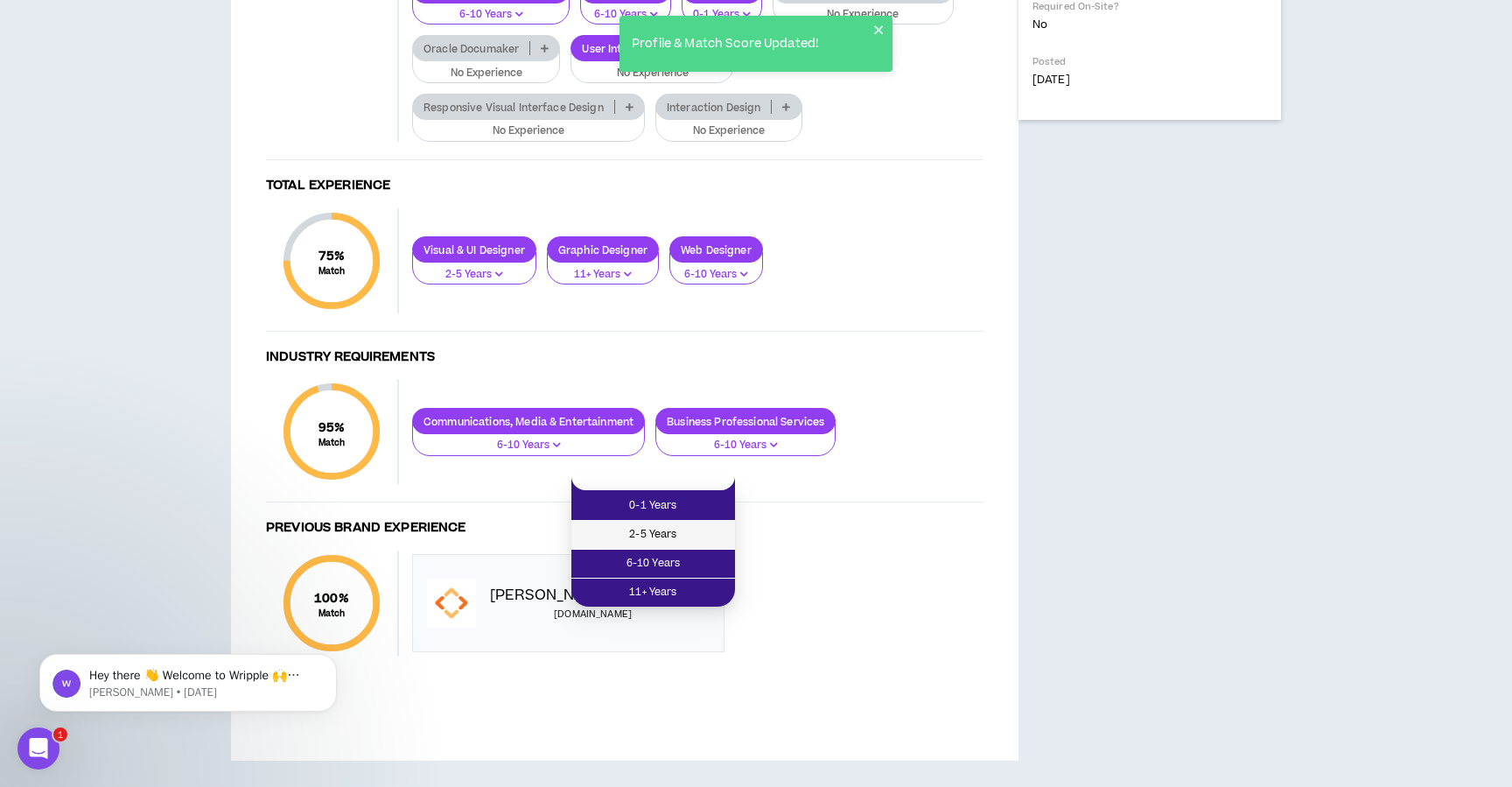 click on "2-5 Years" at bounding box center [653, 535] 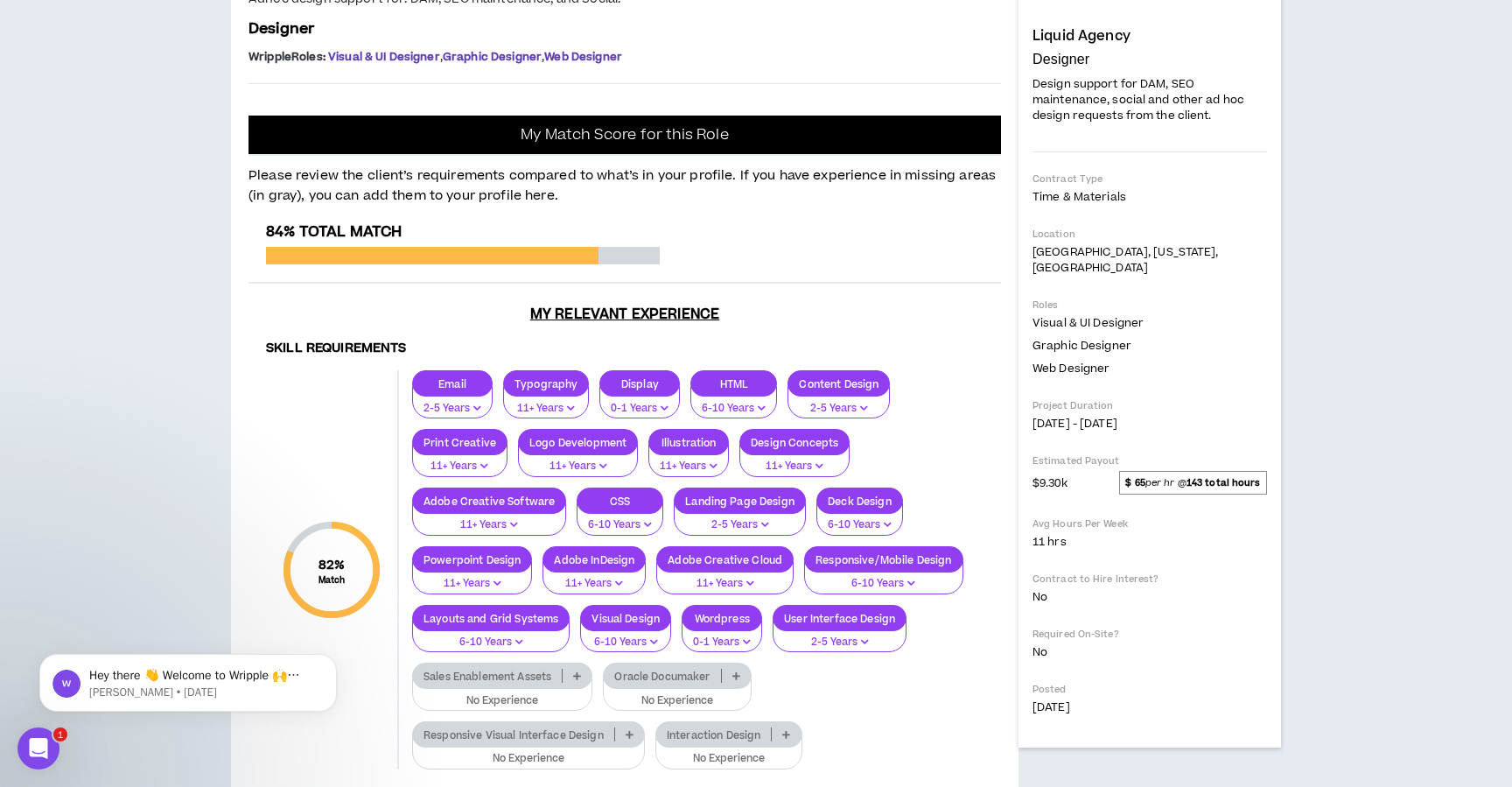 scroll, scrollTop: 0, scrollLeft: 0, axis: both 